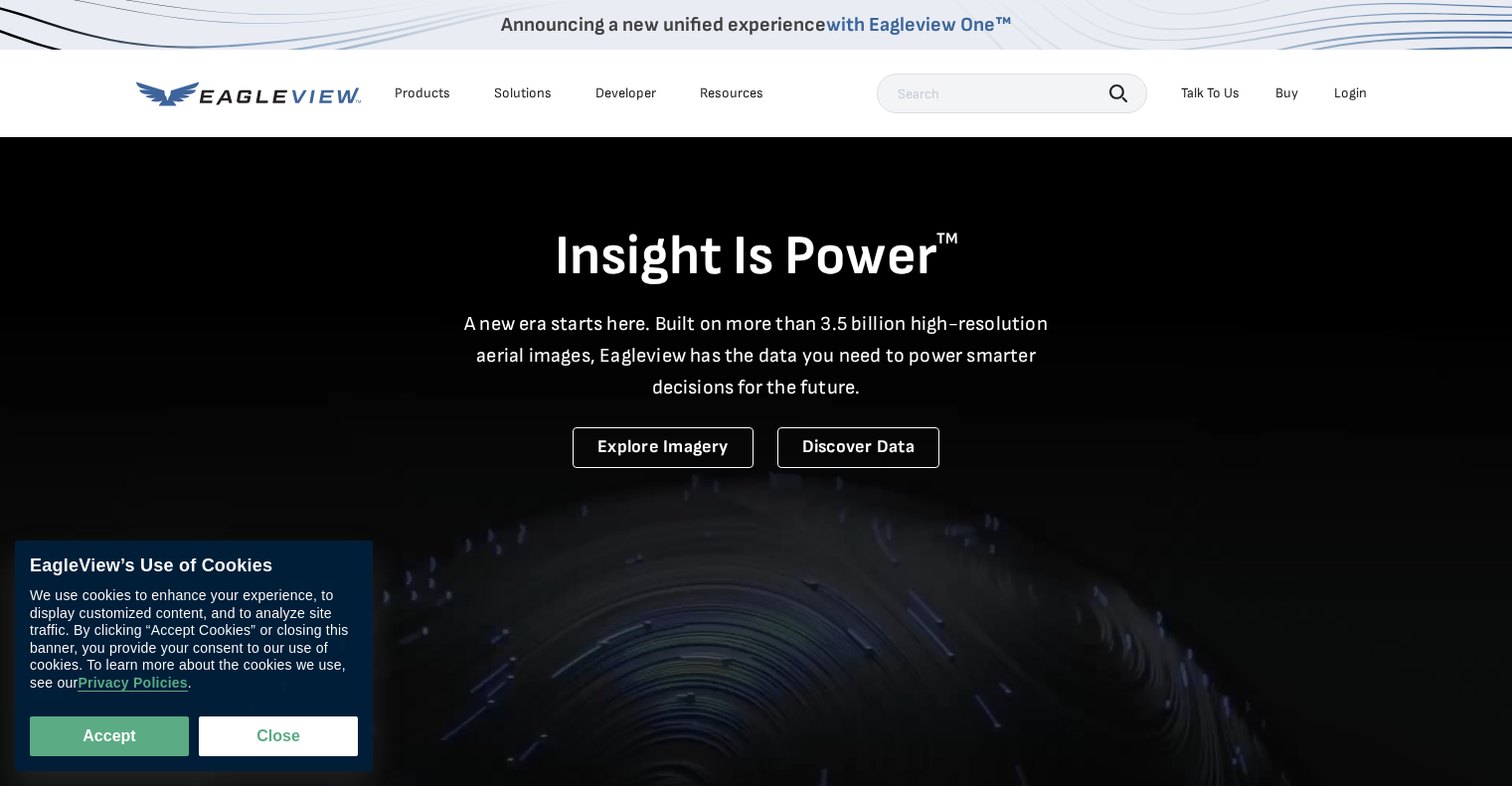 scroll, scrollTop: 0, scrollLeft: 0, axis: both 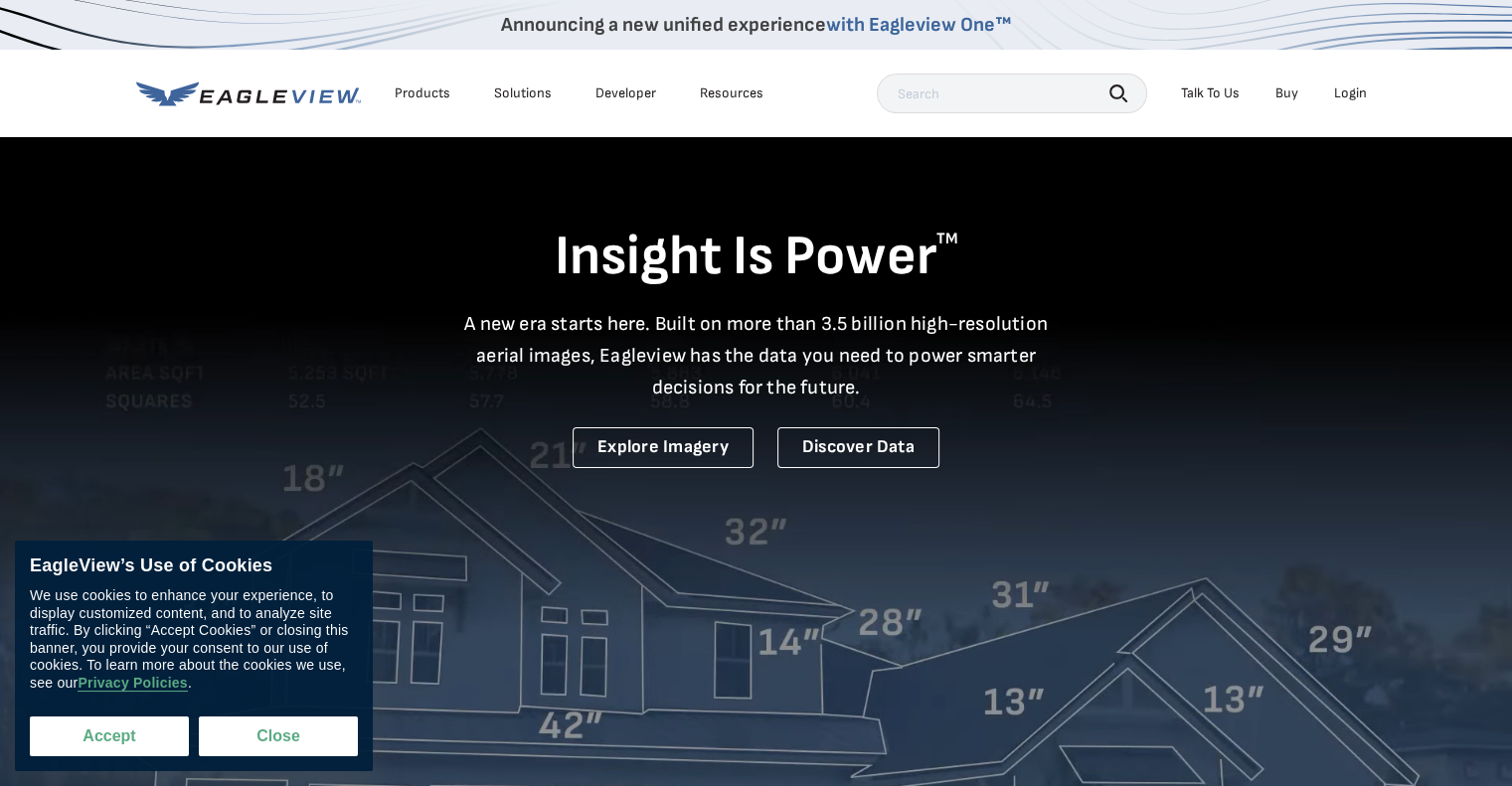 click on "Accept" at bounding box center (109, 736) 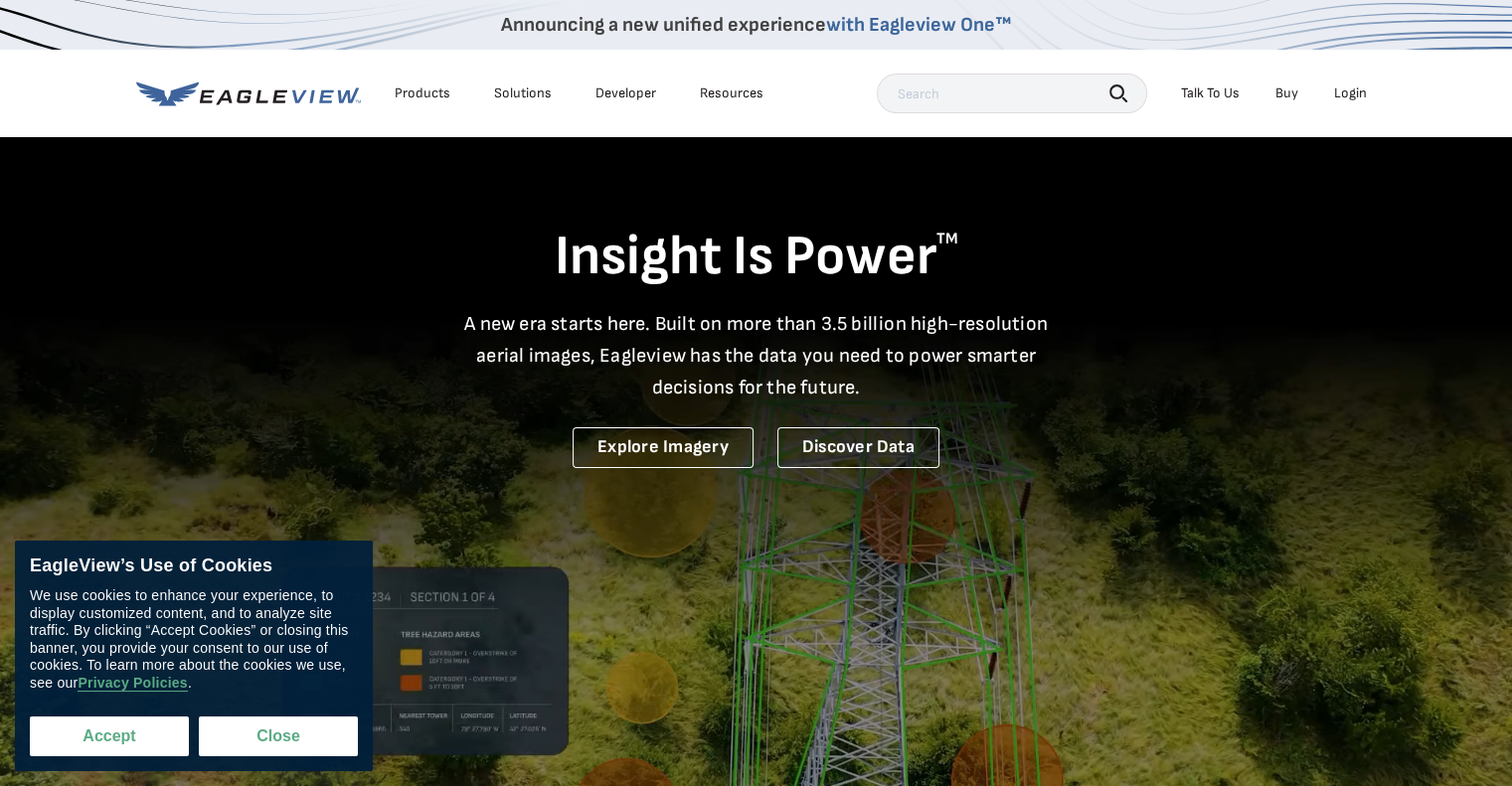 checkbox on "true" 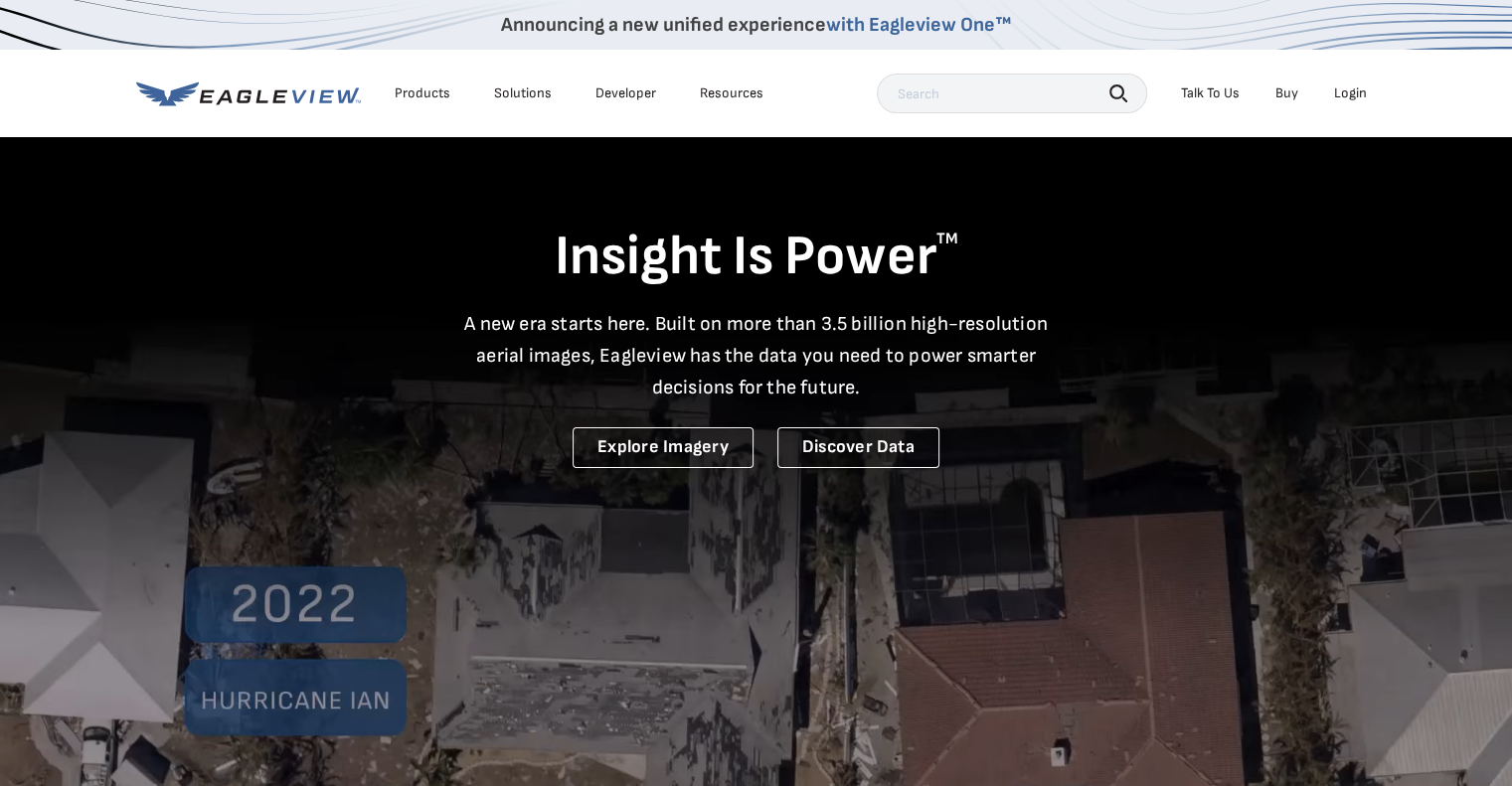 click on "Login" at bounding box center (1350, 93) 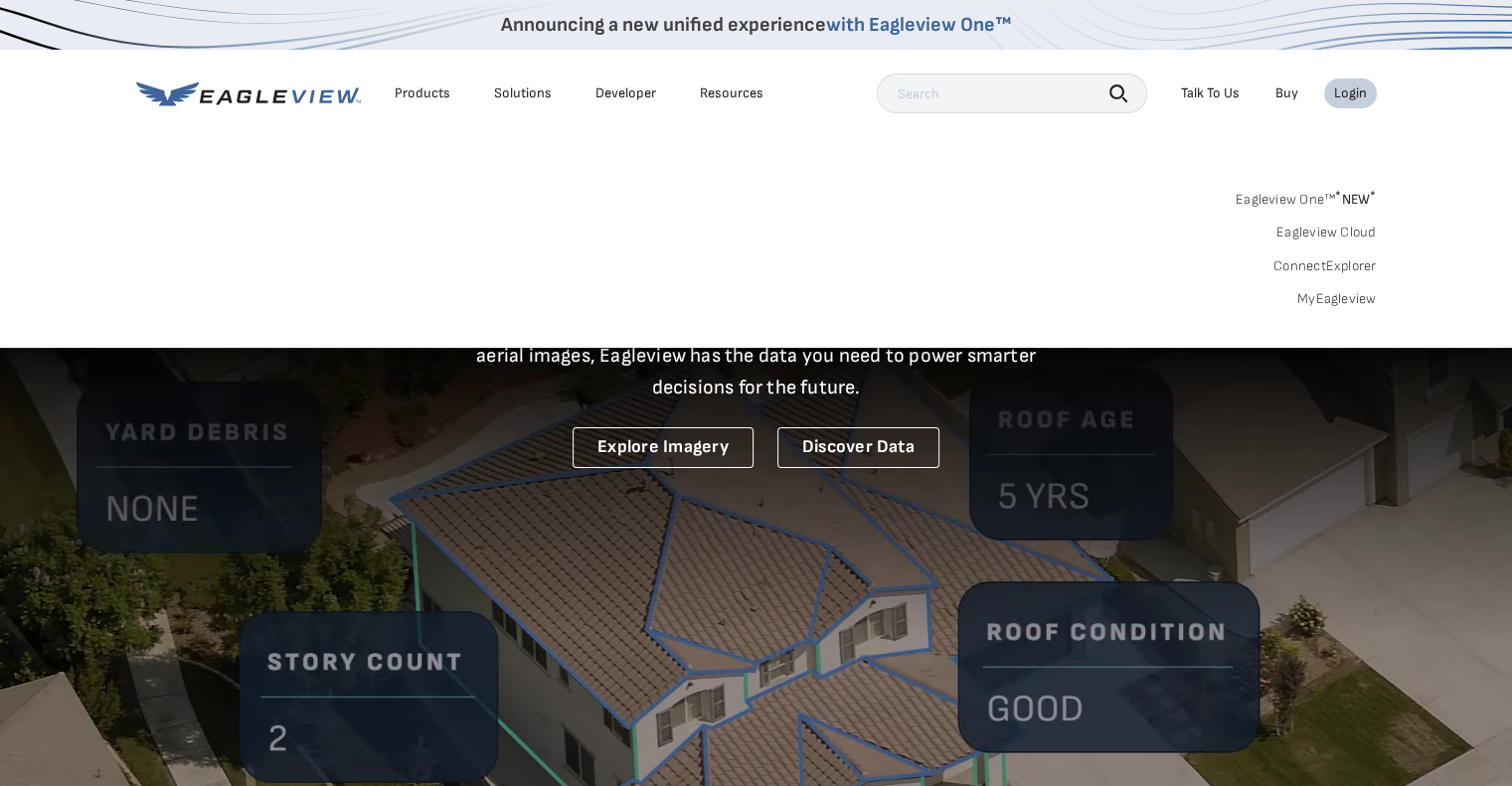 click on "Login" at bounding box center (1350, 93) 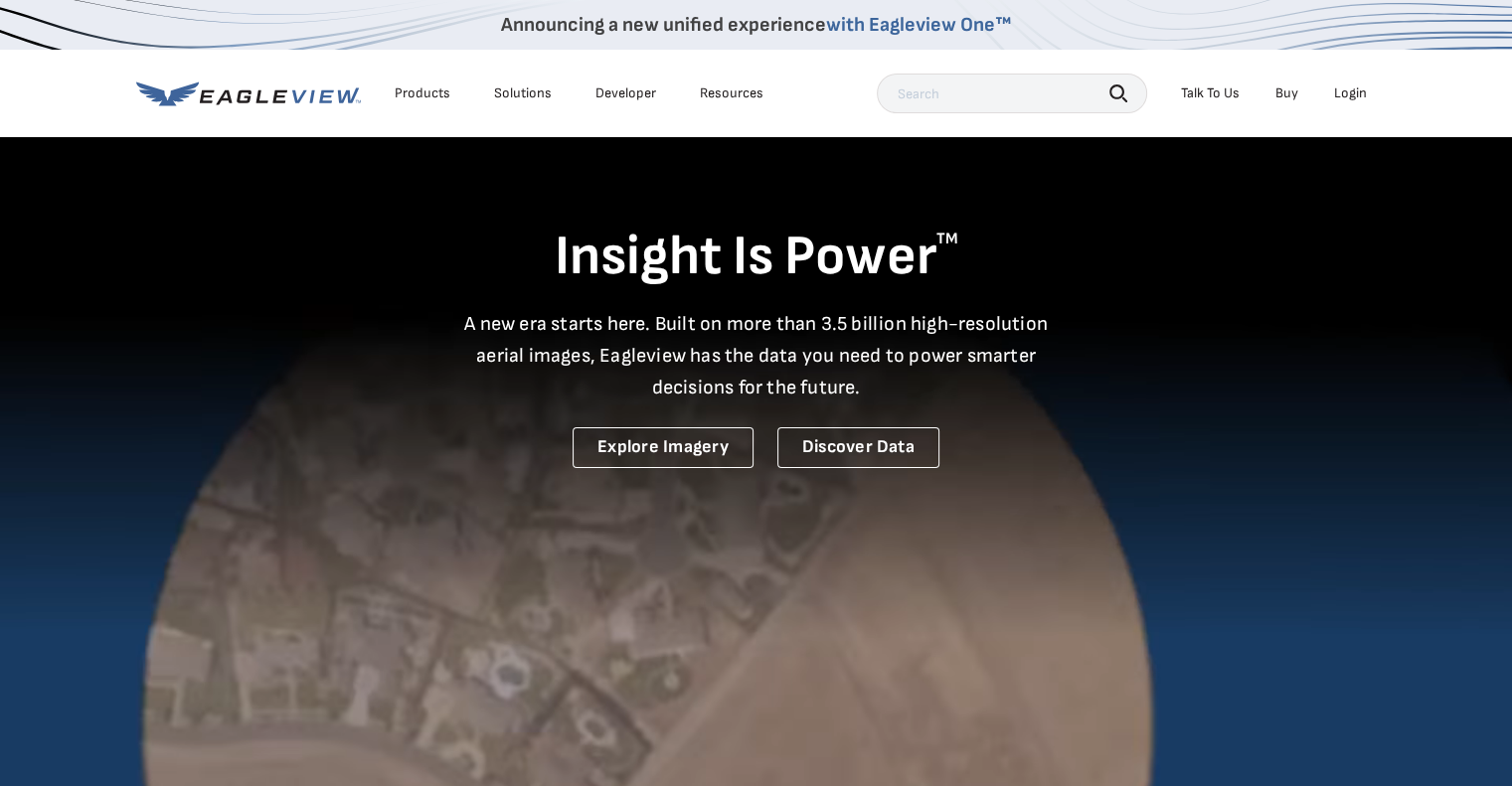 click on "Login" at bounding box center [1350, 93] 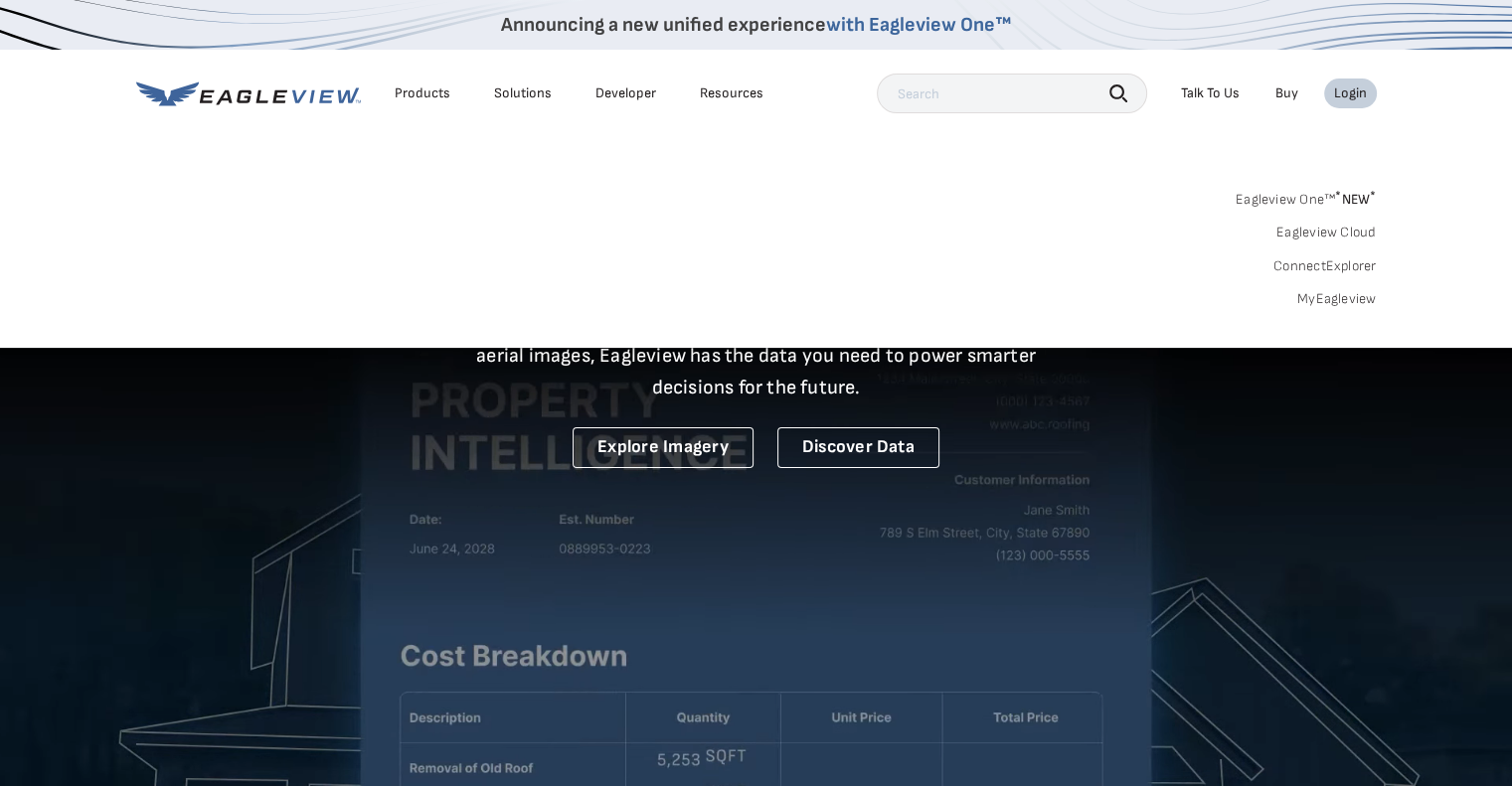 click on "Login" at bounding box center [1350, 93] 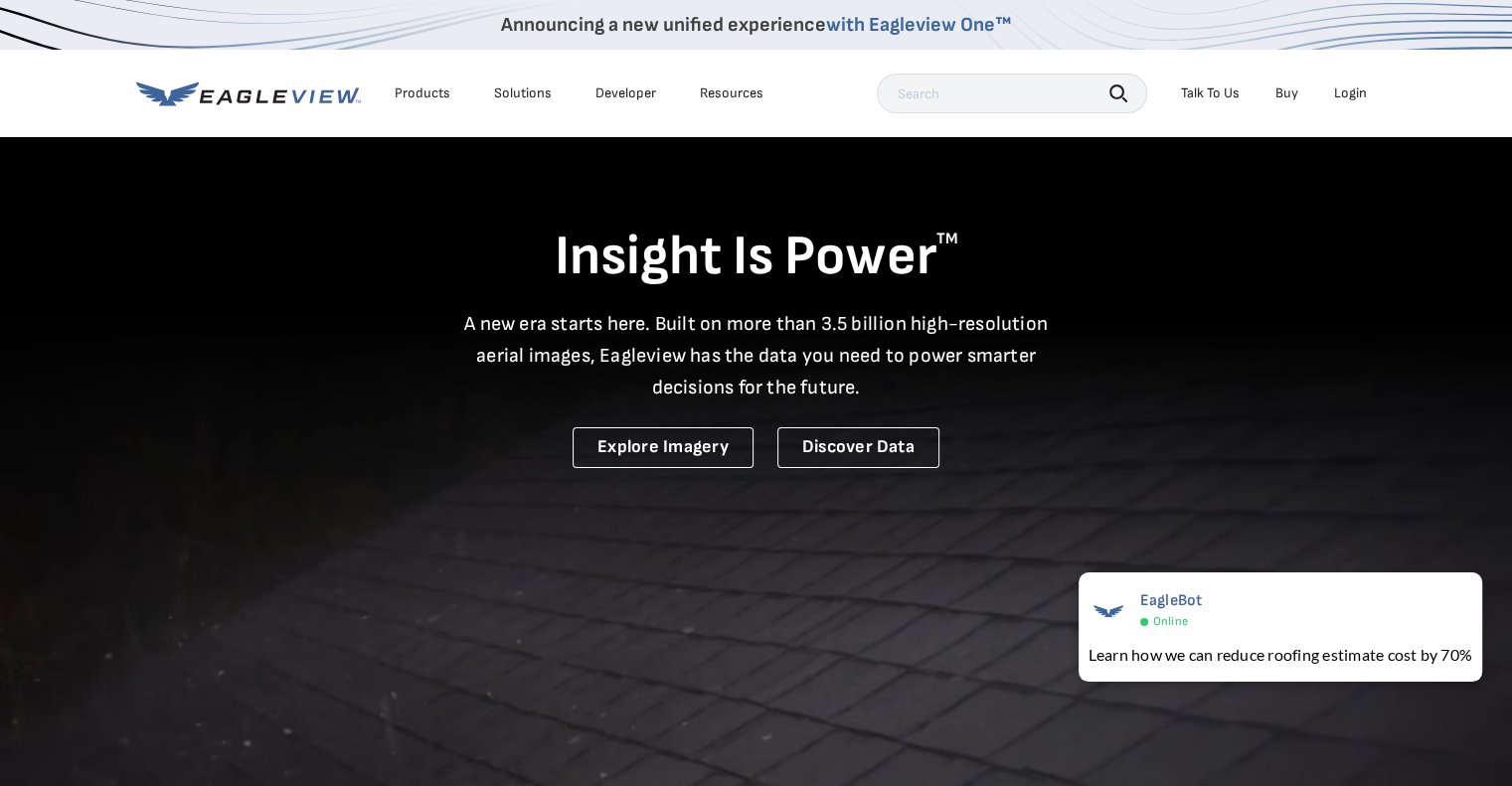 click on "Login" at bounding box center (1350, 93) 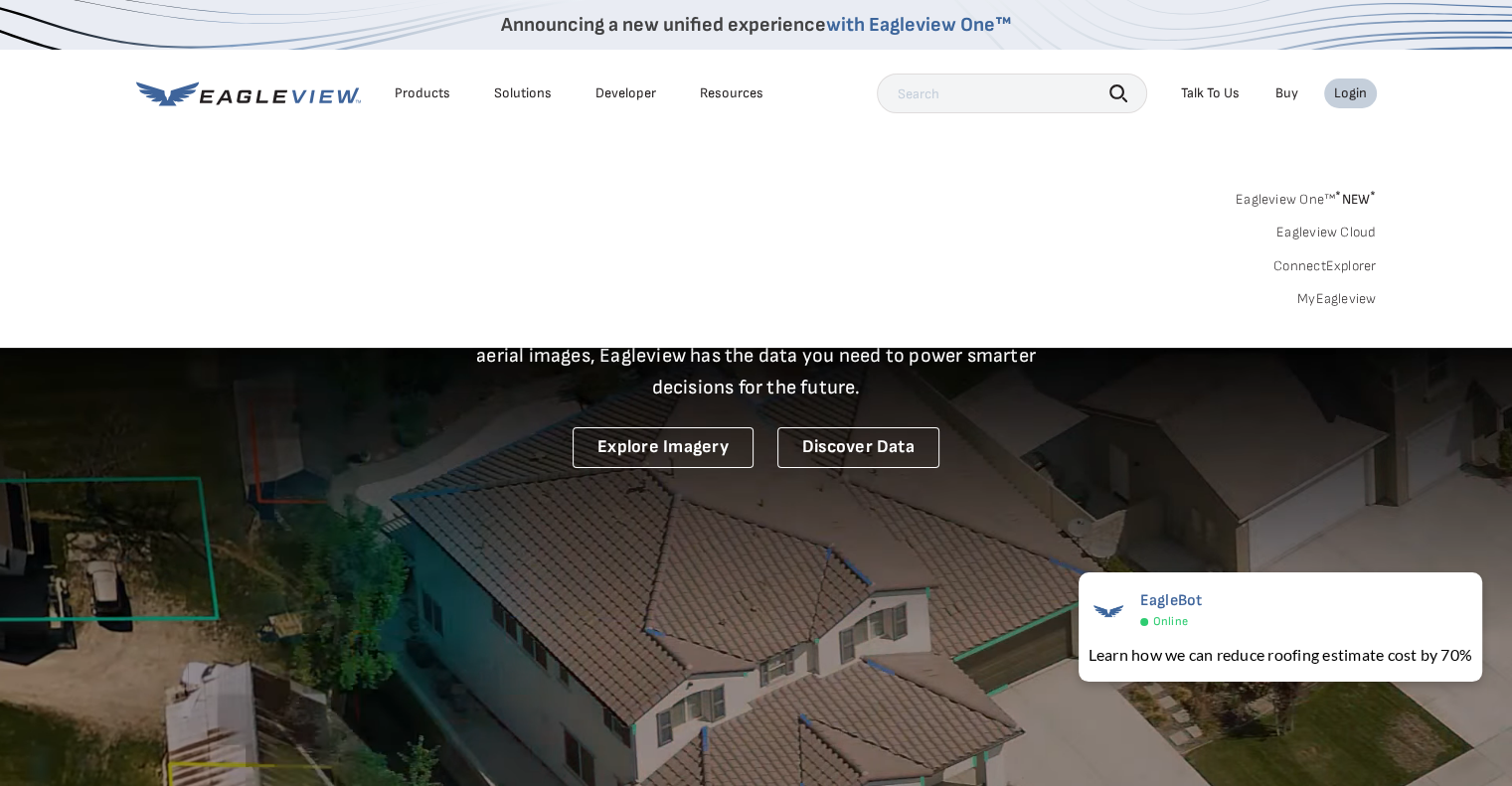 click on "MyEagleview" at bounding box center (1337, 299) 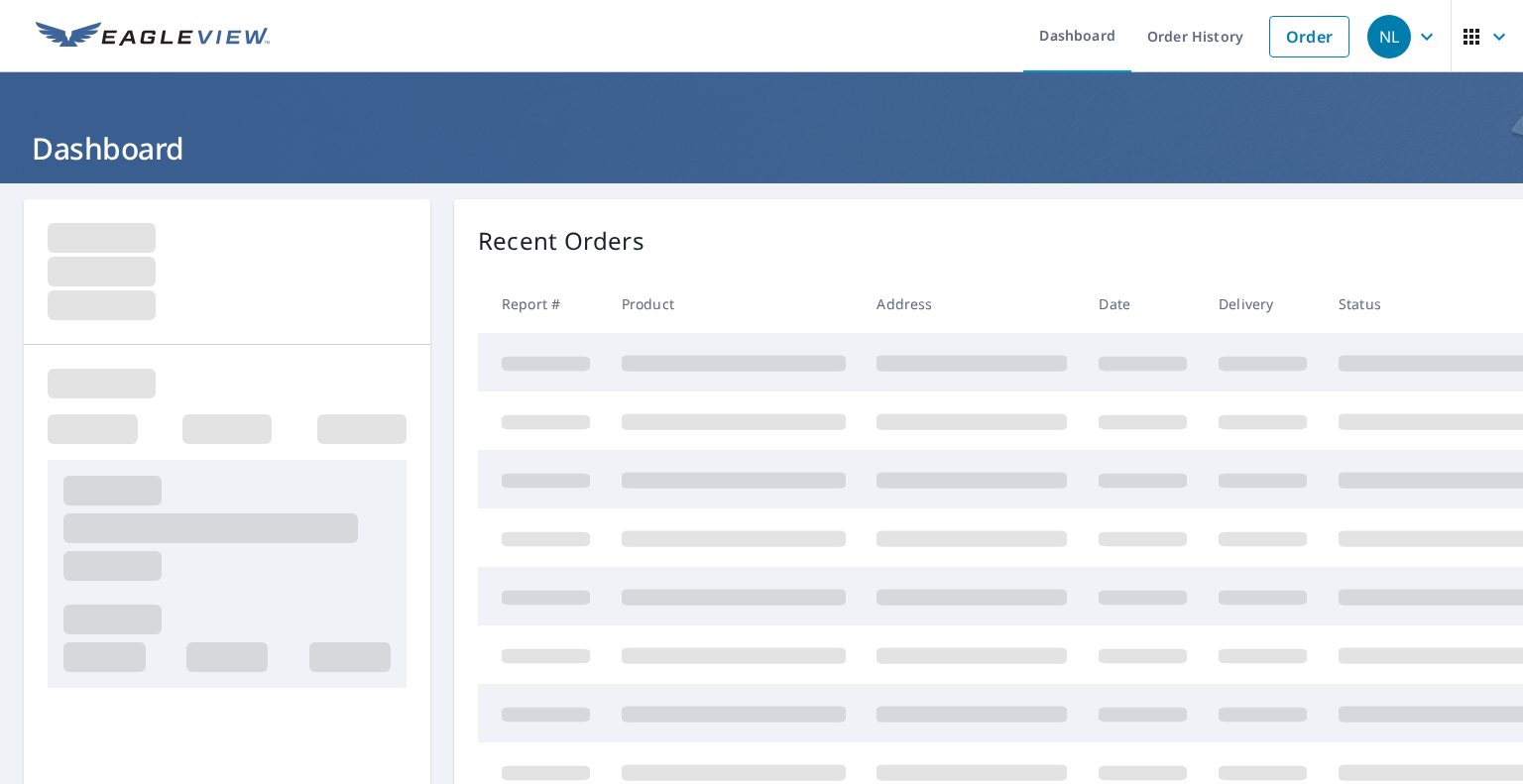 scroll, scrollTop: 0, scrollLeft: 0, axis: both 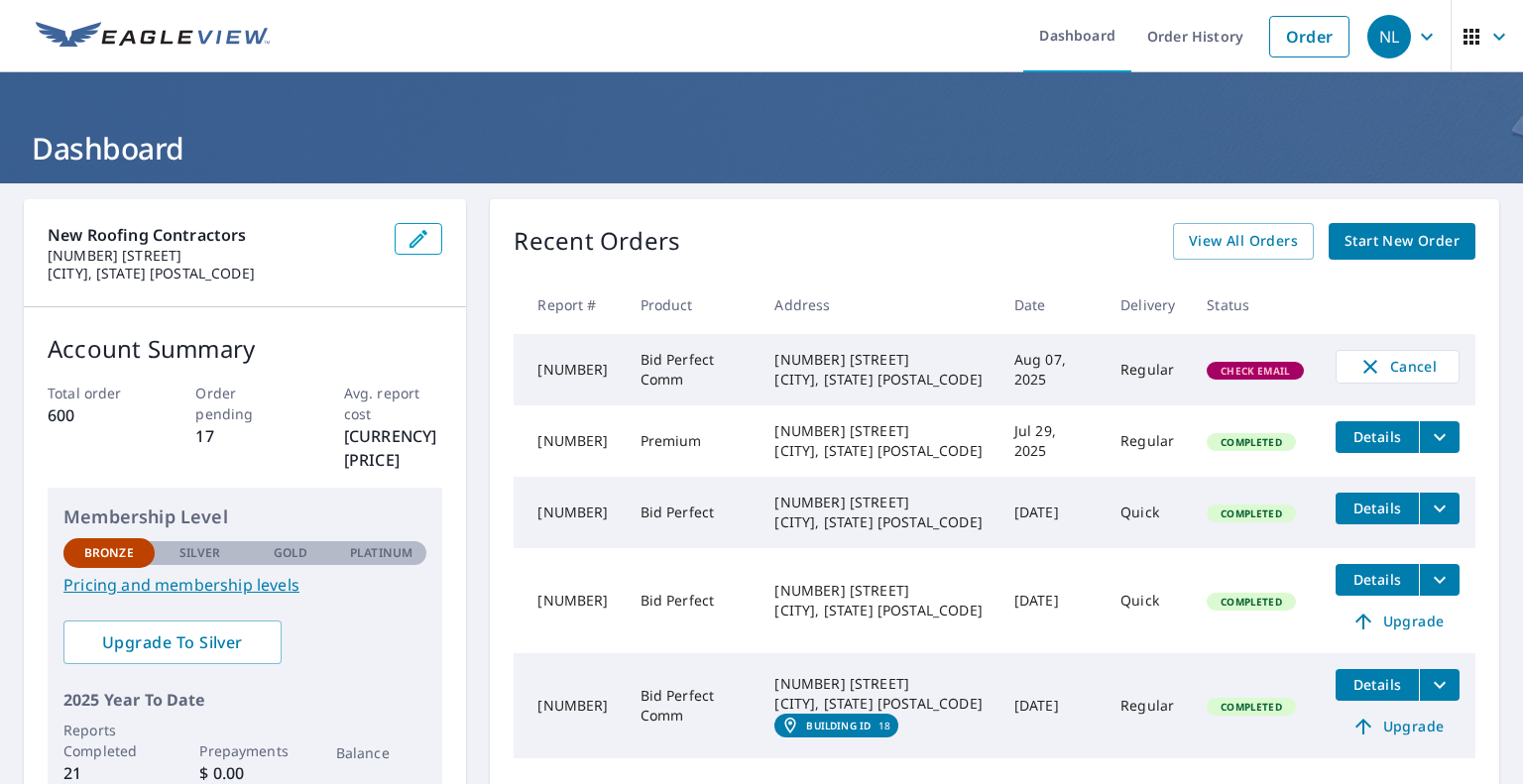 click on "Check Email" at bounding box center [1255, 371] 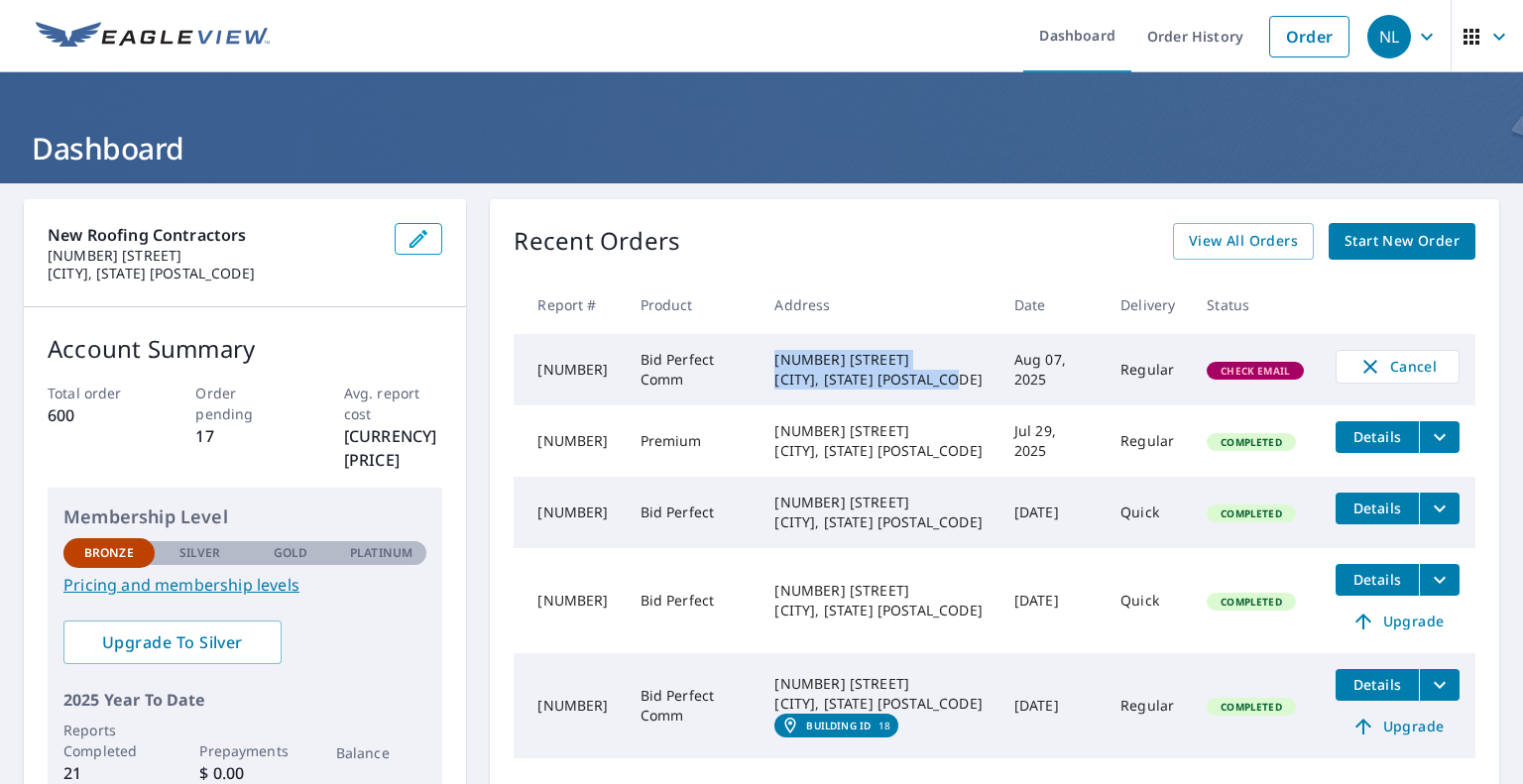 drag, startPoint x: 779, startPoint y: 358, endPoint x: 956, endPoint y: 388, distance: 179.52437 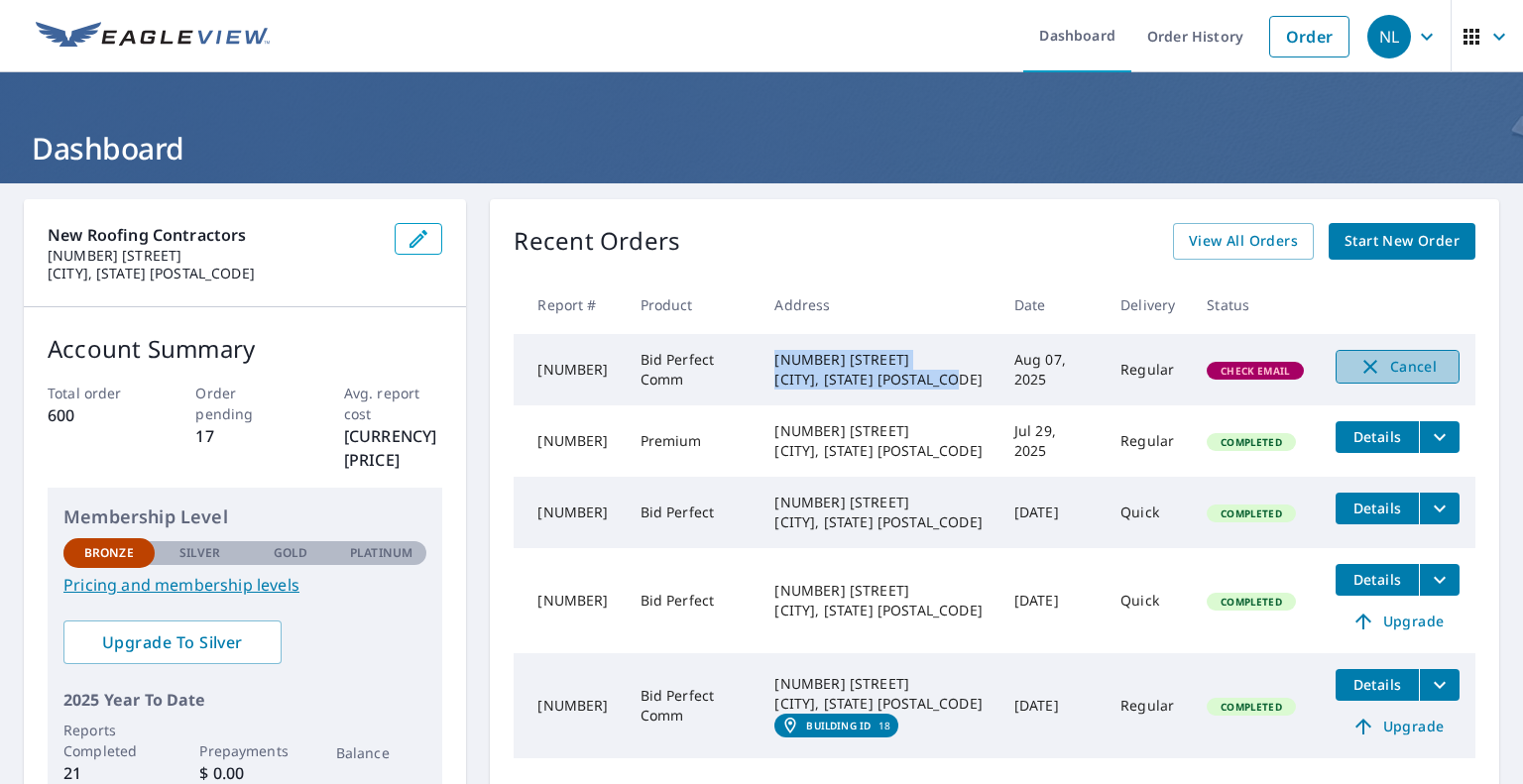 click 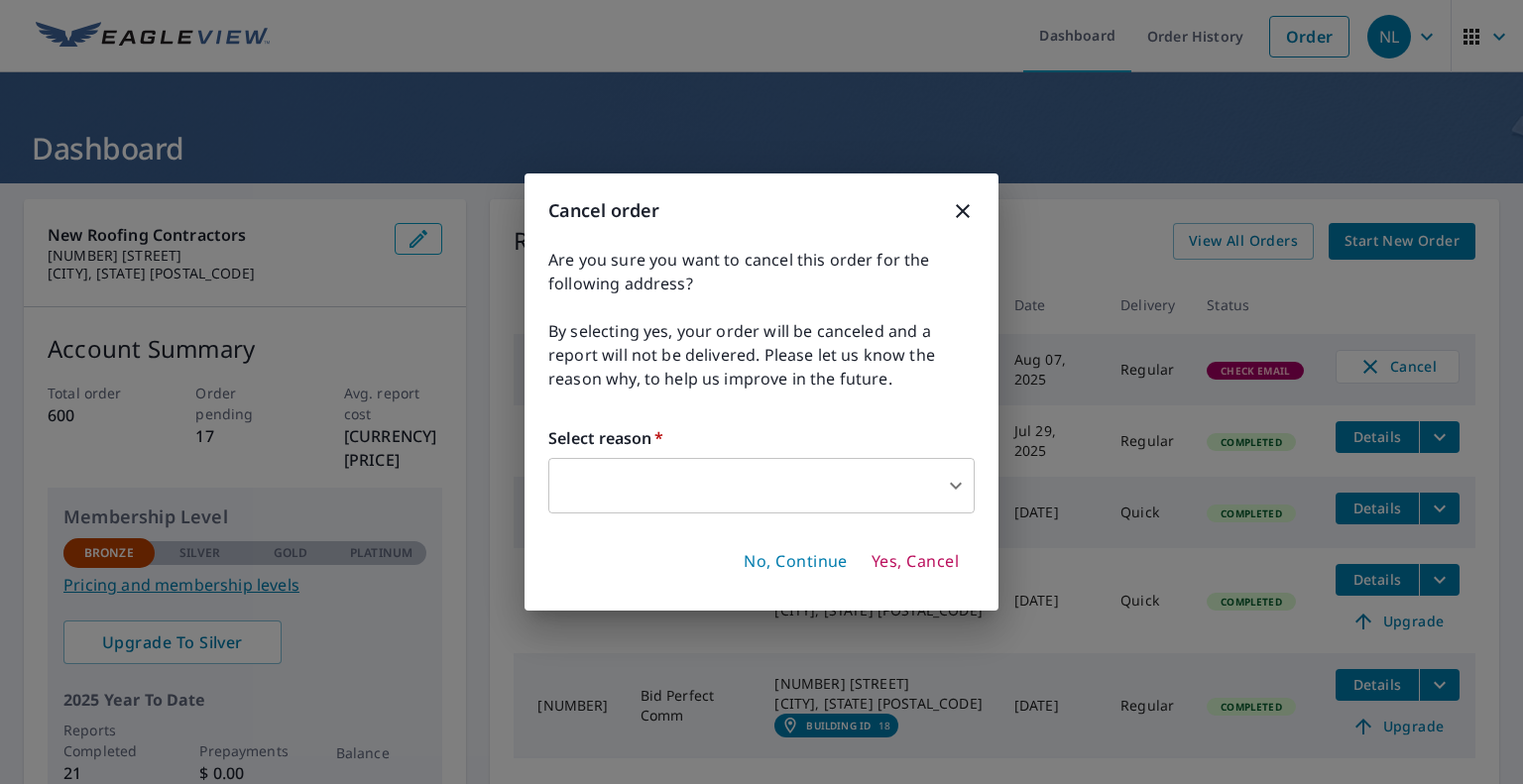 click on "[CITY], [STATE] [POSTAL_CODE] [NUMBER] [STREET]
[CITY], [STATE] [POSTAL_CODE] [NUMBER] [STREET] [CITY], [STATE] [POSTAL_CODE] [NUMBER] [STREET] [CITY], [STATE] [POSTAL_CODE] [NUMBER] [STREET]
[CITY], [STATE] [POSTAL_CODE] [DATE] [DELIVERY_STATUS] [NUMBER] [STREET]
[CITY], [STATE] [POSTAL_CODE] [DATE] [DELIVERY_STATUS] [NUMBER] [STREET]
[CITY], [STATE] [POSTAL_CODE] [DATE] [DELIVERY_STATUS] [NUMBER] [STREET]
[CITY], [STATE] [POSTAL_CODE] [DATE] [DELIVERY_STATUS] [NUMBER] [STREET]
[CITY], [STATE] [POSTAL_CODE] [BUILDING_ID] [DATE] [DELIVERY_STATUS]" at bounding box center (762, 392) 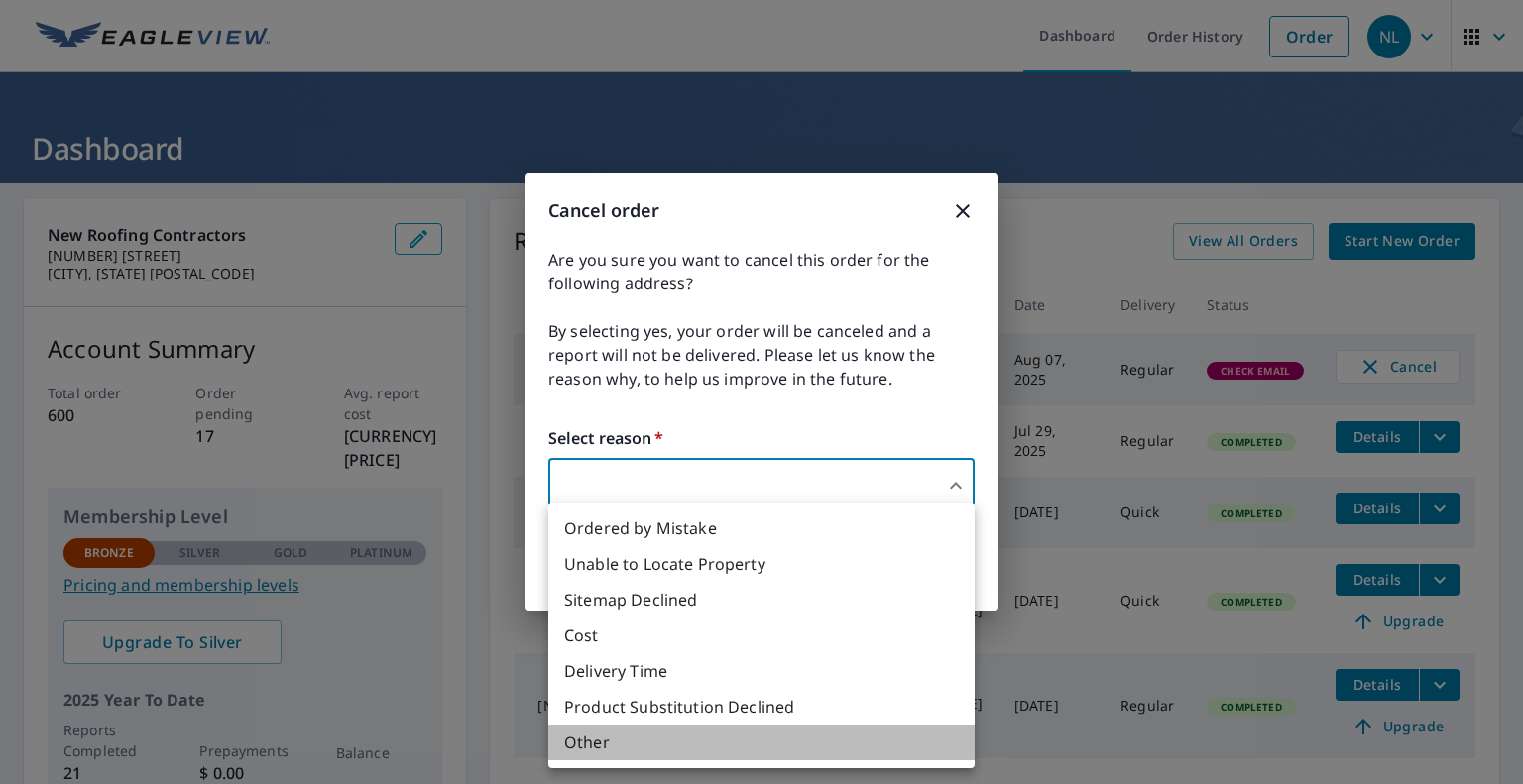 click on "Other" at bounding box center (762, 742) 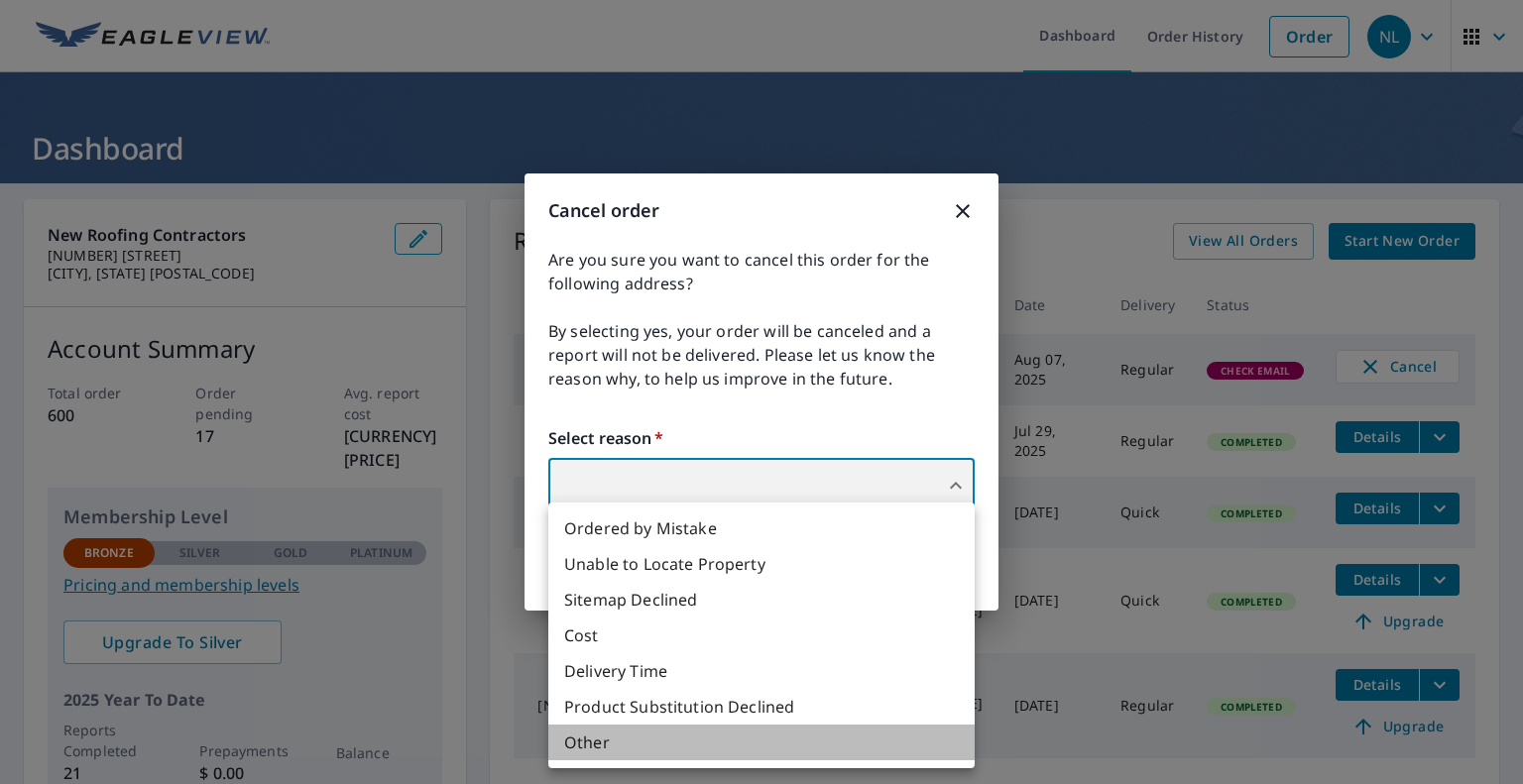 type on "36" 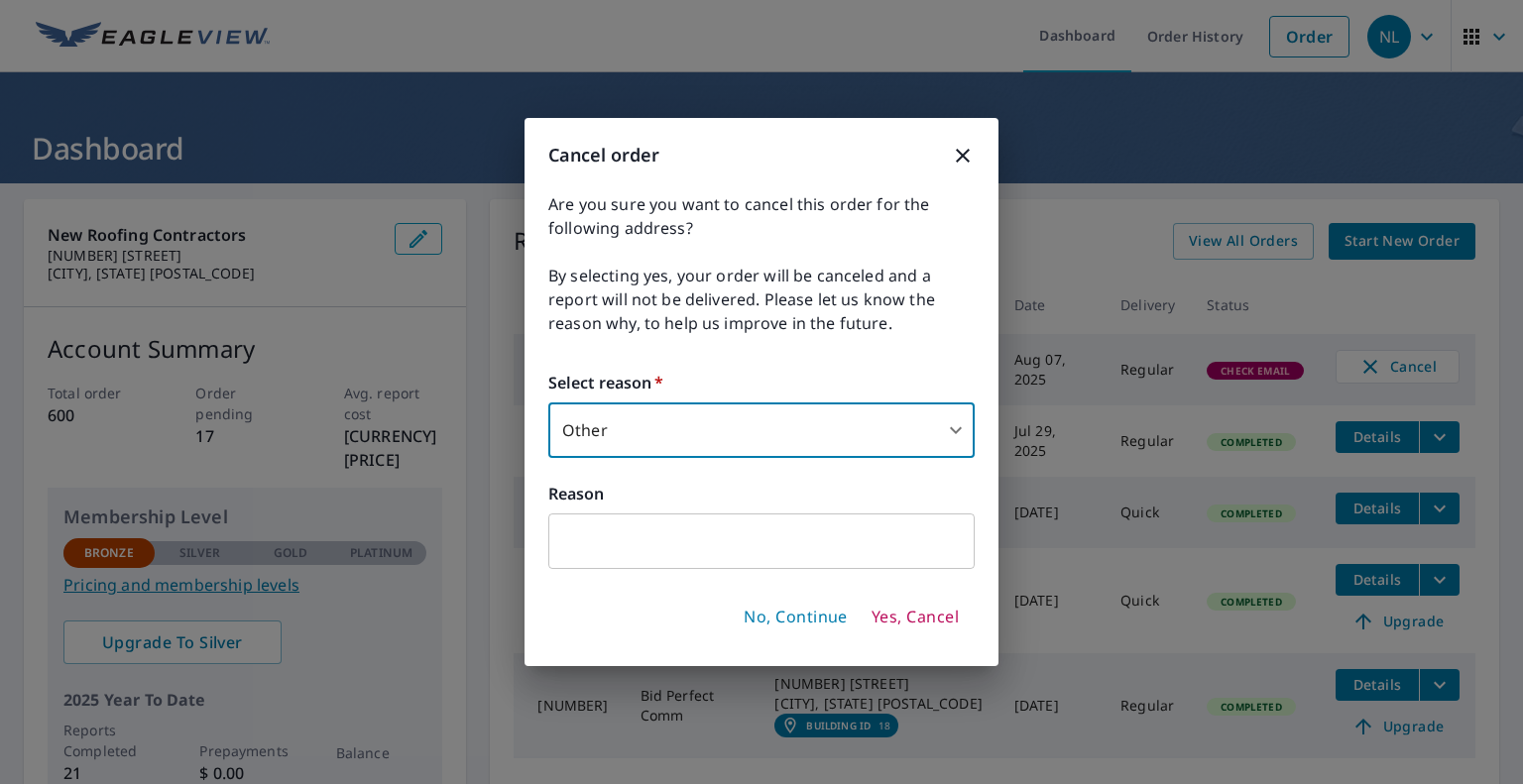 click on "Yes, Cancel" at bounding box center [915, 617] 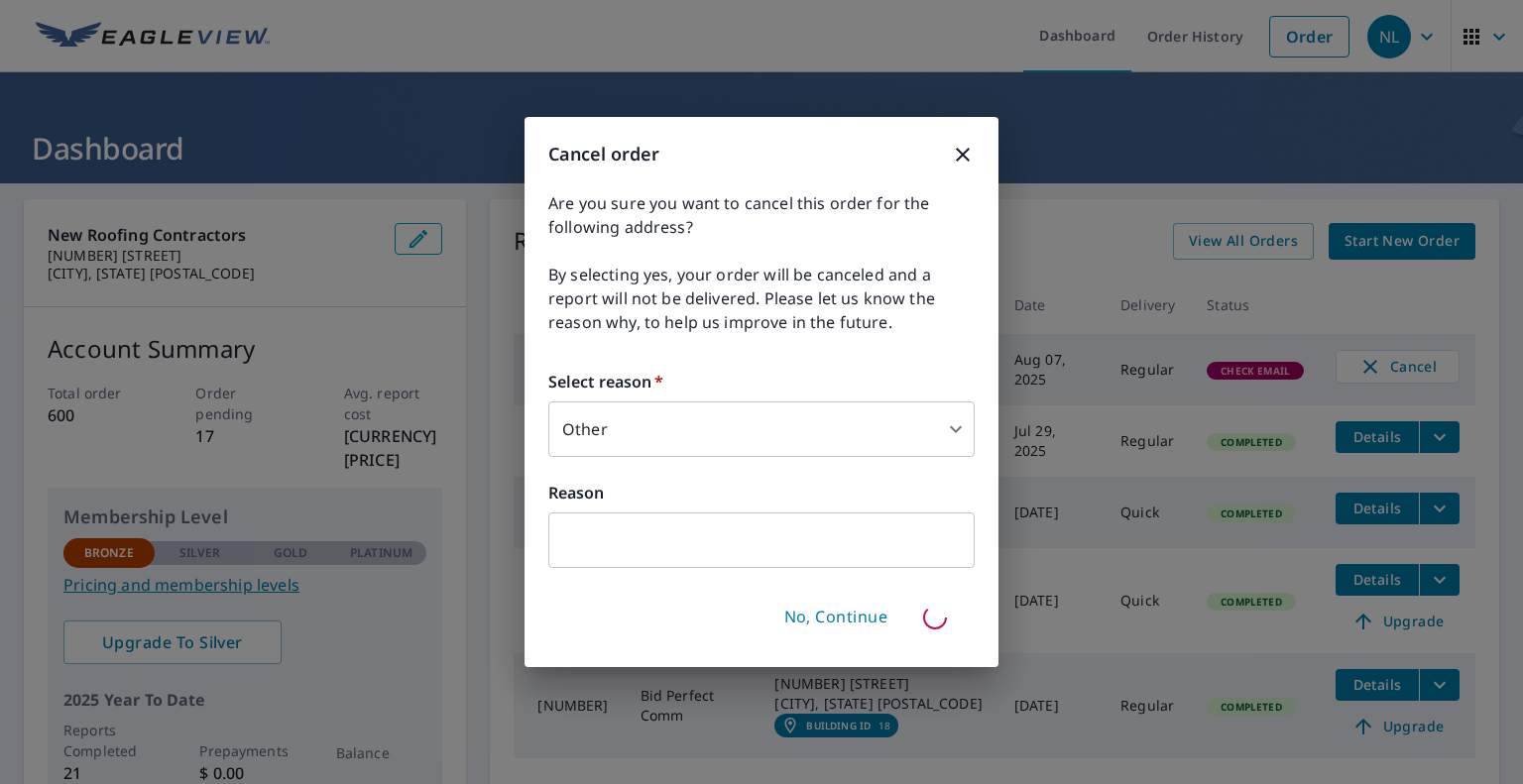 type 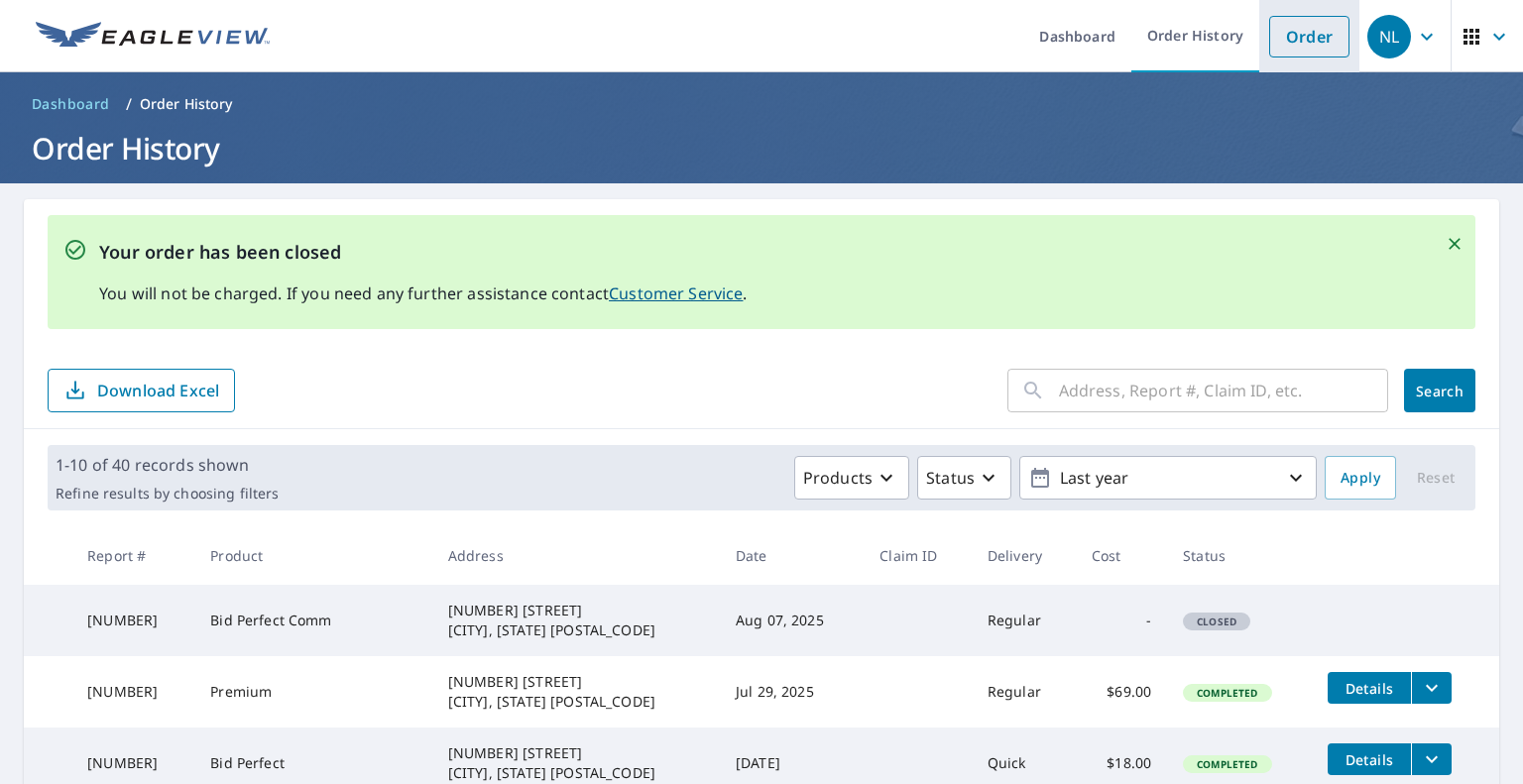click on "Order" at bounding box center [1309, 37] 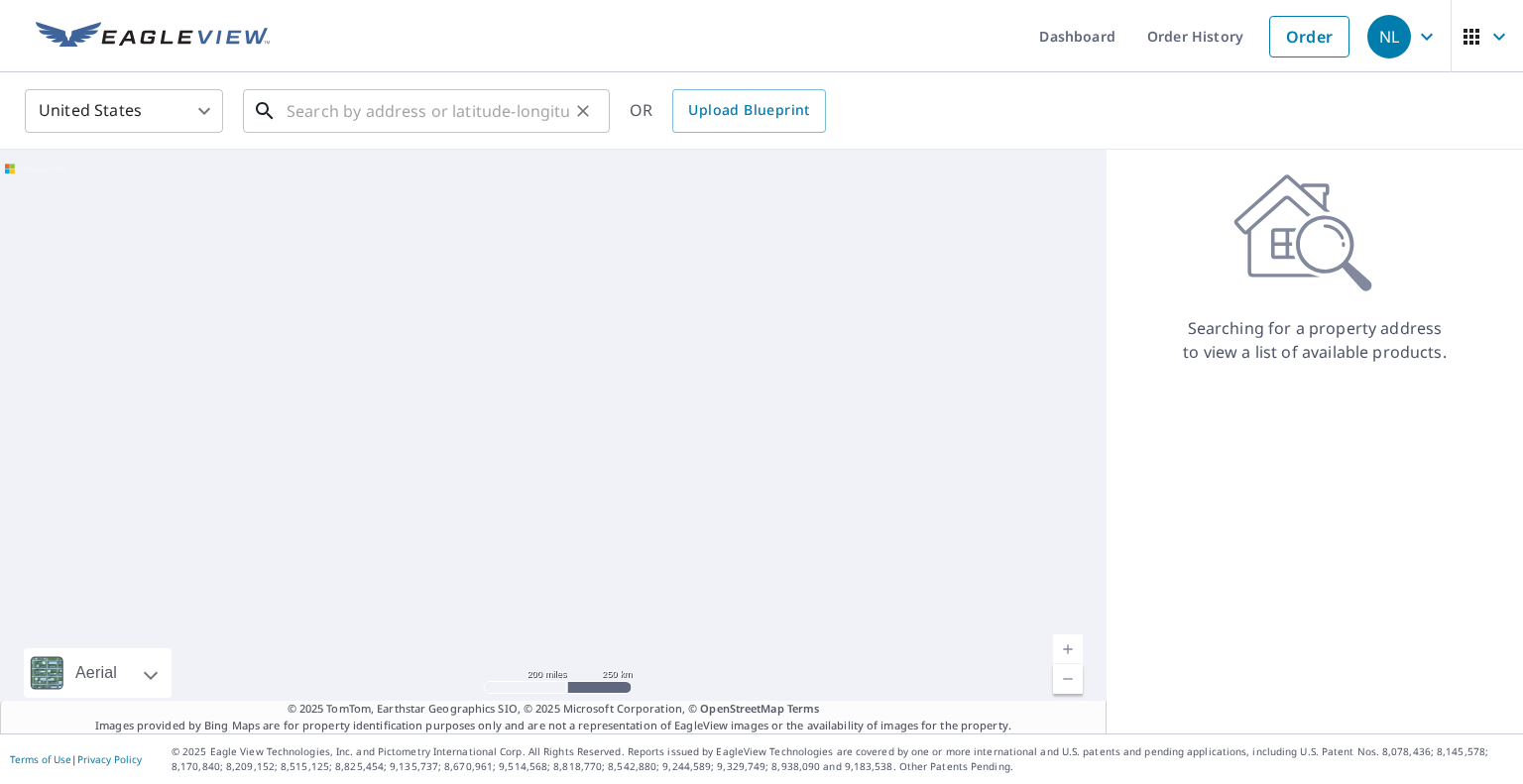 click at bounding box center [427, 111] 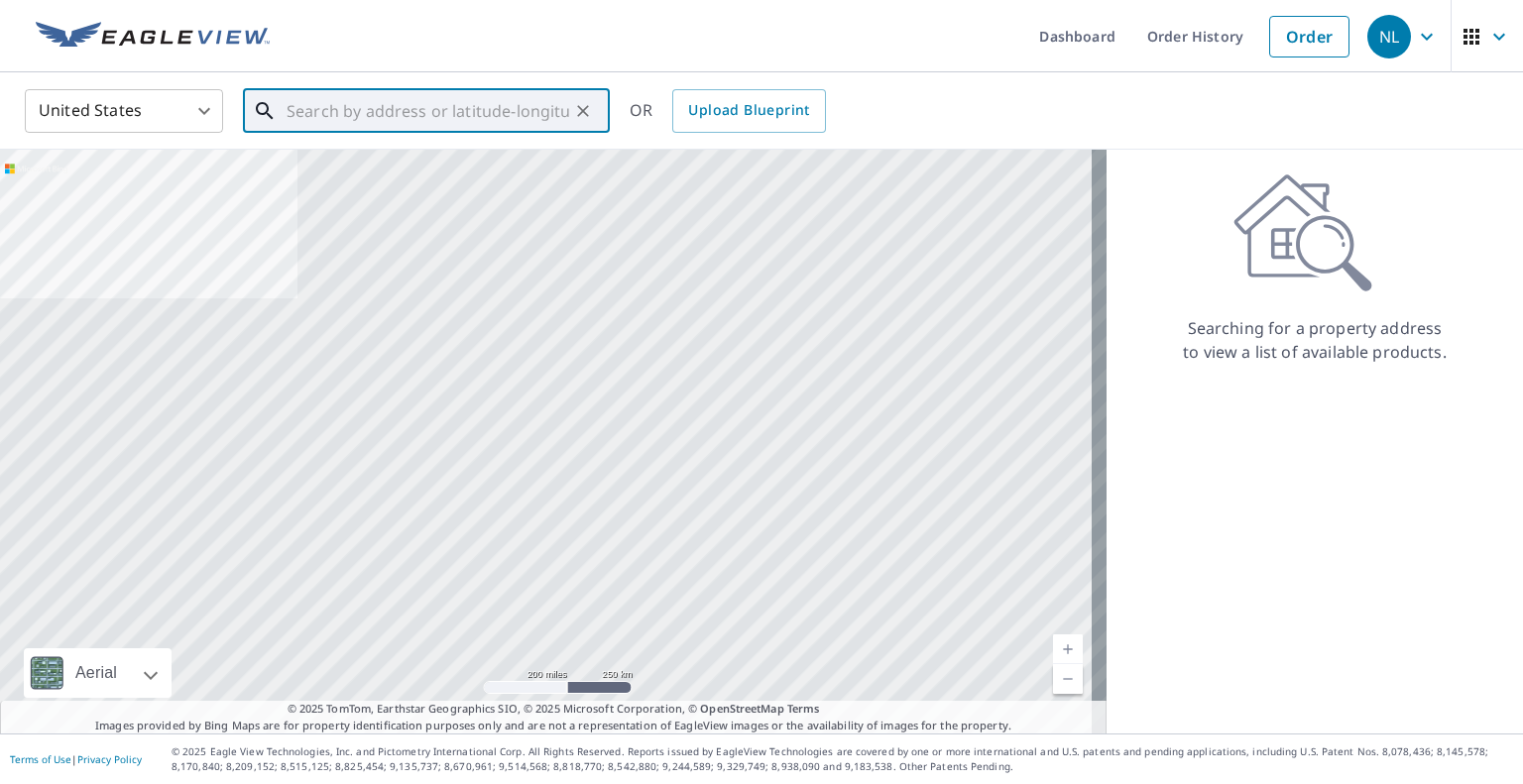paste on "[NUMBER] [STREET] [CITY], [STATE] [POSTAL_CODE]" 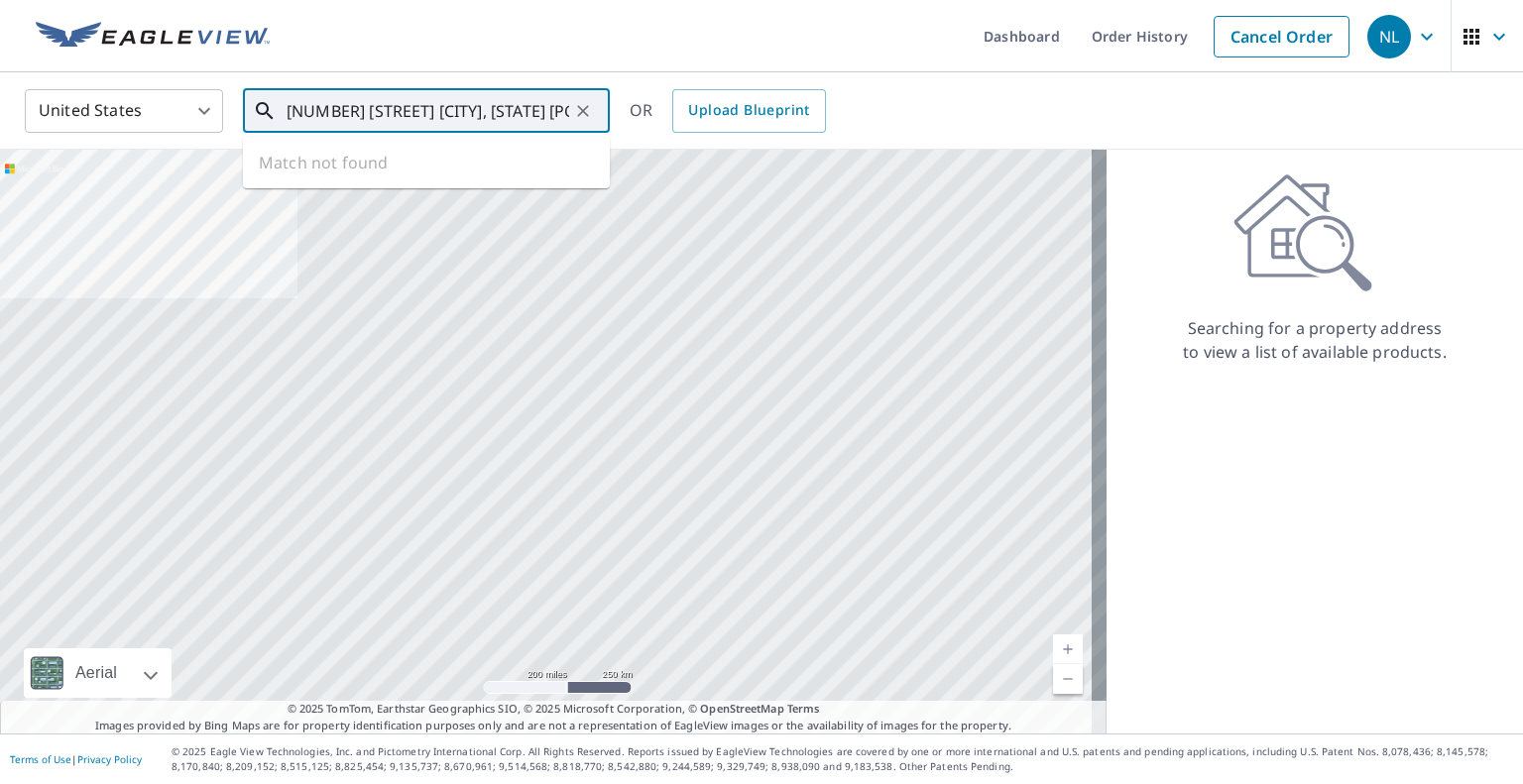 scroll, scrollTop: 0, scrollLeft: 57, axis: horizontal 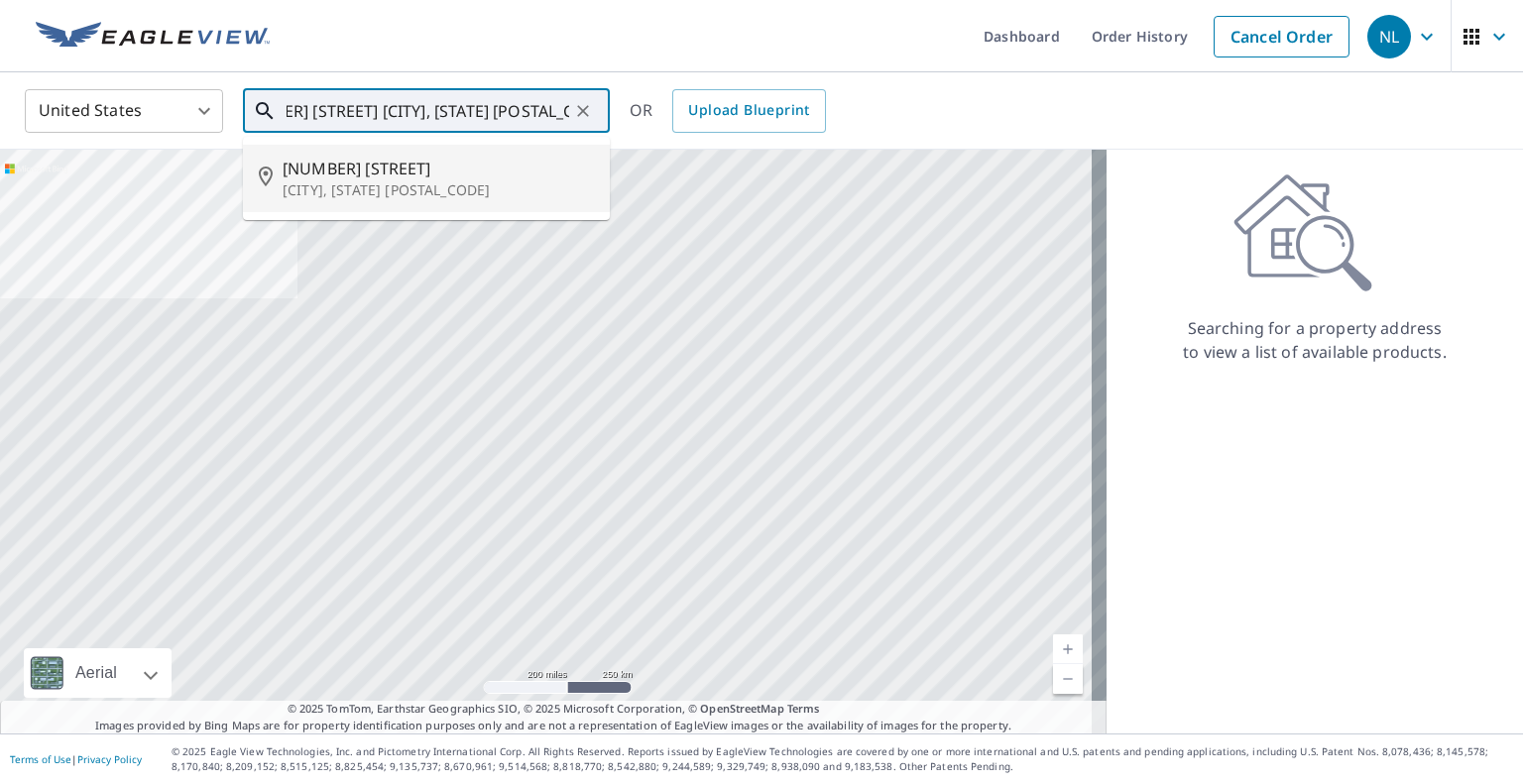 click on "[CITY], [STATE] [POSTAL_CODE]" at bounding box center (438, 190) 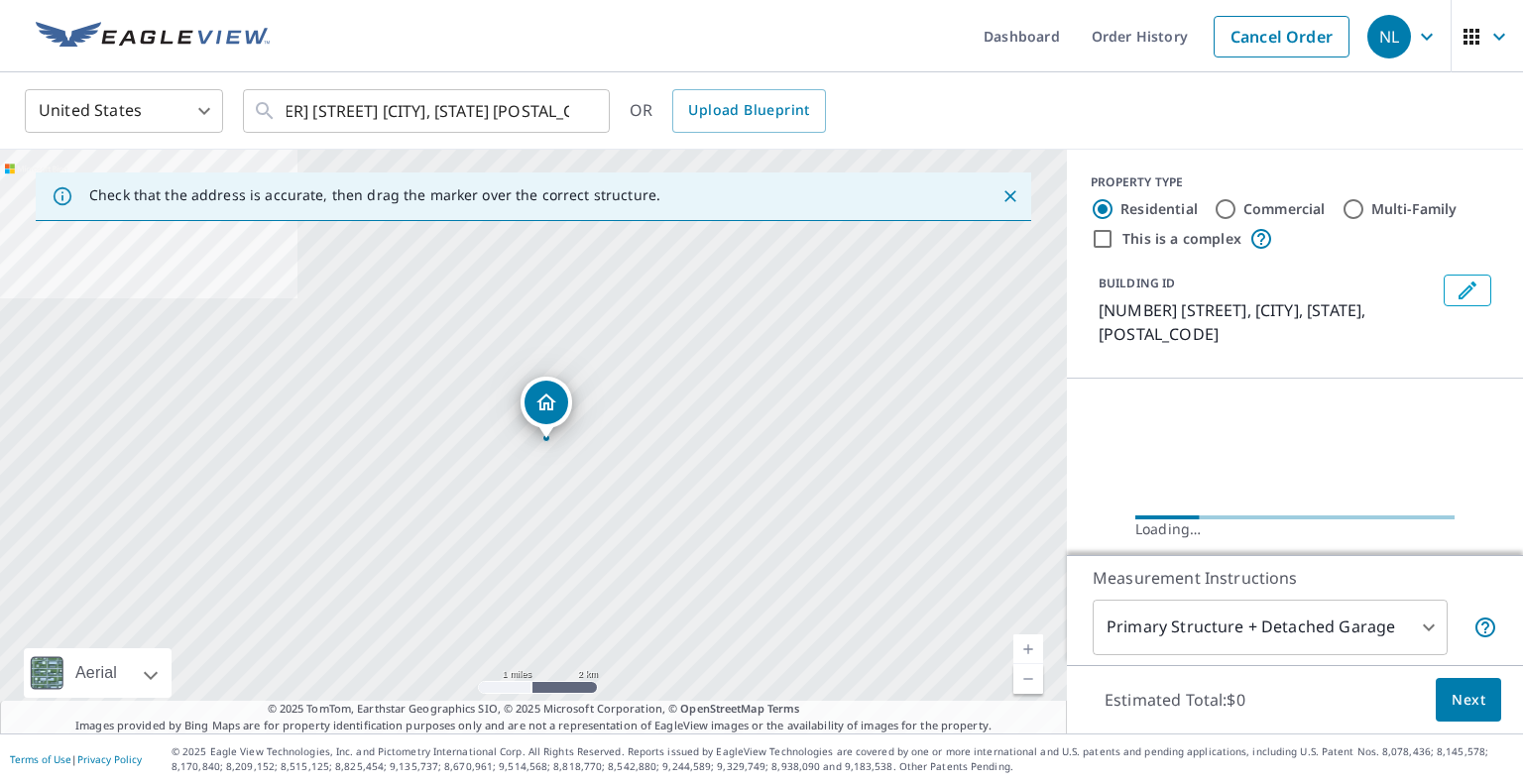 scroll, scrollTop: 0, scrollLeft: 0, axis: both 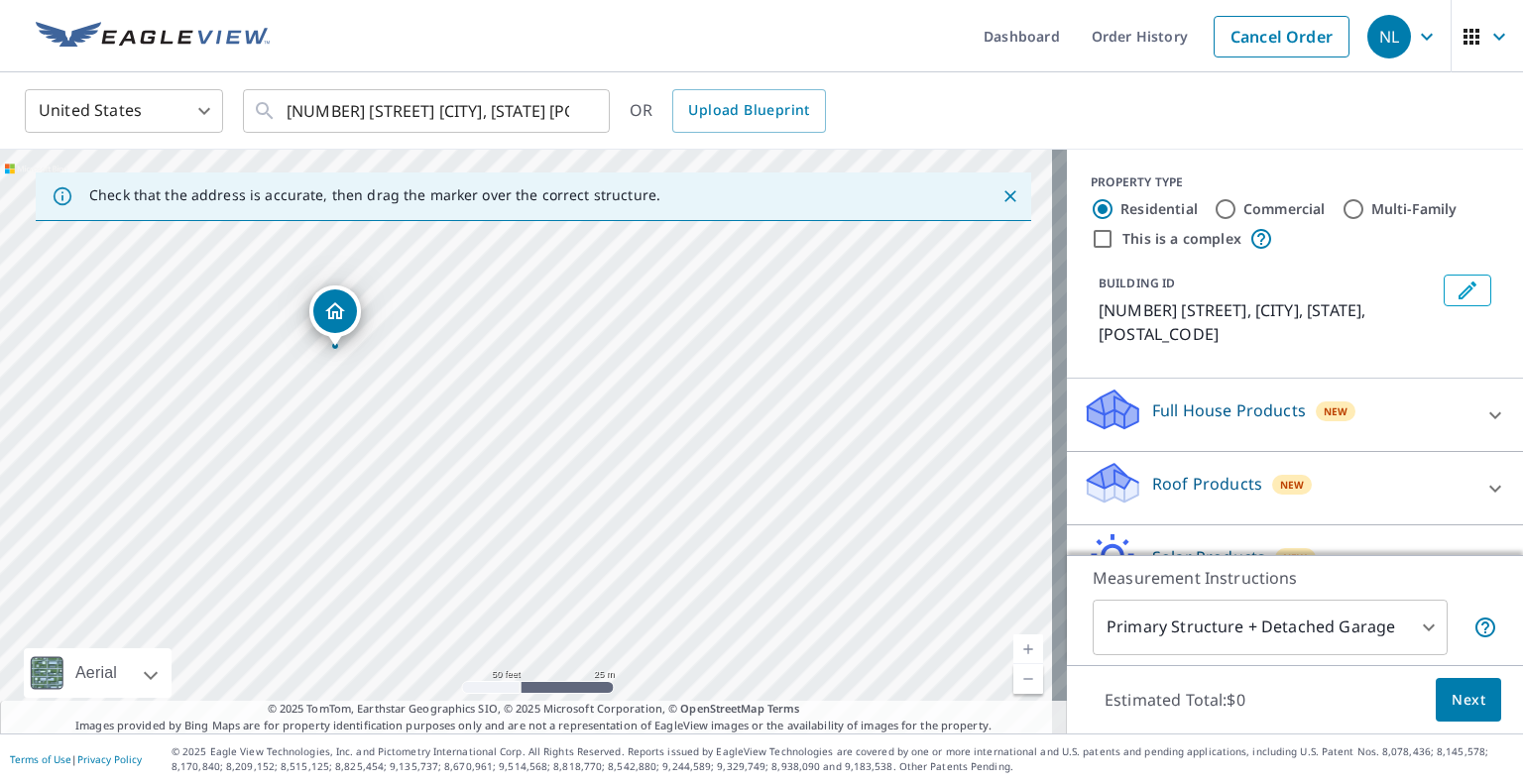 drag, startPoint x: 508, startPoint y: 470, endPoint x: 522, endPoint y: 542, distance: 73.348483 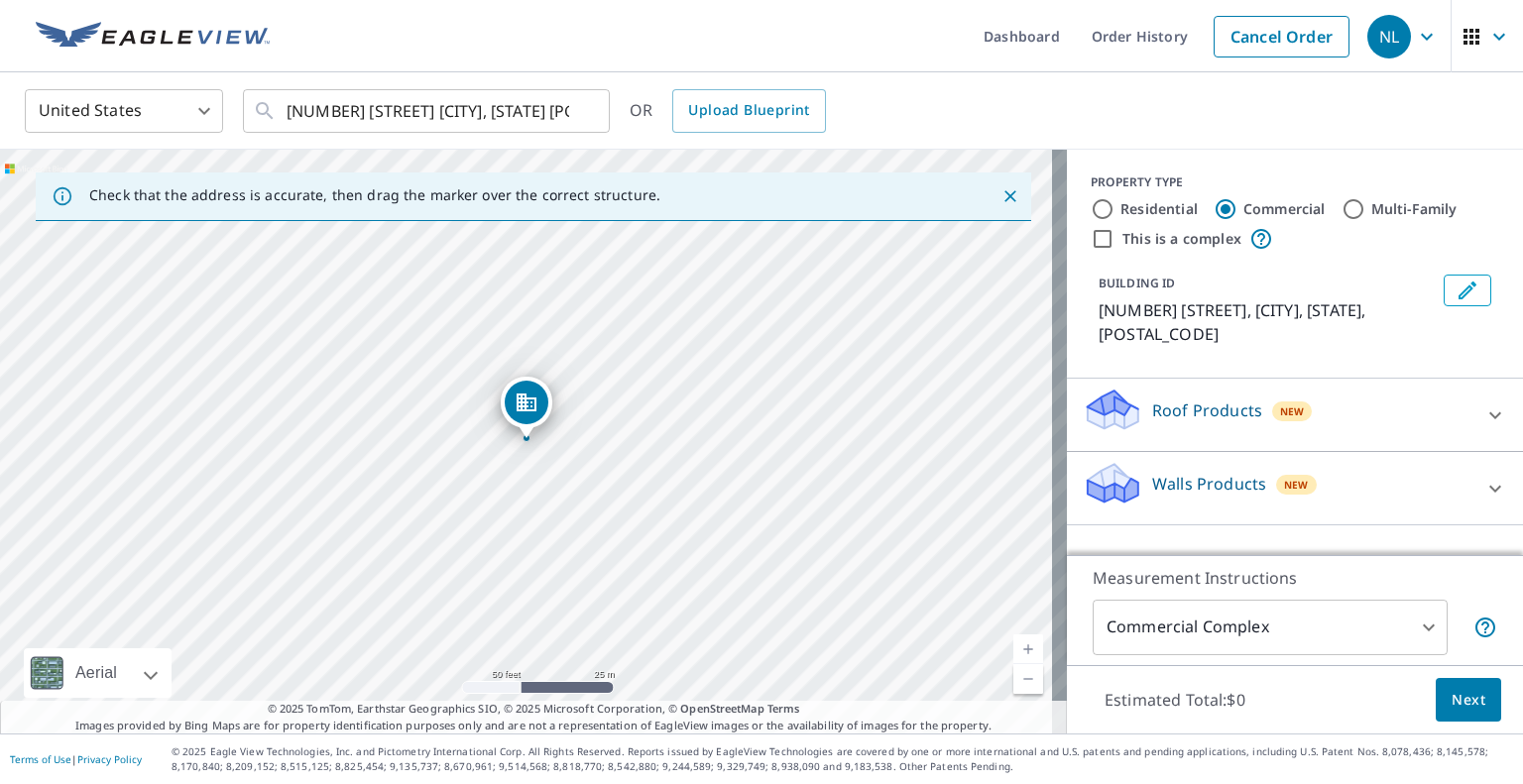 click on "This is a complex" at bounding box center [1103, 239] 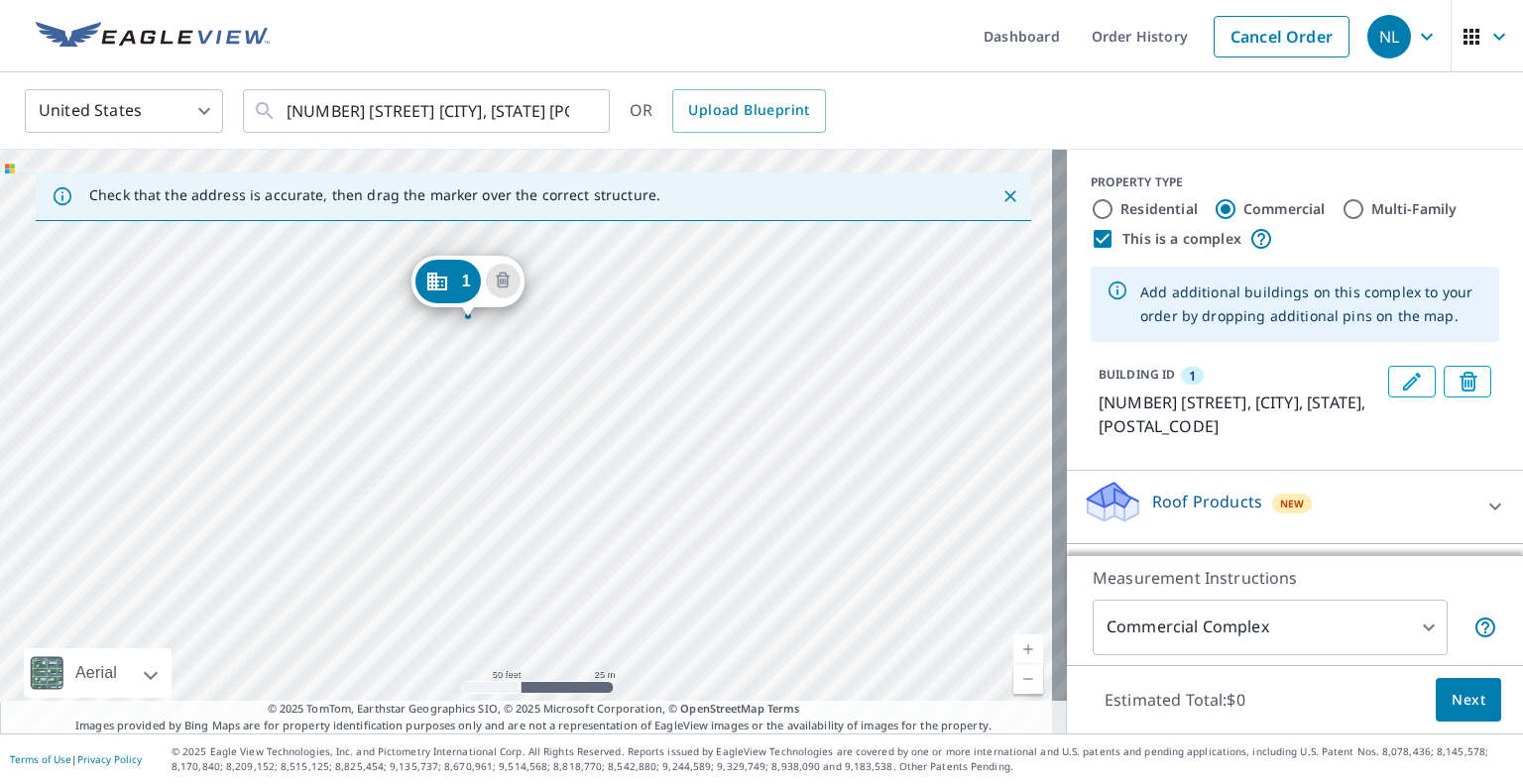 drag, startPoint x: 748, startPoint y: 526, endPoint x: 749, endPoint y: 702, distance: 176.00284 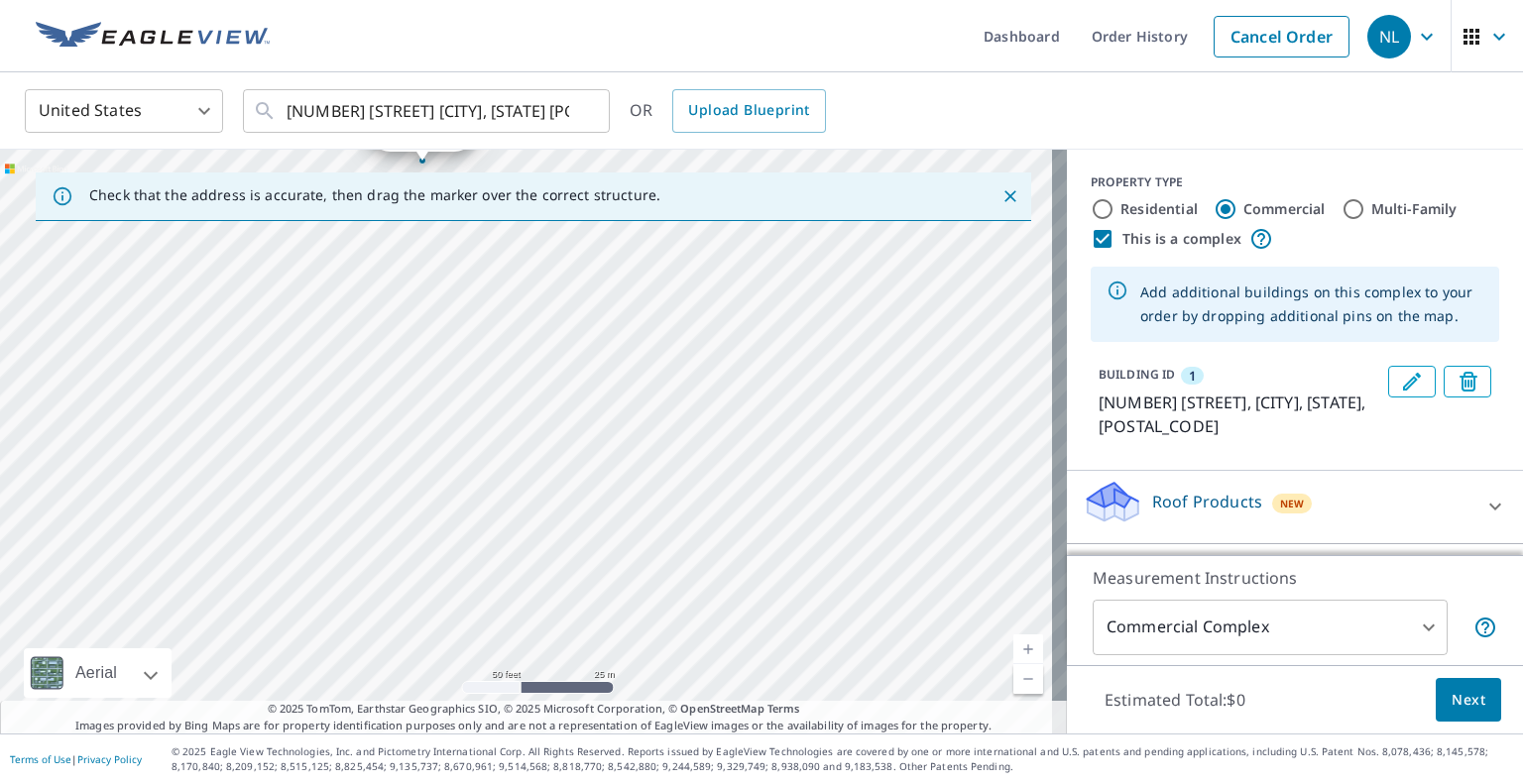 drag, startPoint x: 639, startPoint y: 431, endPoint x: 703, endPoint y: 523, distance: 112.07141 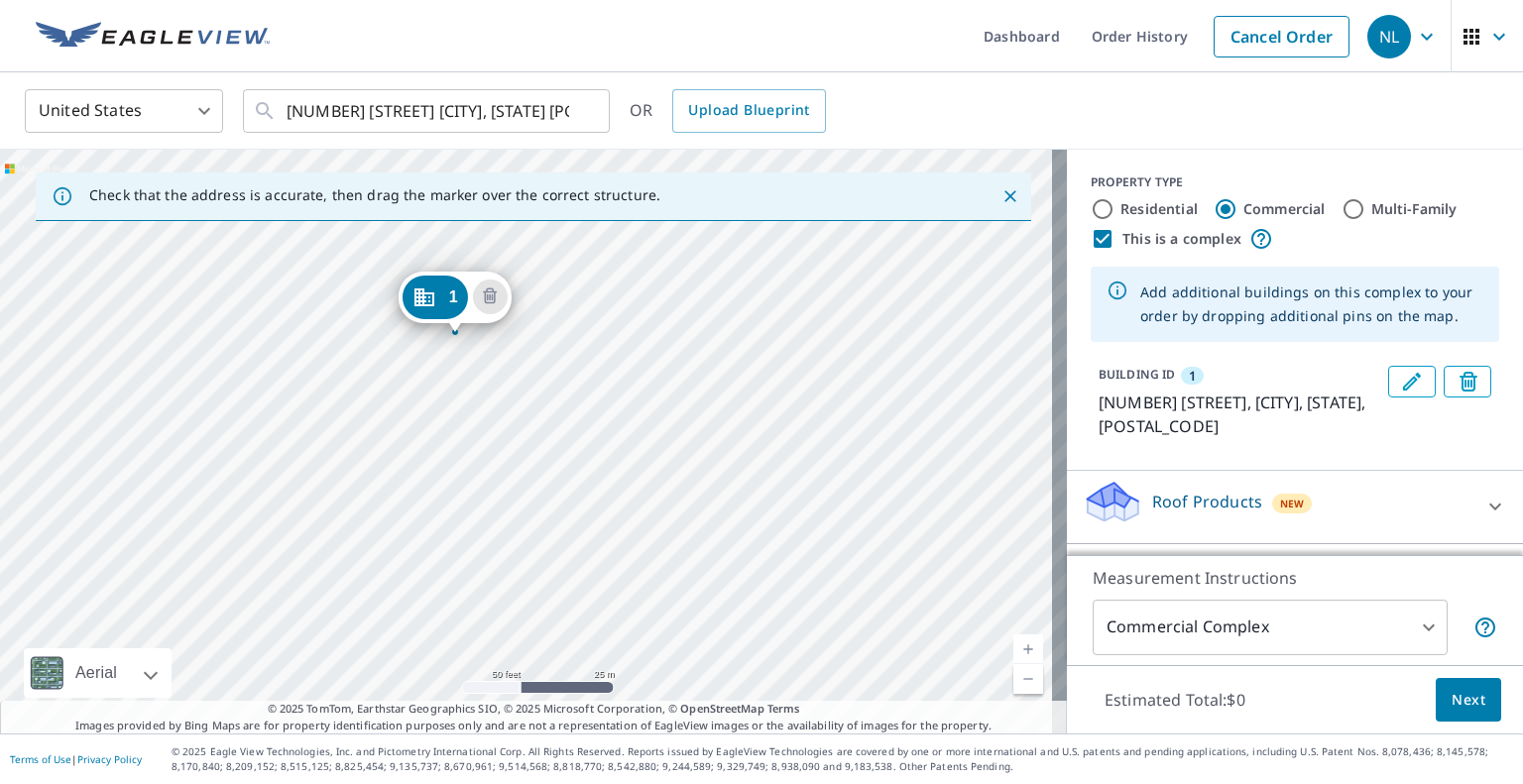 drag, startPoint x: 619, startPoint y: 366, endPoint x: 633, endPoint y: 474, distance: 108.90363 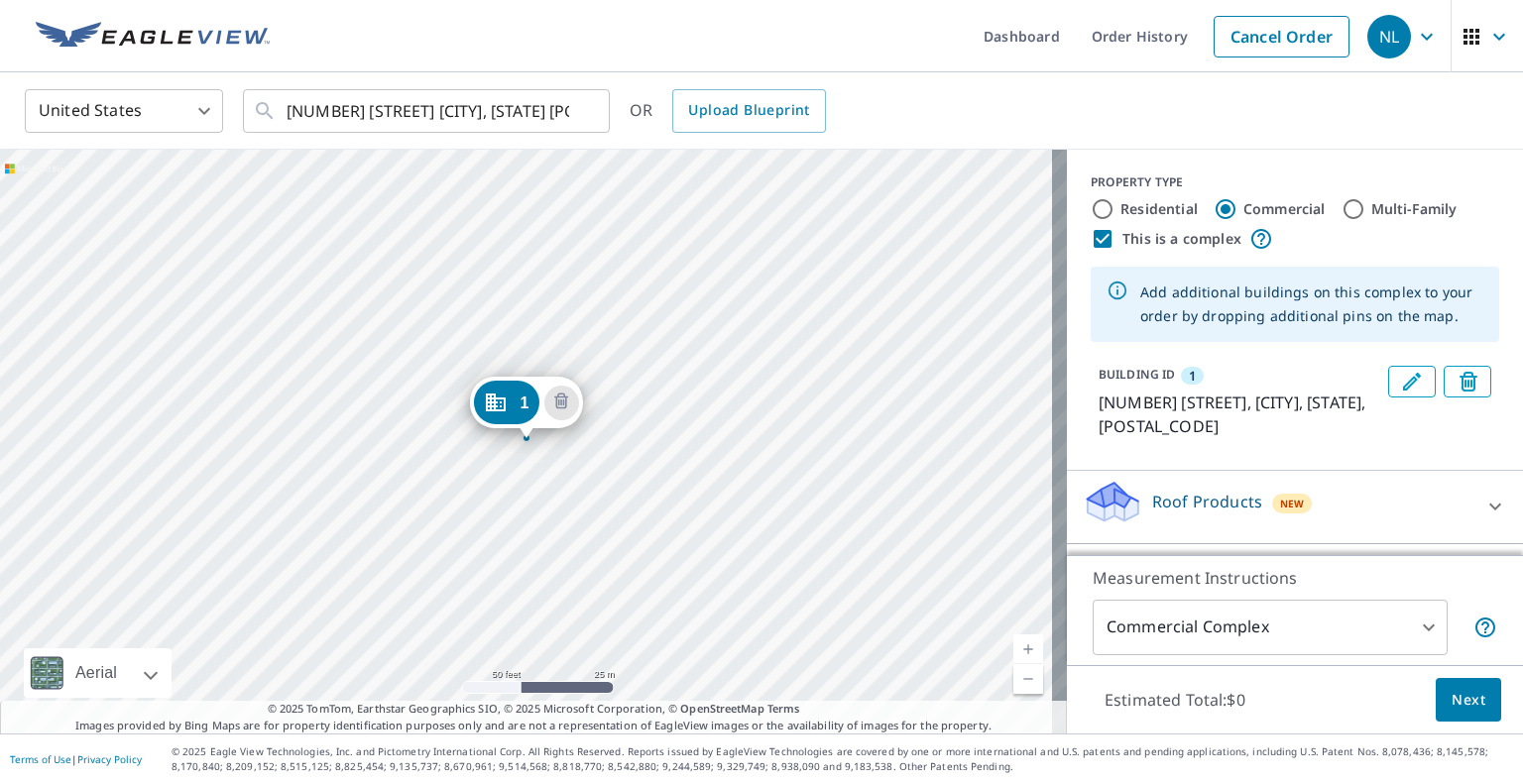 scroll, scrollTop: 61, scrollLeft: 0, axis: vertical 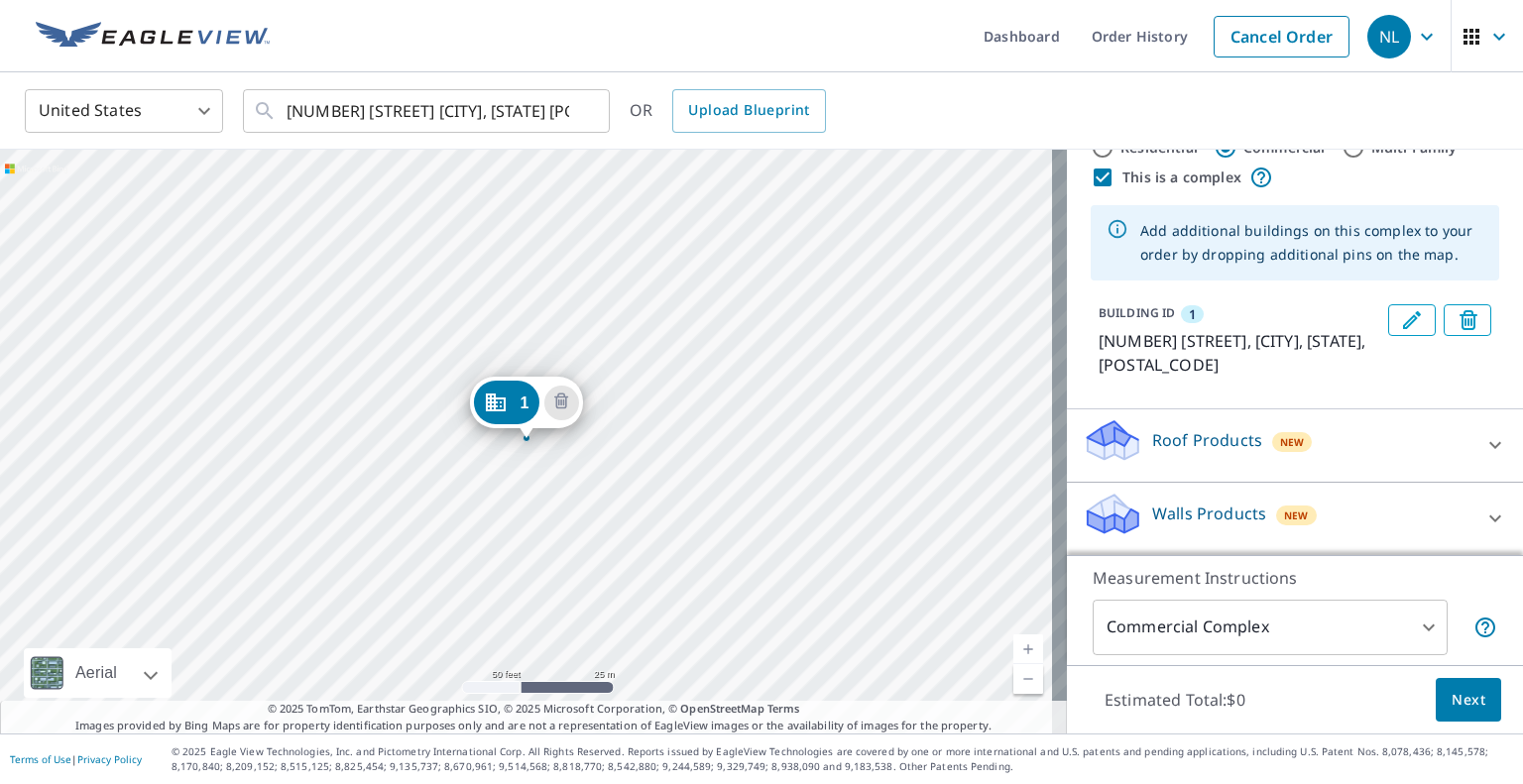 click on "[NUMBER] [STREET] [CITY], [STATE] [POSTAL_CODE]" at bounding box center (533, 441) 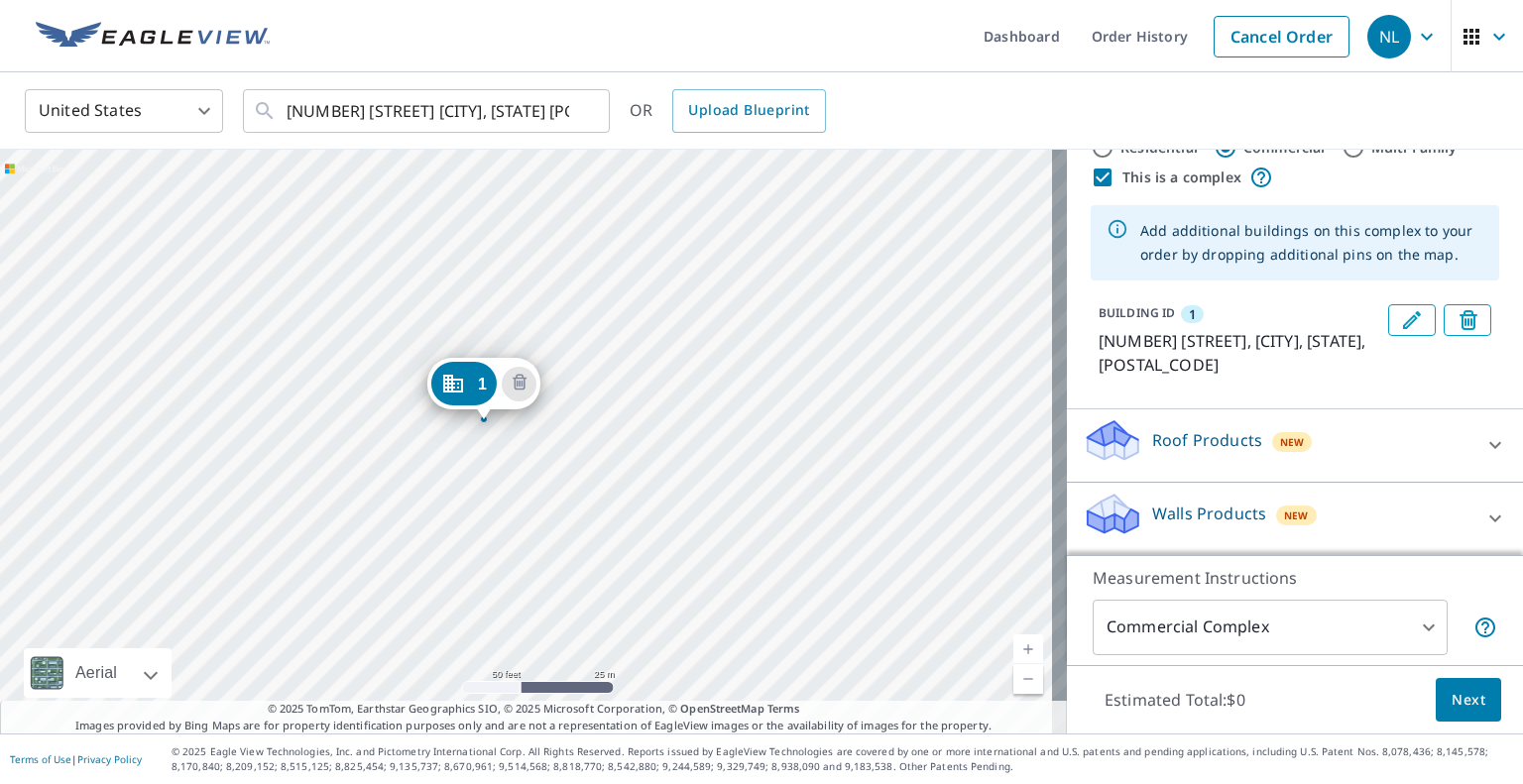 click on "[NUMBER] [STREET] [CITY], [STATE] [POSTAL_CODE]" at bounding box center [533, 441] 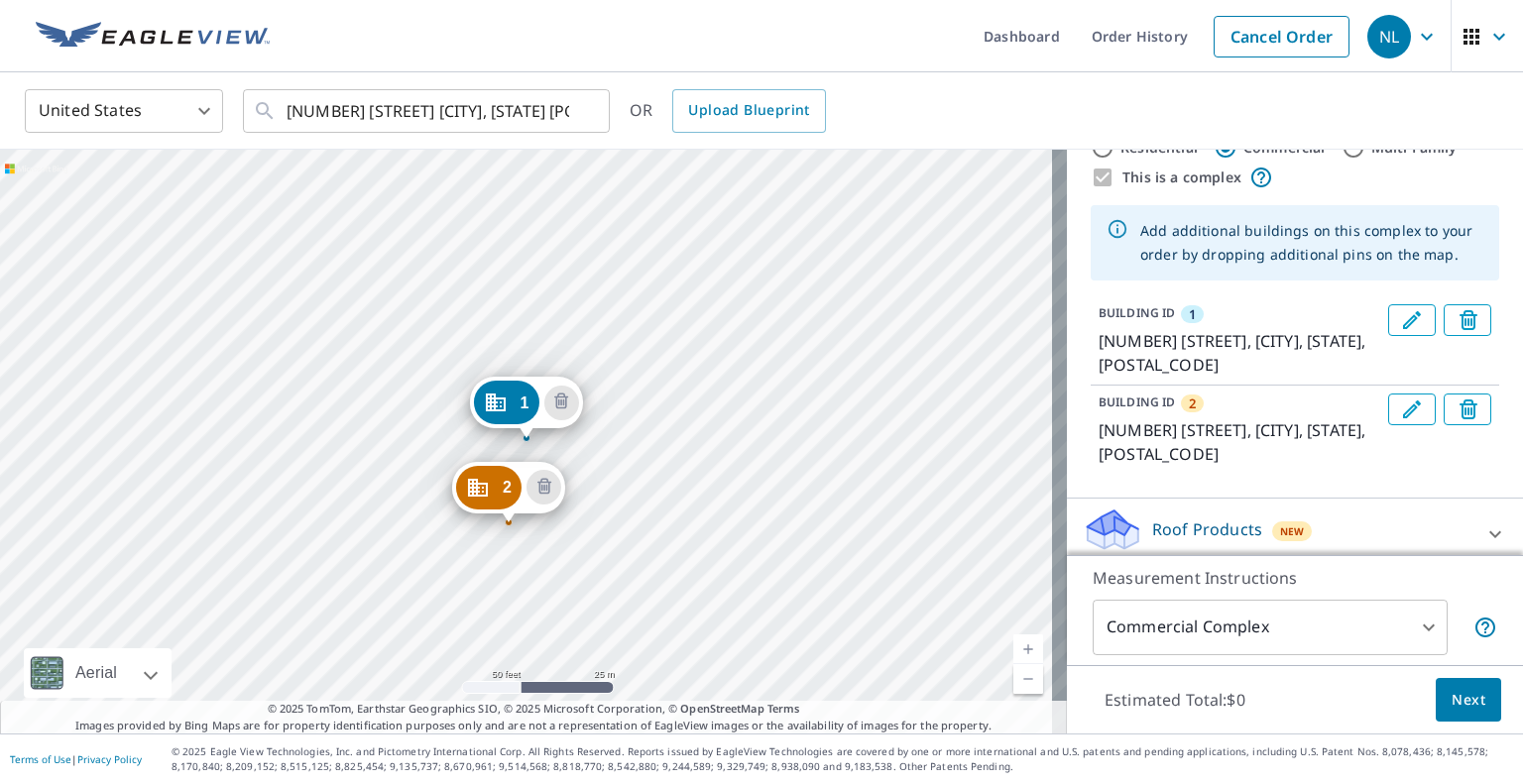 drag, startPoint x: 500, startPoint y: 479, endPoint x: 496, endPoint y: 495, distance: 16.492423 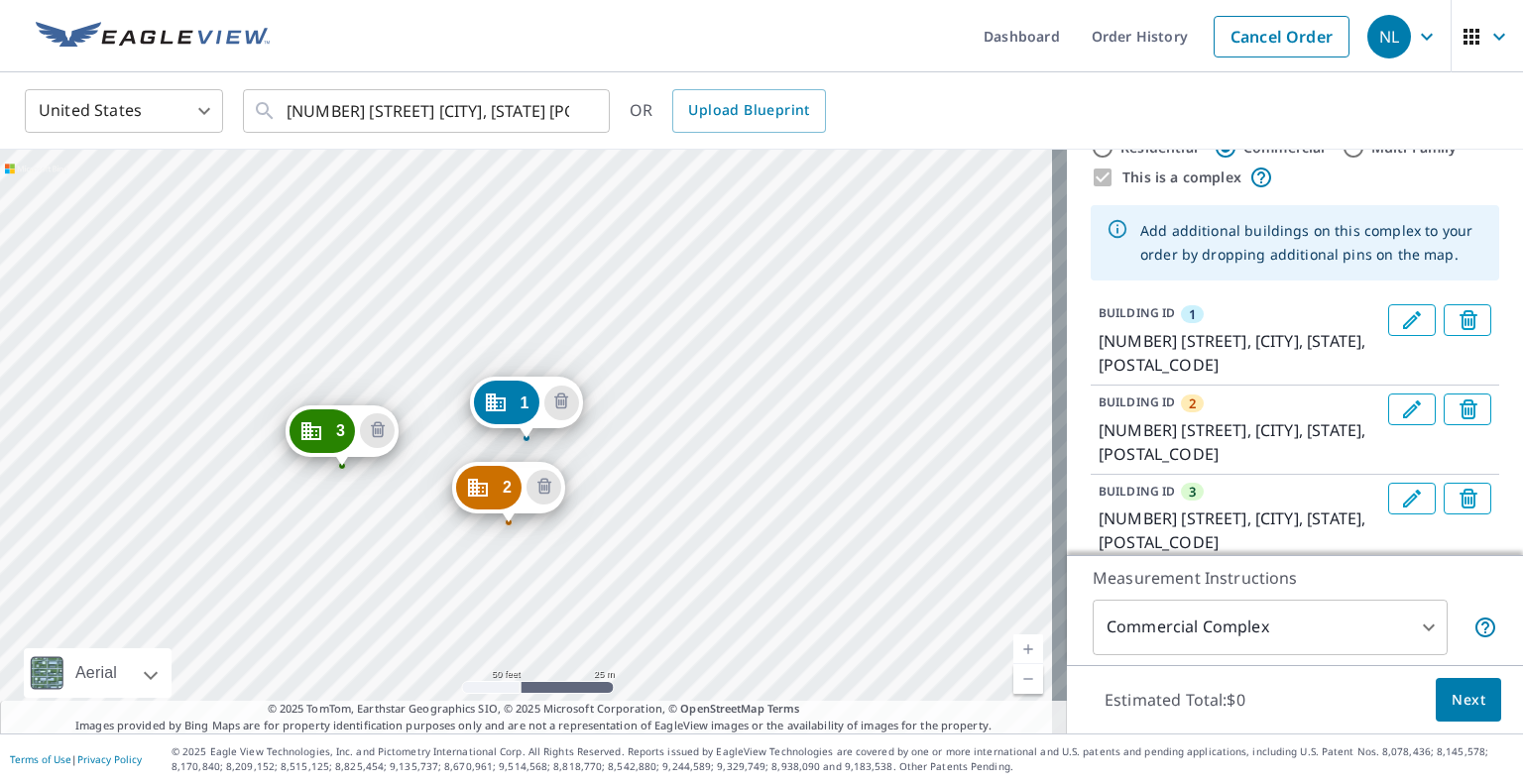 drag, startPoint x: 334, startPoint y: 399, endPoint x: 334, endPoint y: 443, distance: 44 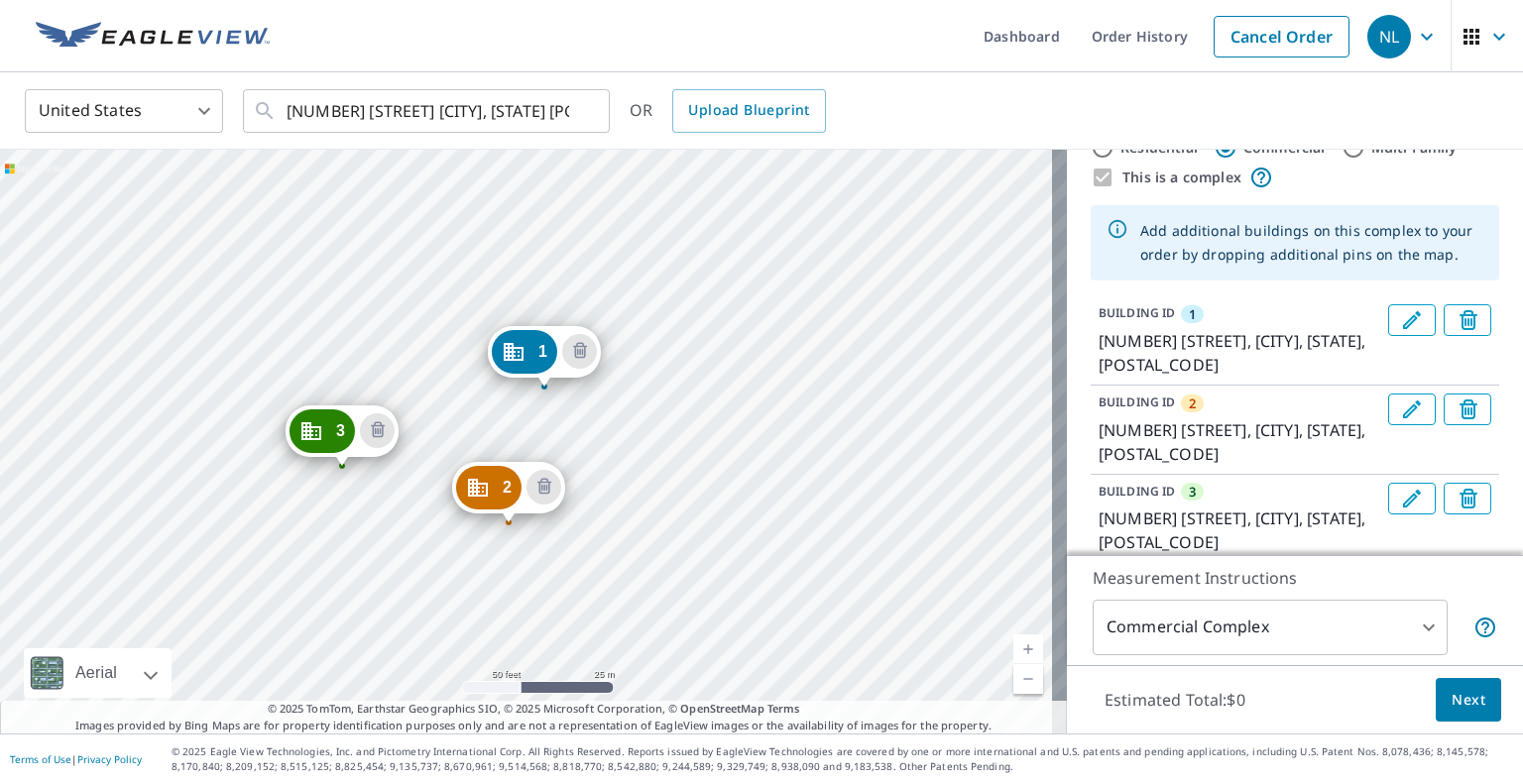 drag, startPoint x: 508, startPoint y: 401, endPoint x: 526, endPoint y: 350, distance: 54.083269 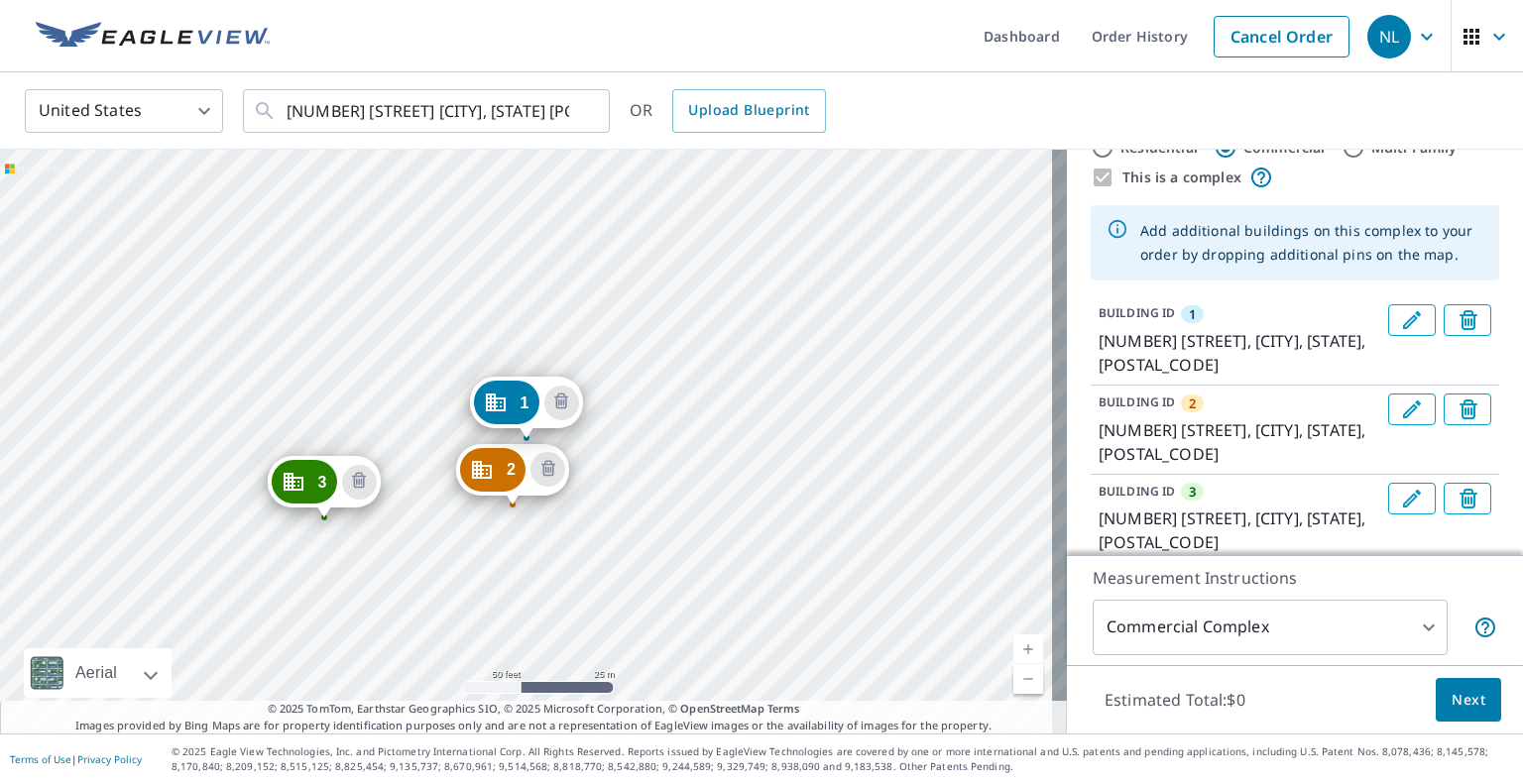 drag, startPoint x: 475, startPoint y: 522, endPoint x: 492, endPoint y: 463, distance: 61.400326 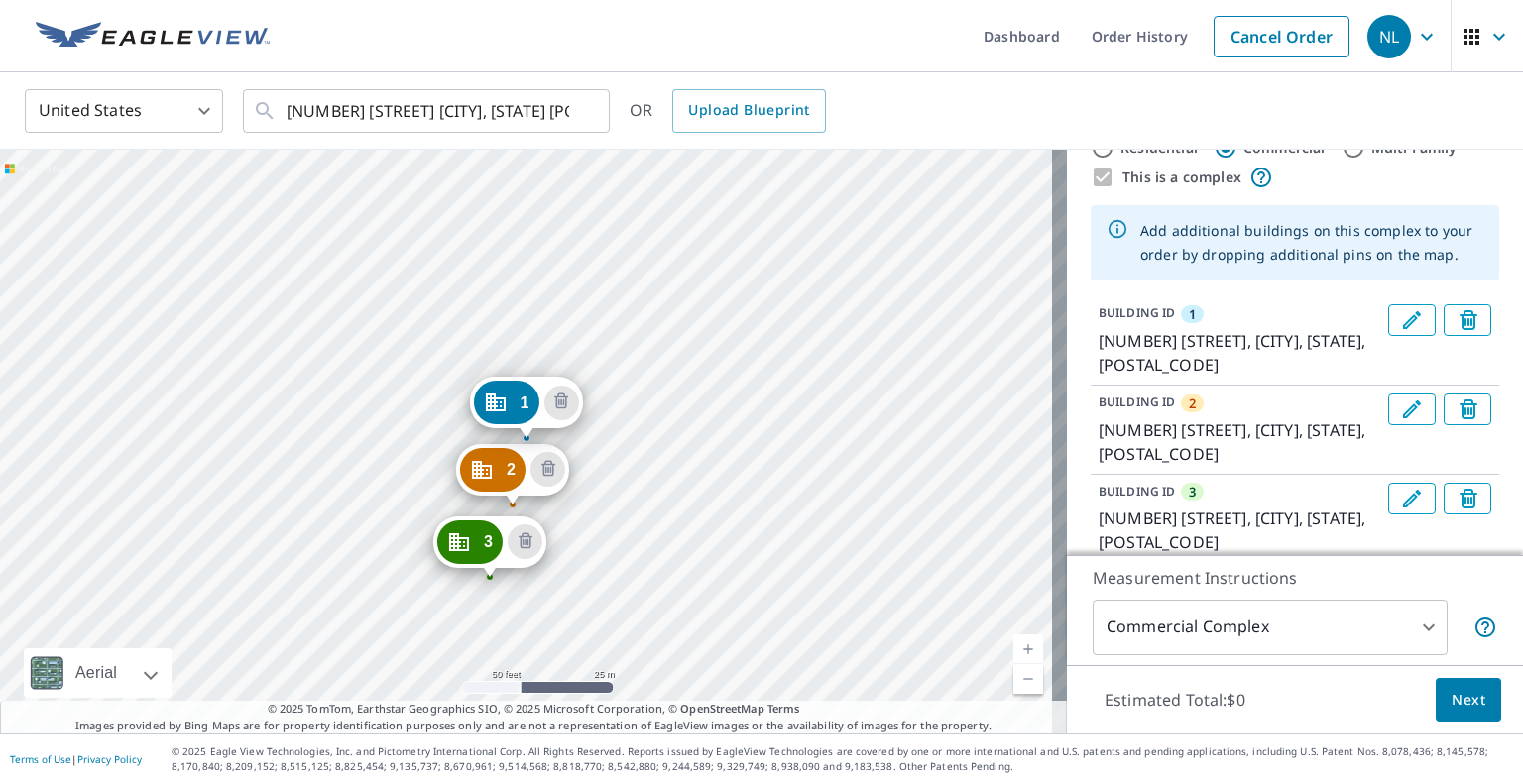 drag, startPoint x: 312, startPoint y: 477, endPoint x: 476, endPoint y: 537, distance: 174.63104 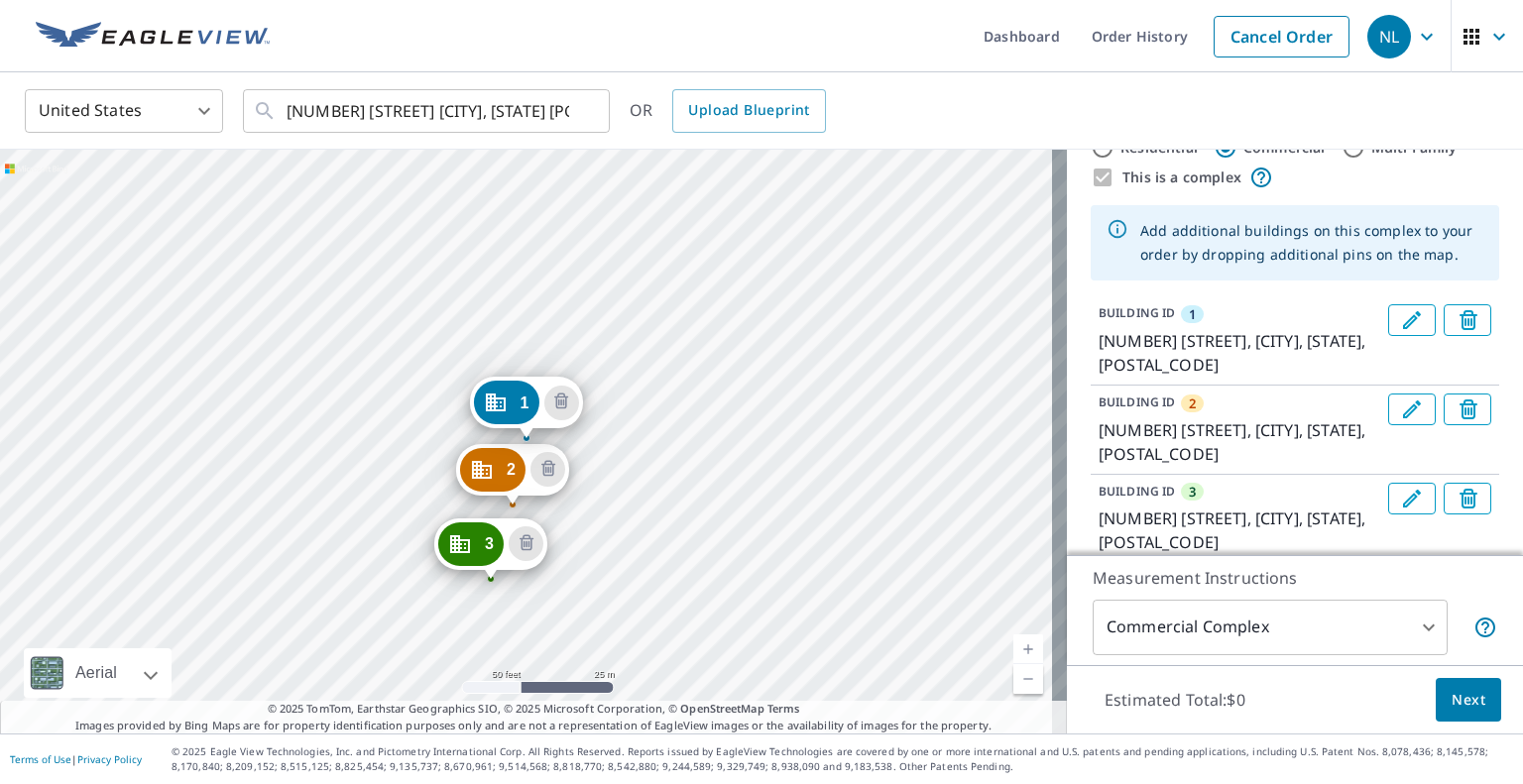 click on "[NUMBER] [STREET] [CITY], [STATE] [POSTAL_CODE] [NUMBER] [STREET] [CITY], [STATE] [POSTAL_CODE] [NUMBER] [STREET] [CITY], [STATE] [POSTAL_CODE]" at bounding box center [533, 441] 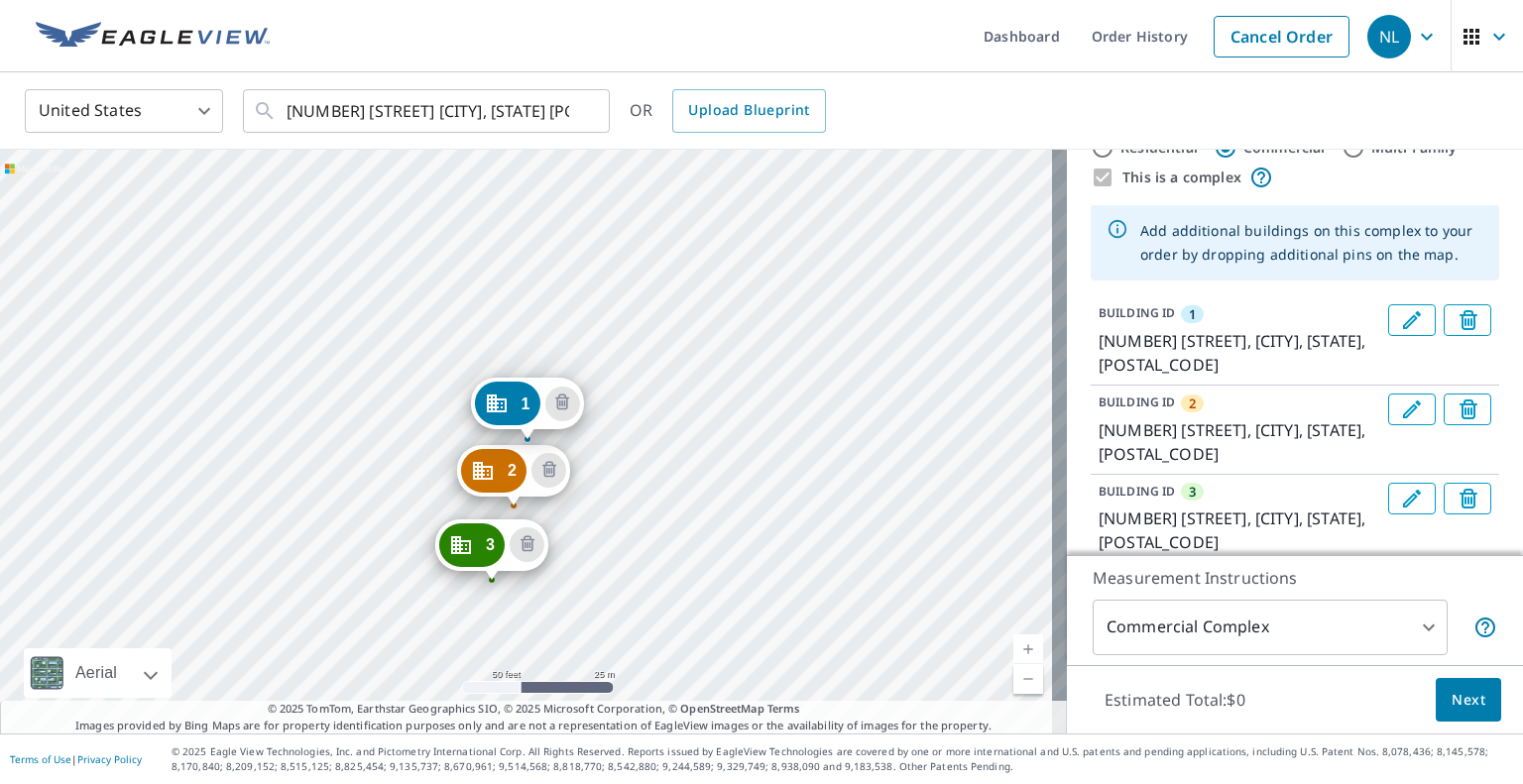 click on "[NUMBER] [STREET] [CITY], [STATE] [POSTAL_CODE] [NUMBER] [STREET] [CITY], [STATE] [POSTAL_CODE] [NUMBER] [STREET] [CITY], [STATE] [POSTAL_CODE]" at bounding box center [533, 441] 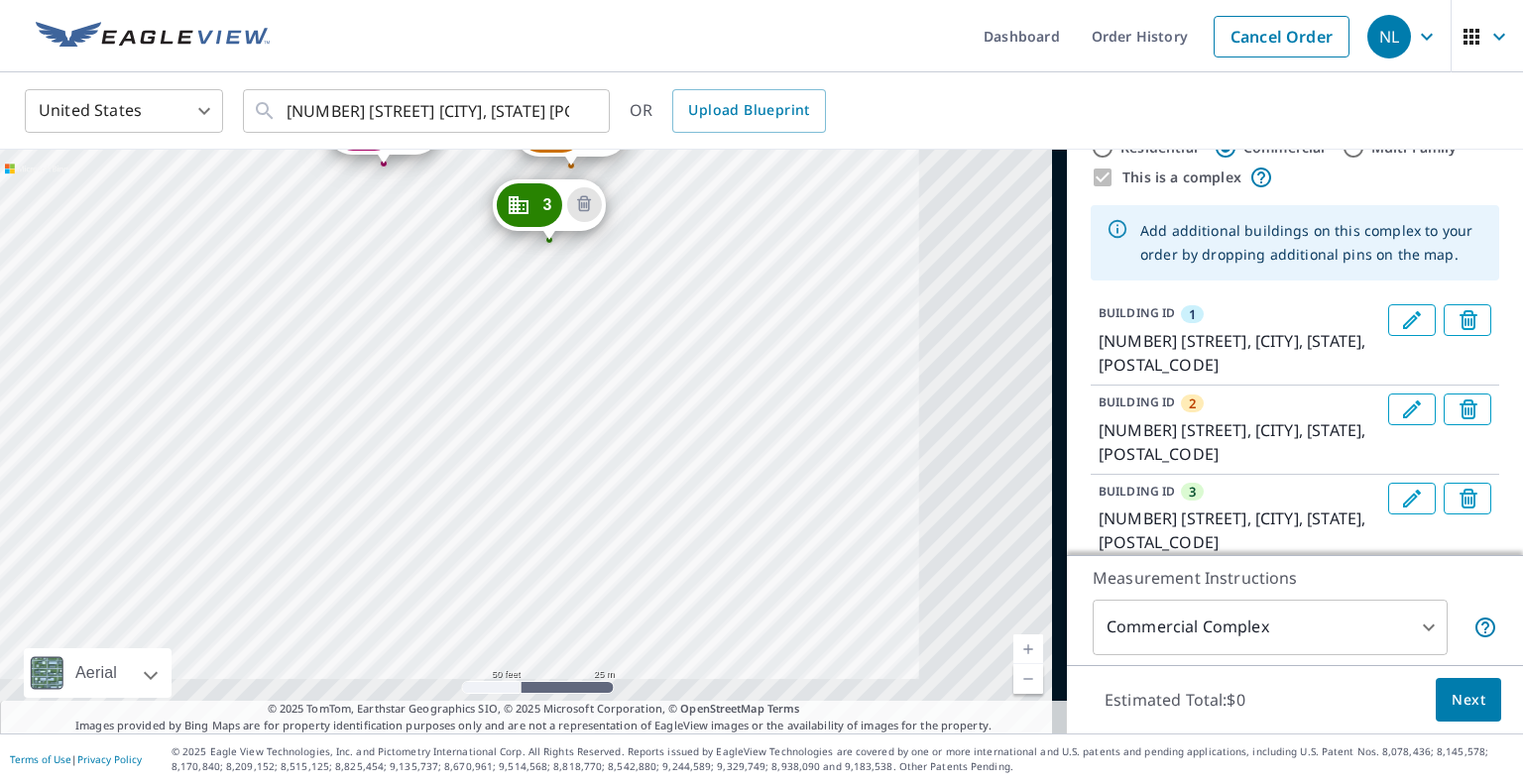 drag, startPoint x: 559, startPoint y: 412, endPoint x: 544, endPoint y: 428, distance: 21.931712 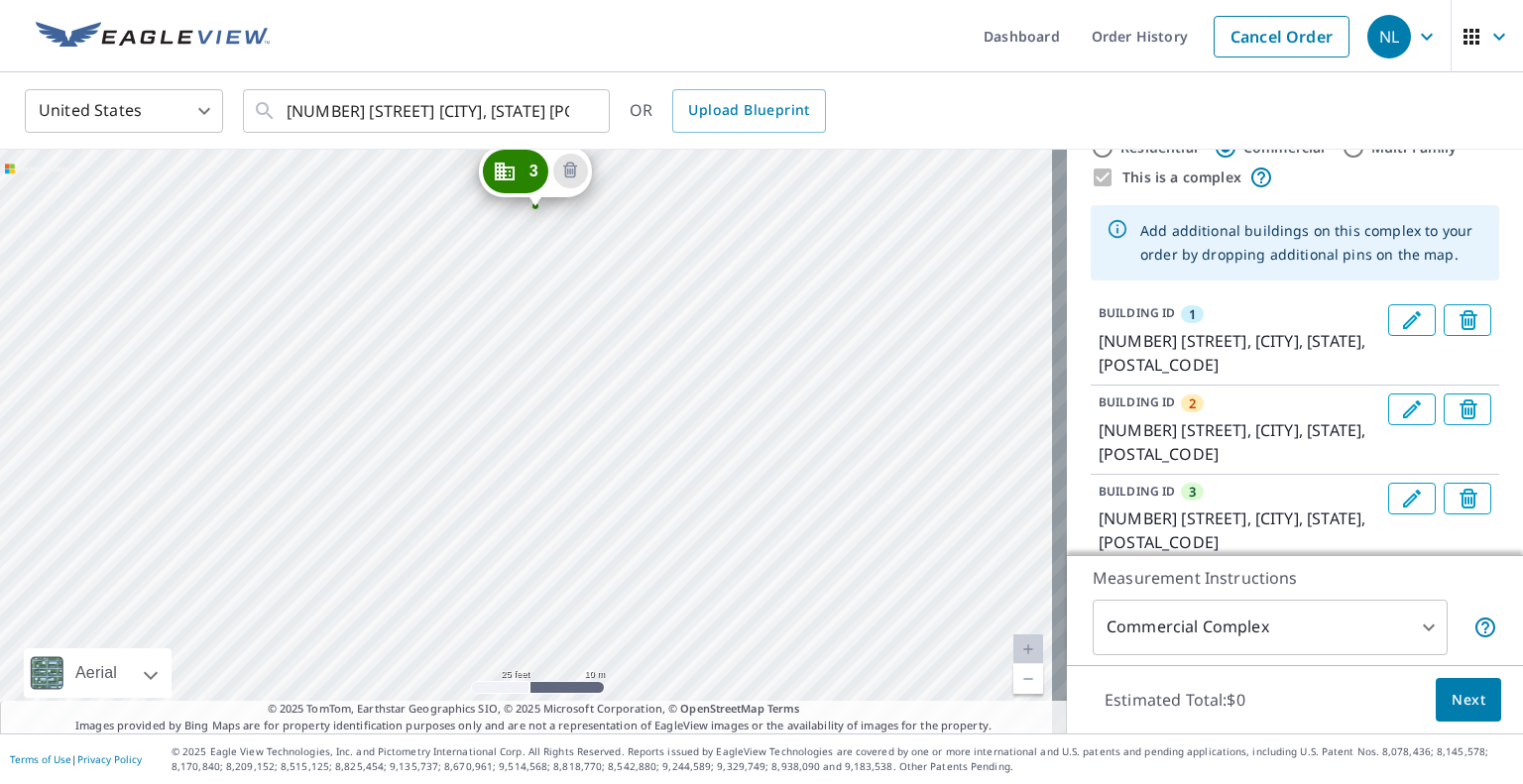 drag, startPoint x: 678, startPoint y: 375, endPoint x: 718, endPoint y: 449, distance: 84 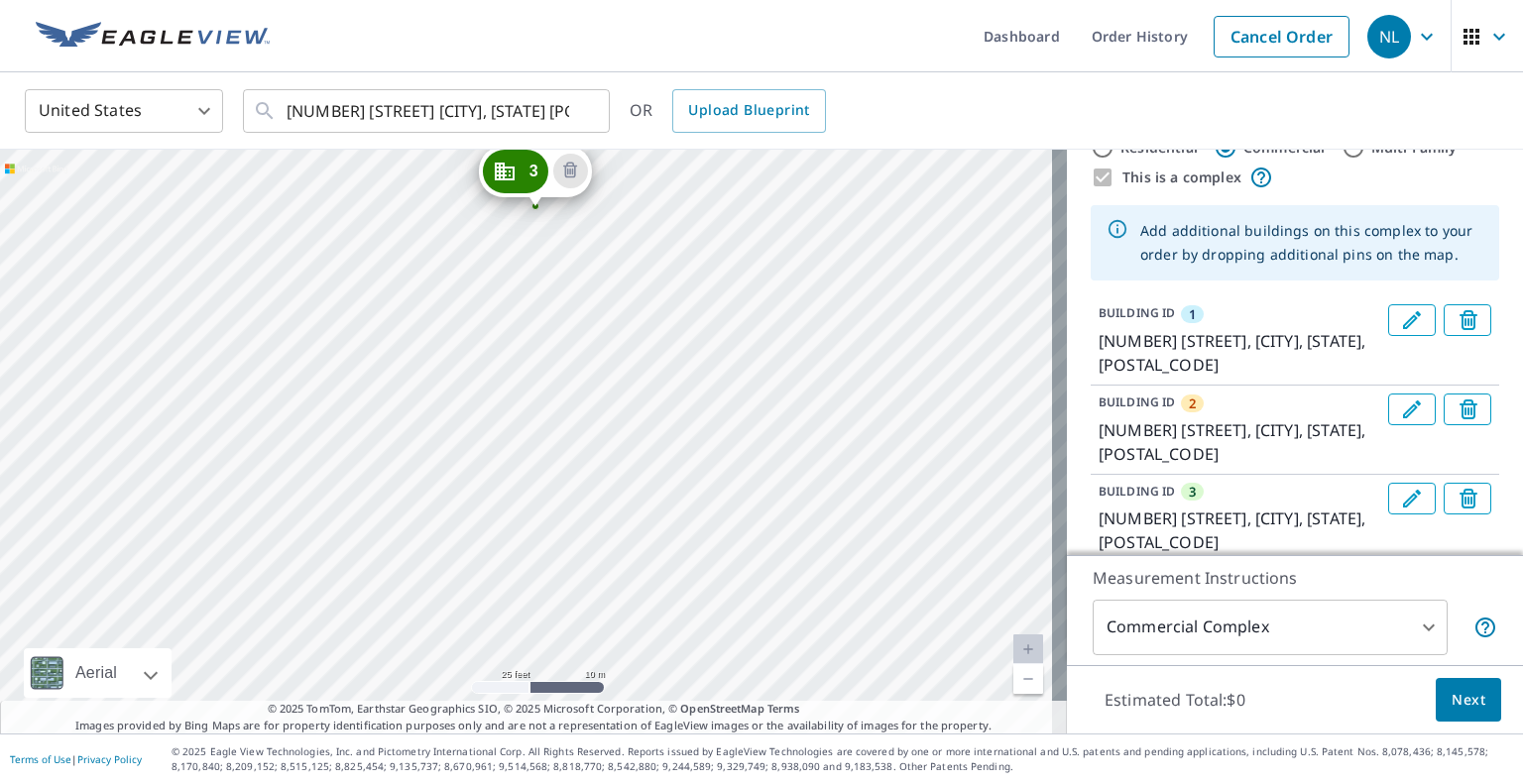 click on "[NUMBER] [STREET] [CITY], [STATE] [POSTAL_CODE] [NUMBER] [STREET] [CITY], [STATE] [POSTAL_CODE] [NUMBER] [STREET] [CITY], [STATE] [POSTAL_CODE] [NUMBER] [STREET] [CITY], [STATE] [POSTAL_CODE]" at bounding box center (533, 441) 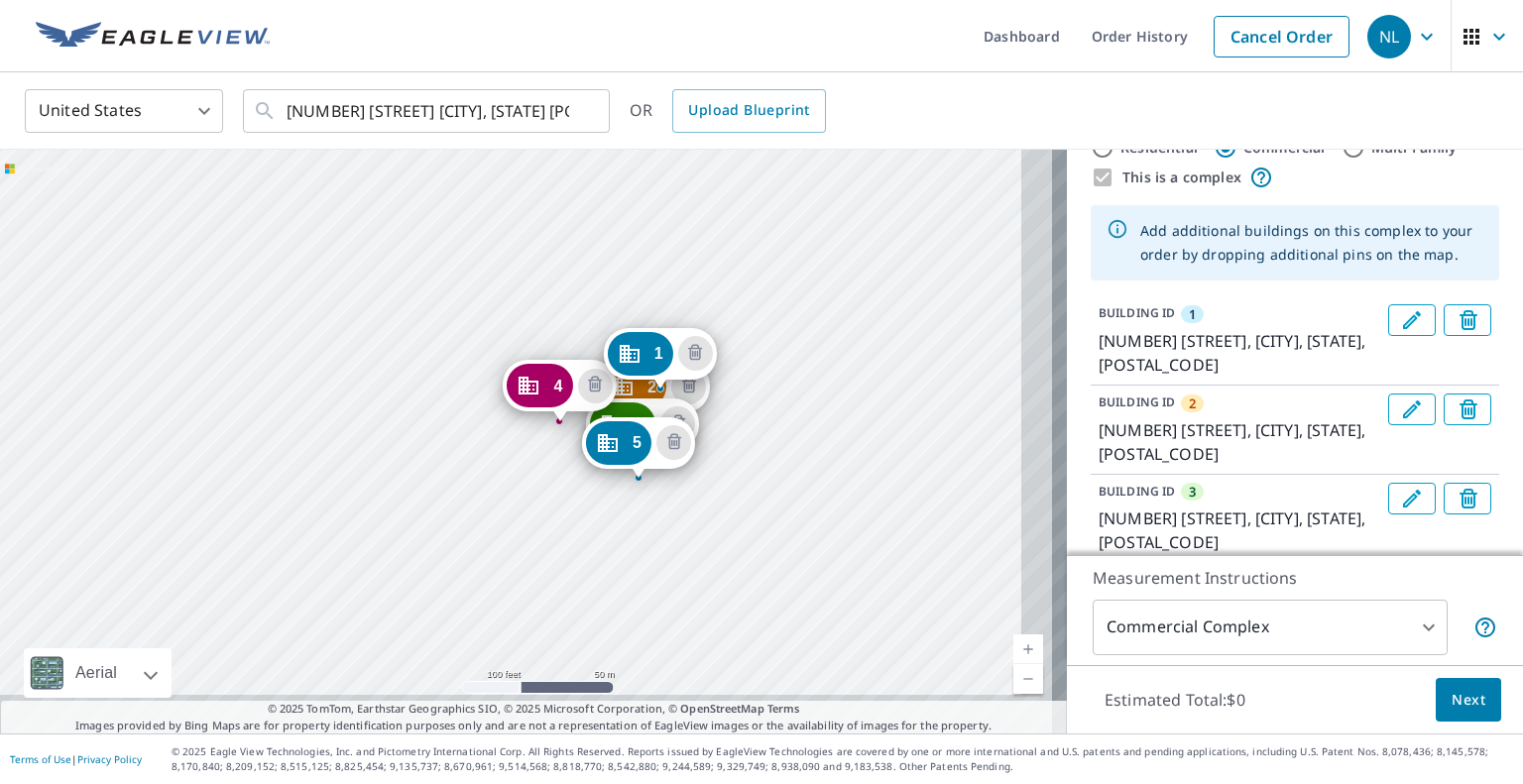drag, startPoint x: 714, startPoint y: 455, endPoint x: 676, endPoint y: 451, distance: 38.209946 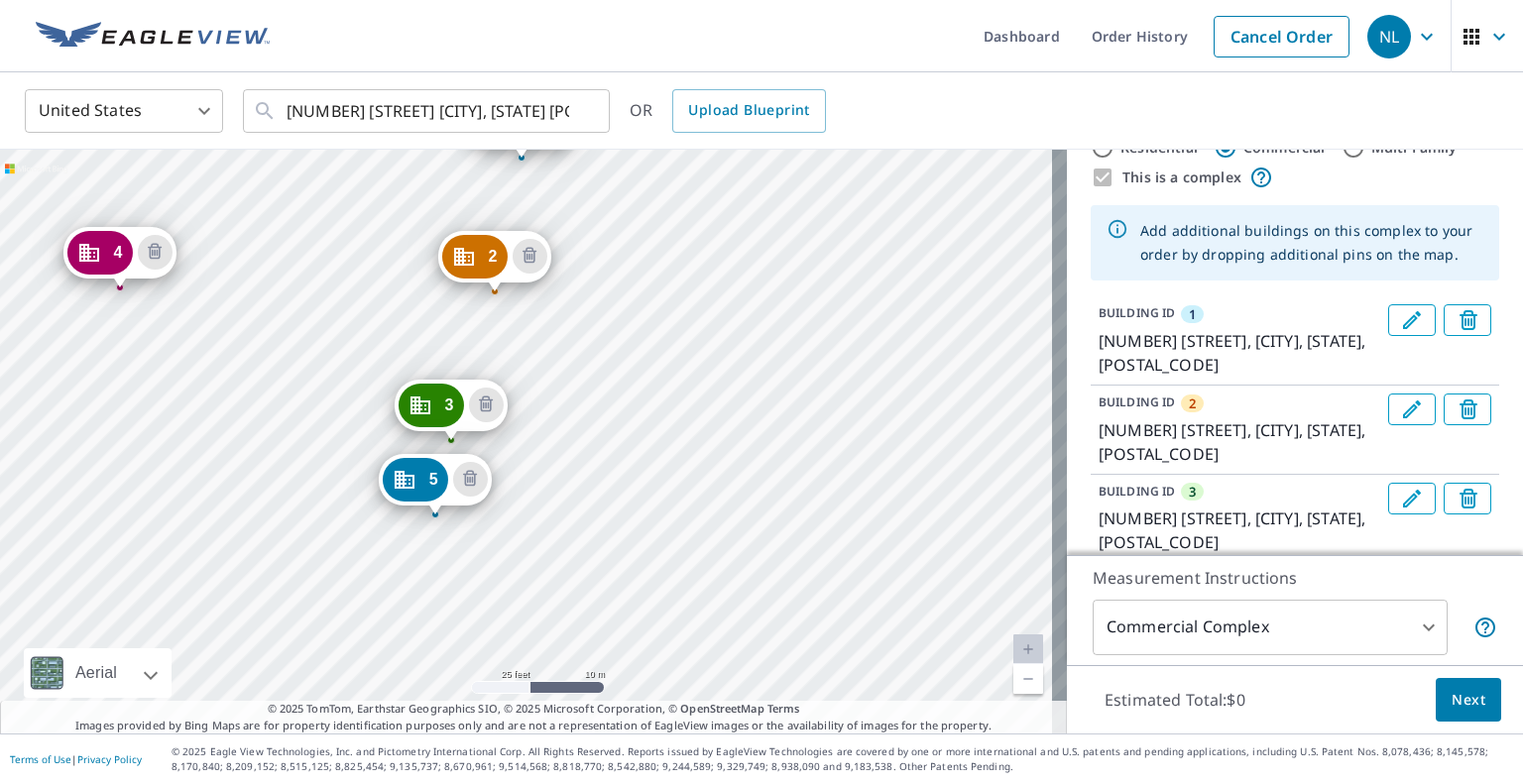 click on "[NUMBER] [STREET] [CITY], [STATE] [POSTAL_CODE] [NUMBER] [STREET] [CITY], [STATE] [POSTAL_CODE] [NUMBER] [STREET] [CITY], [STATE] [POSTAL_CODE] [NUMBER] [STREET] [CITY], [STATE] [POSTAL_CODE] [NUMBER] [STREET] [CITY], [STATE] [POSTAL_CODE]" at bounding box center (533, 441) 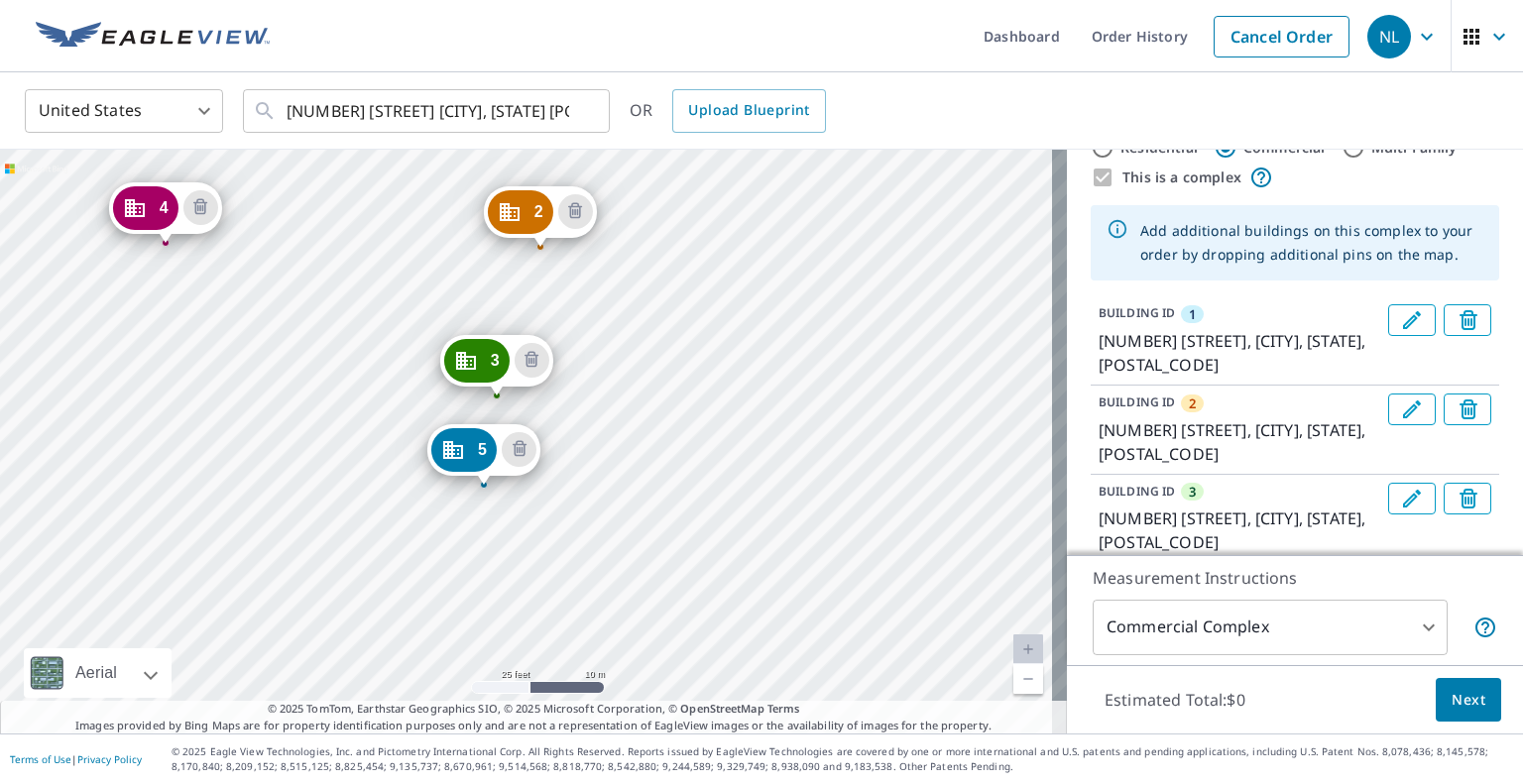 drag, startPoint x: 473, startPoint y: 435, endPoint x: 476, endPoint y: 450, distance: 15.297059 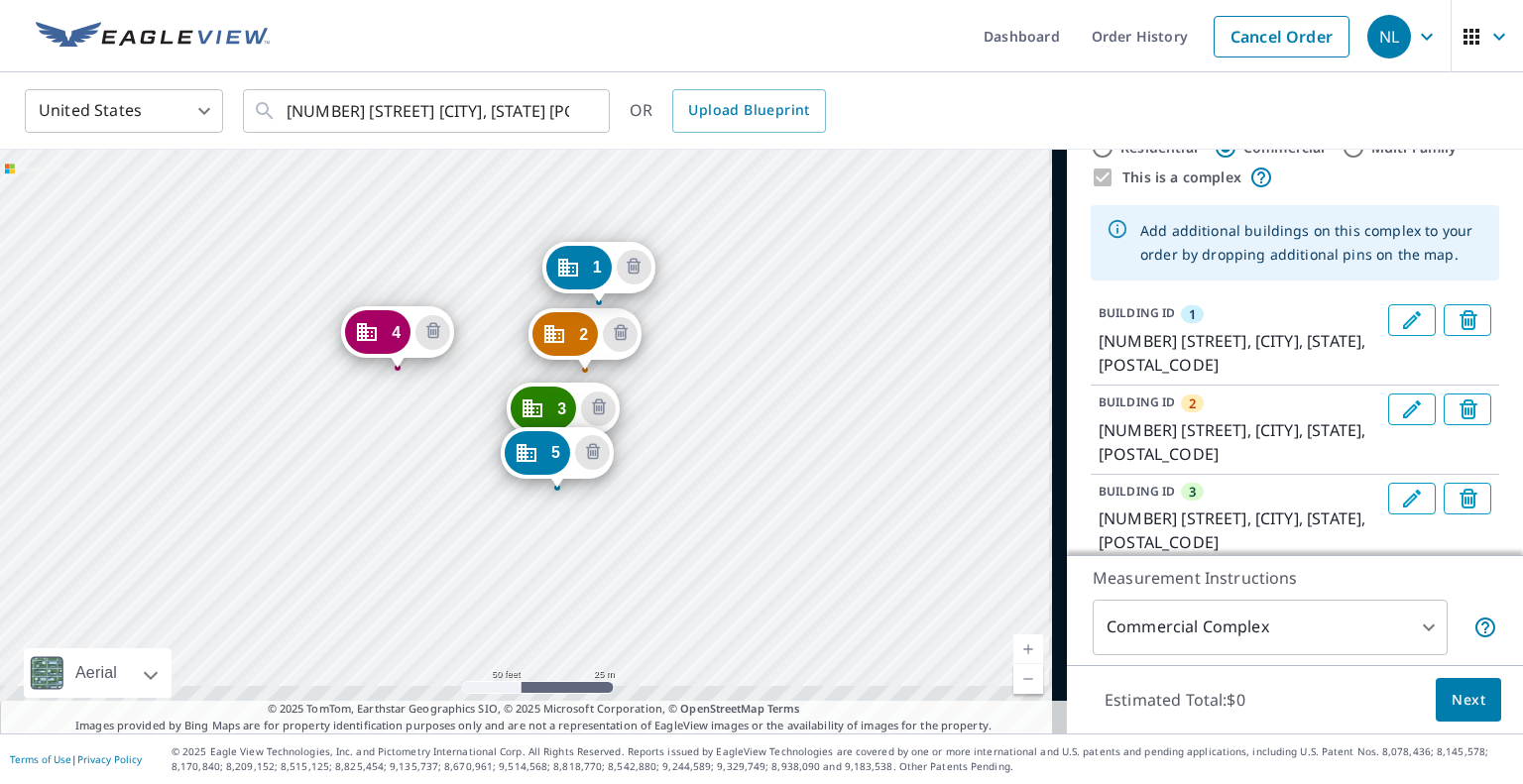 drag, startPoint x: 825, startPoint y: 550, endPoint x: 692, endPoint y: 407, distance: 195.28953 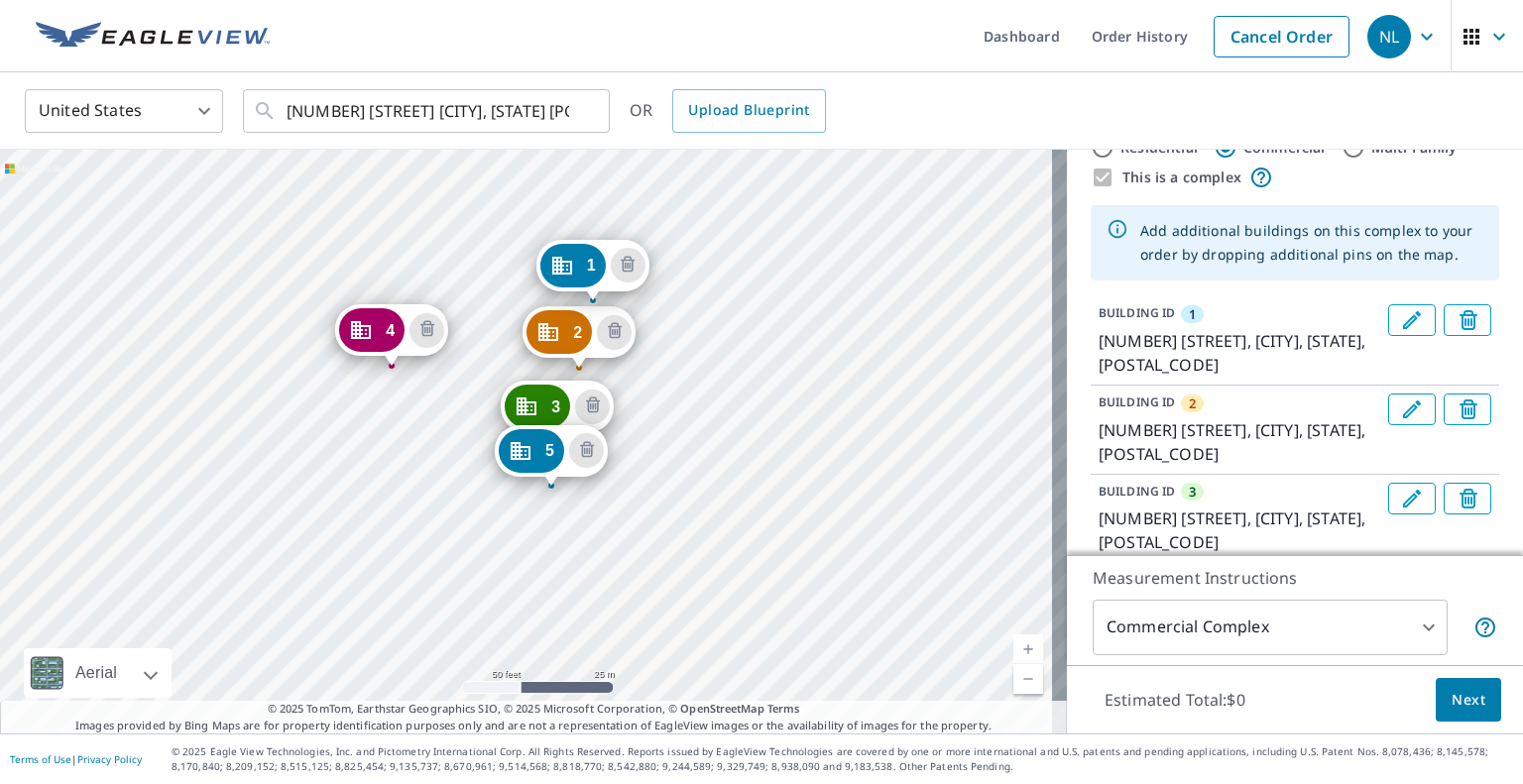 click on "[NUMBER] [STREET] [CITY], [STATE] [POSTAL_CODE] [NUMBER] [STREET] [CITY], [STATE] [POSTAL_CODE] [NUMBER] [STREET] [CITY], [STATE] [POSTAL_CODE] [NUMBER] [STREET] [CITY], [STATE] [POSTAL_CODE] [NUMBER] [STREET] [CITY], [STATE] [POSTAL_CODE]" at bounding box center [533, 441] 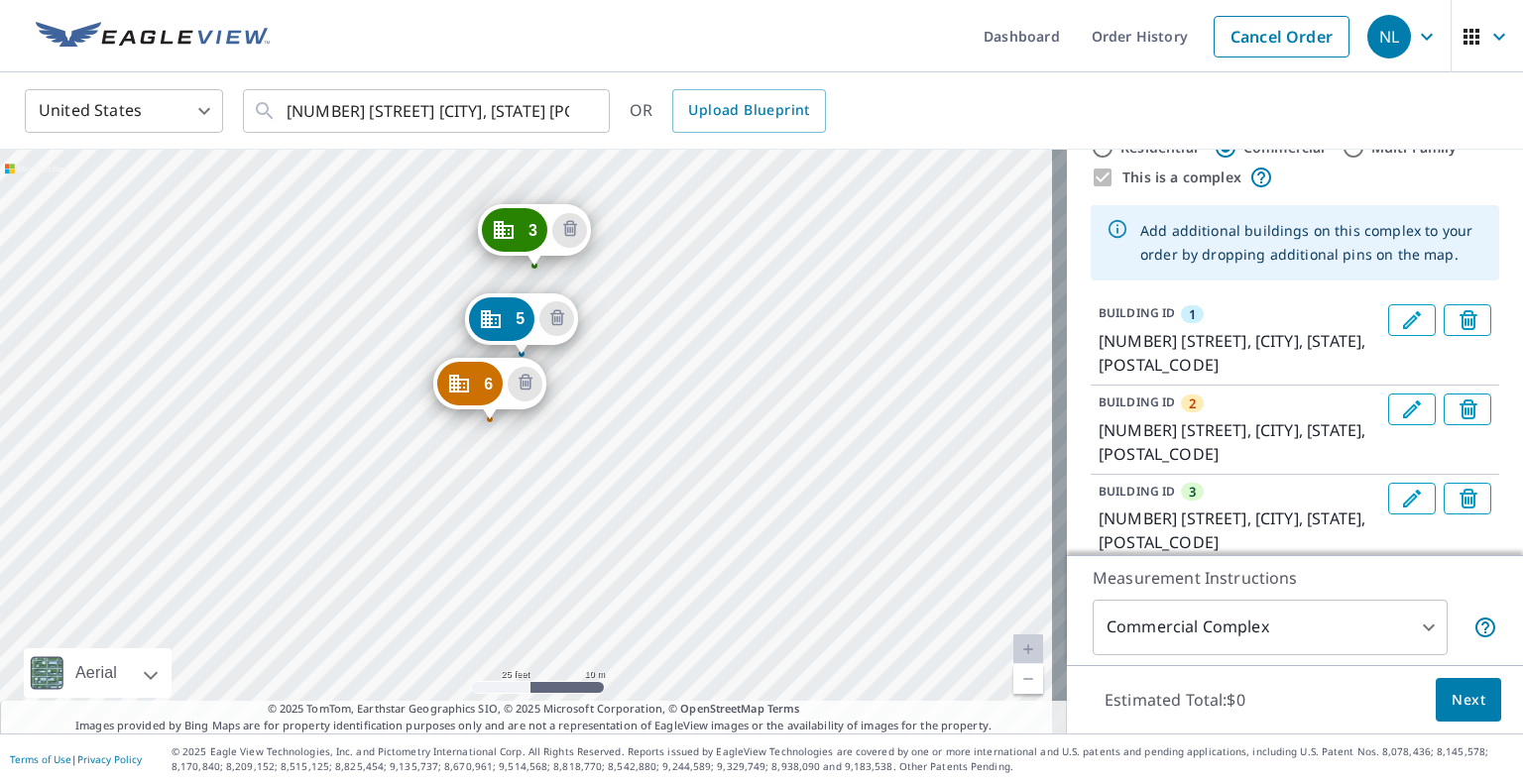 drag, startPoint x: 698, startPoint y: 476, endPoint x: 675, endPoint y: 321, distance: 156.6972 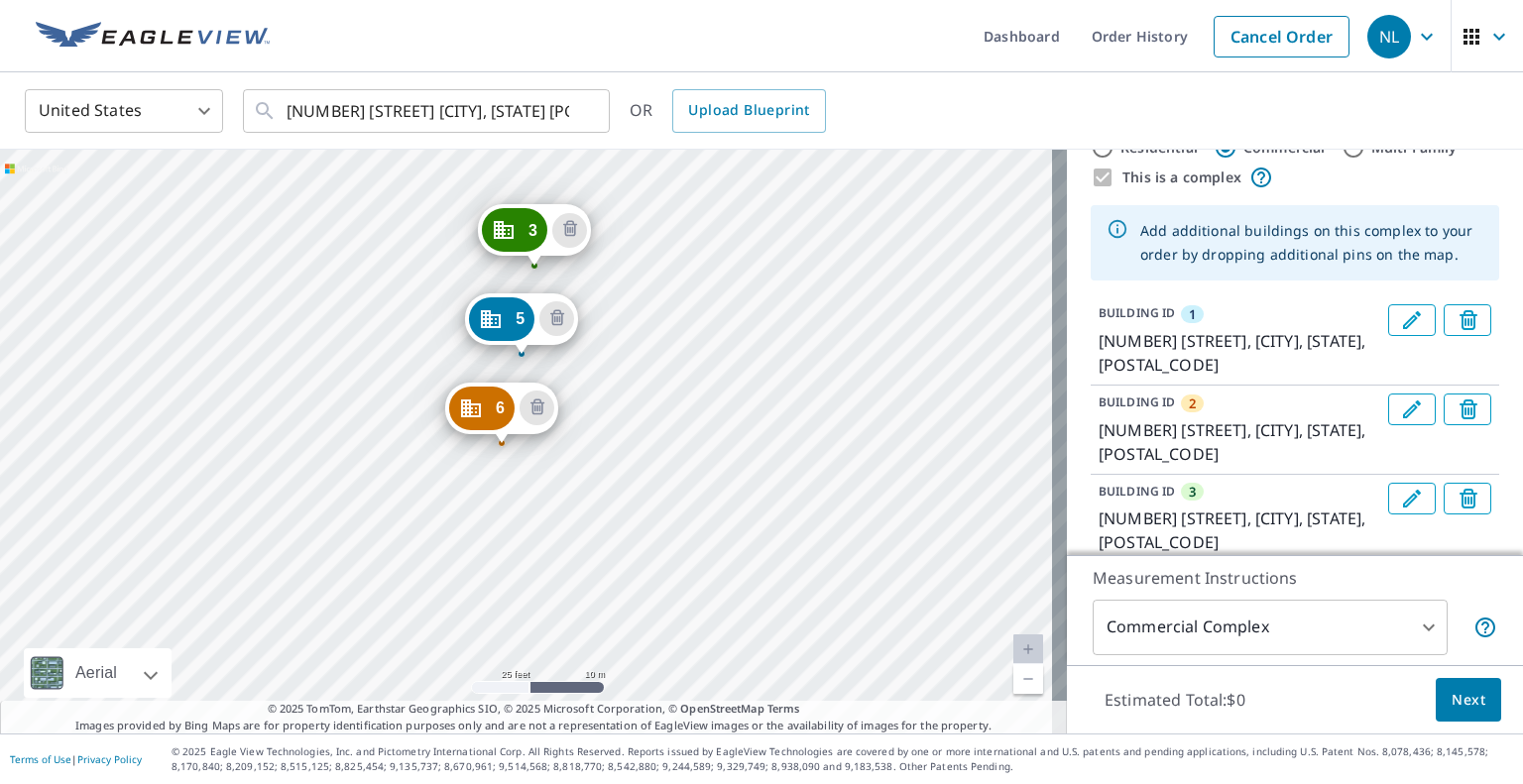 drag, startPoint x: 476, startPoint y: 391, endPoint x: 488, endPoint y: 414, distance: 25.942244 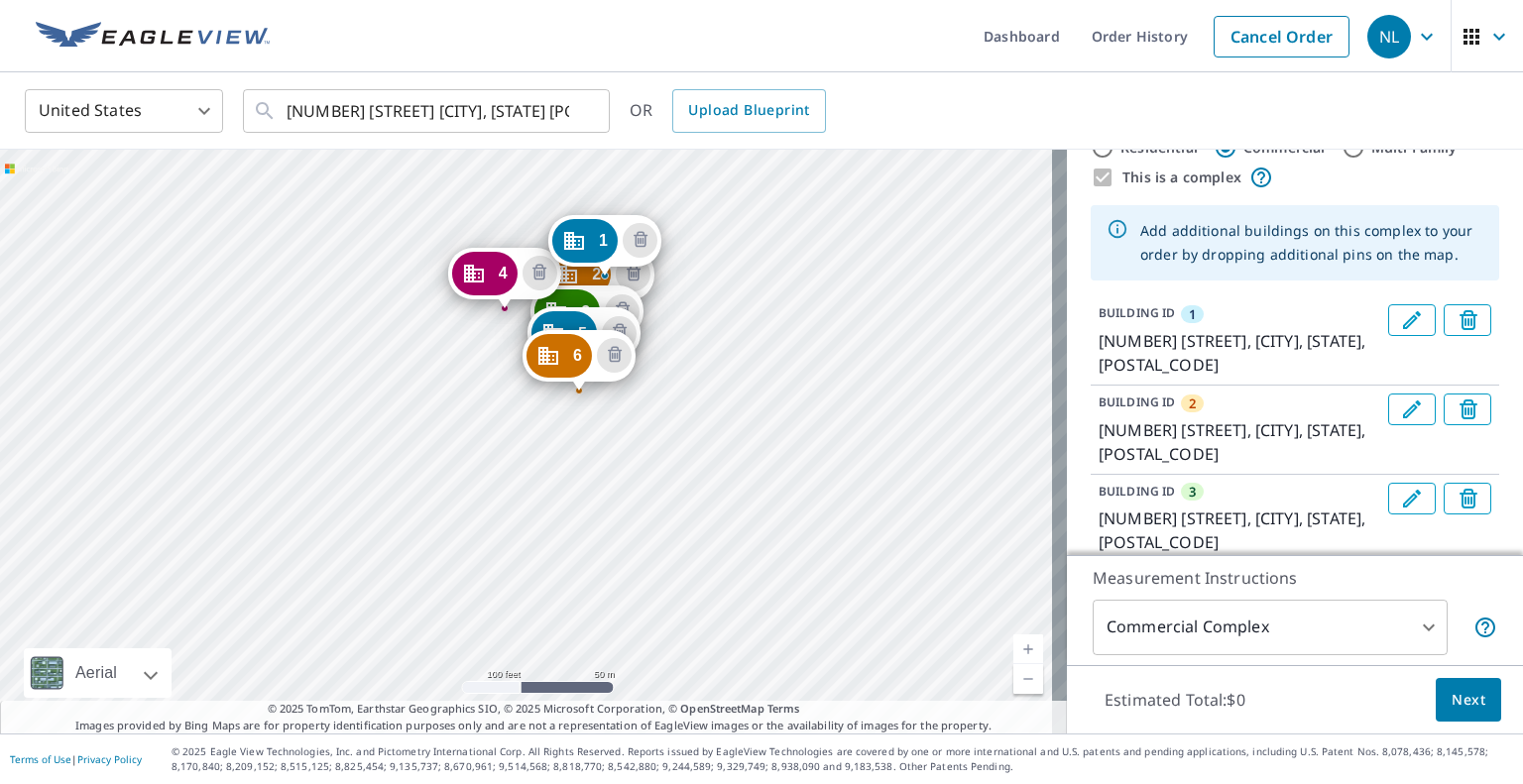 drag, startPoint x: 770, startPoint y: 616, endPoint x: 727, endPoint y: 384, distance: 235.95127 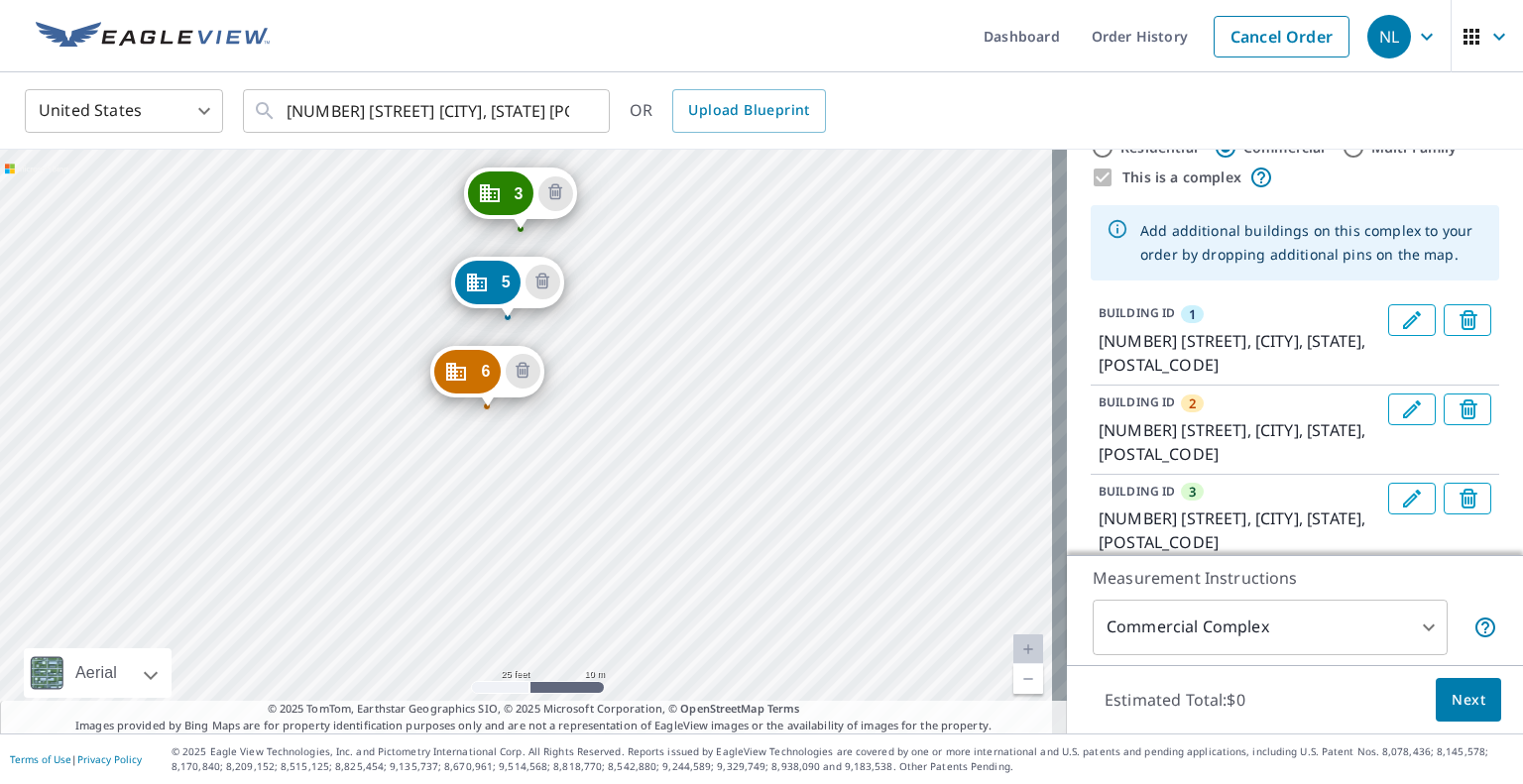 drag, startPoint x: 656, startPoint y: 449, endPoint x: 789, endPoint y: 492, distance: 139.7784 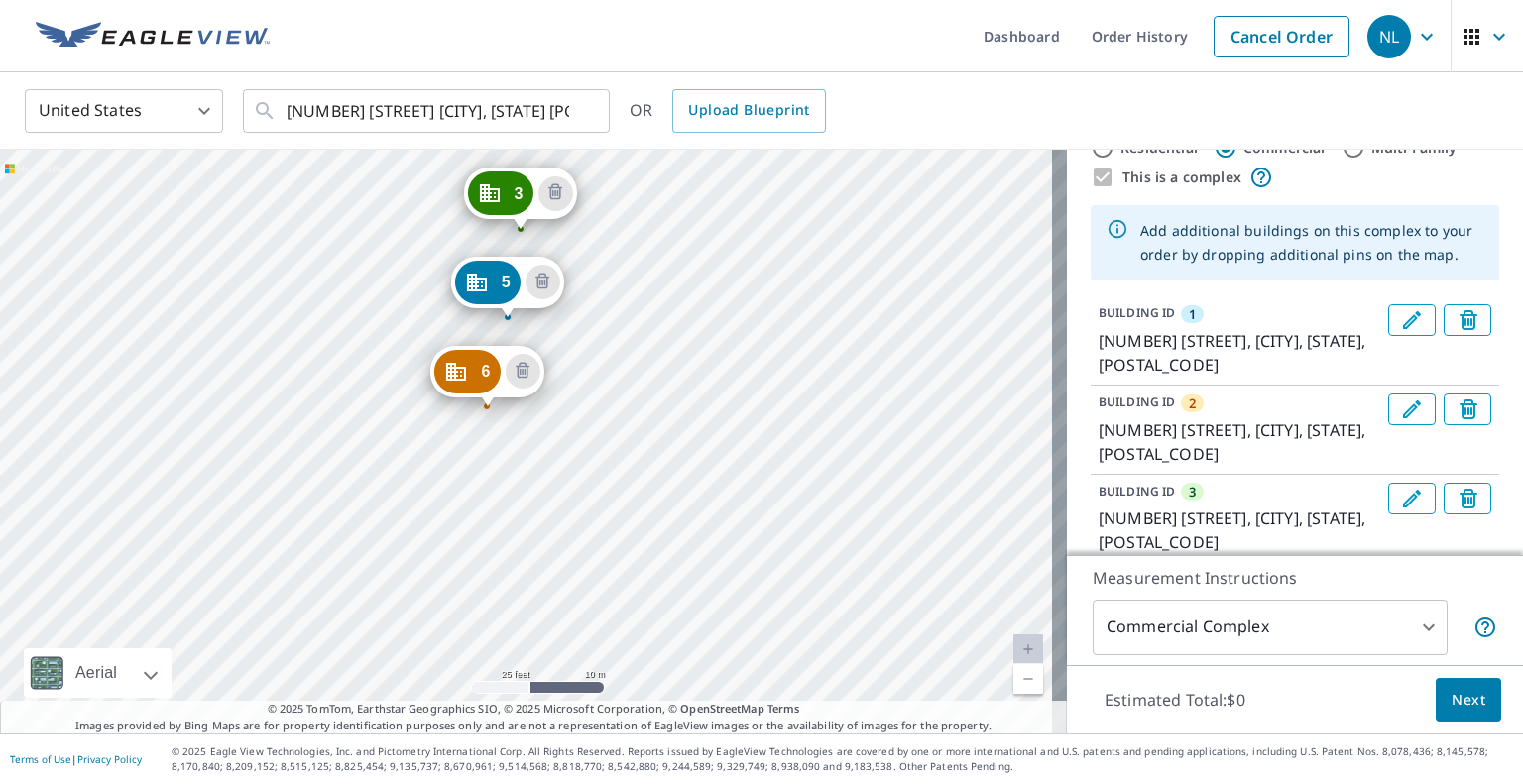 click on "[NUMBER] [STREET] [CITY], [STATE] [POSTAL_CODE] [NUMBER] [STREET] [CITY], [STATE] [POSTAL_CODE] [NUMBER] [STREET] [CITY], [STATE] [POSTAL_CODE] [NUMBER] [STREET] [CITY], [STATE] [POSTAL_CODE] [NUMBER] [STREET] [CITY], [STATE] [POSTAL_CODE]" at bounding box center (533, 441) 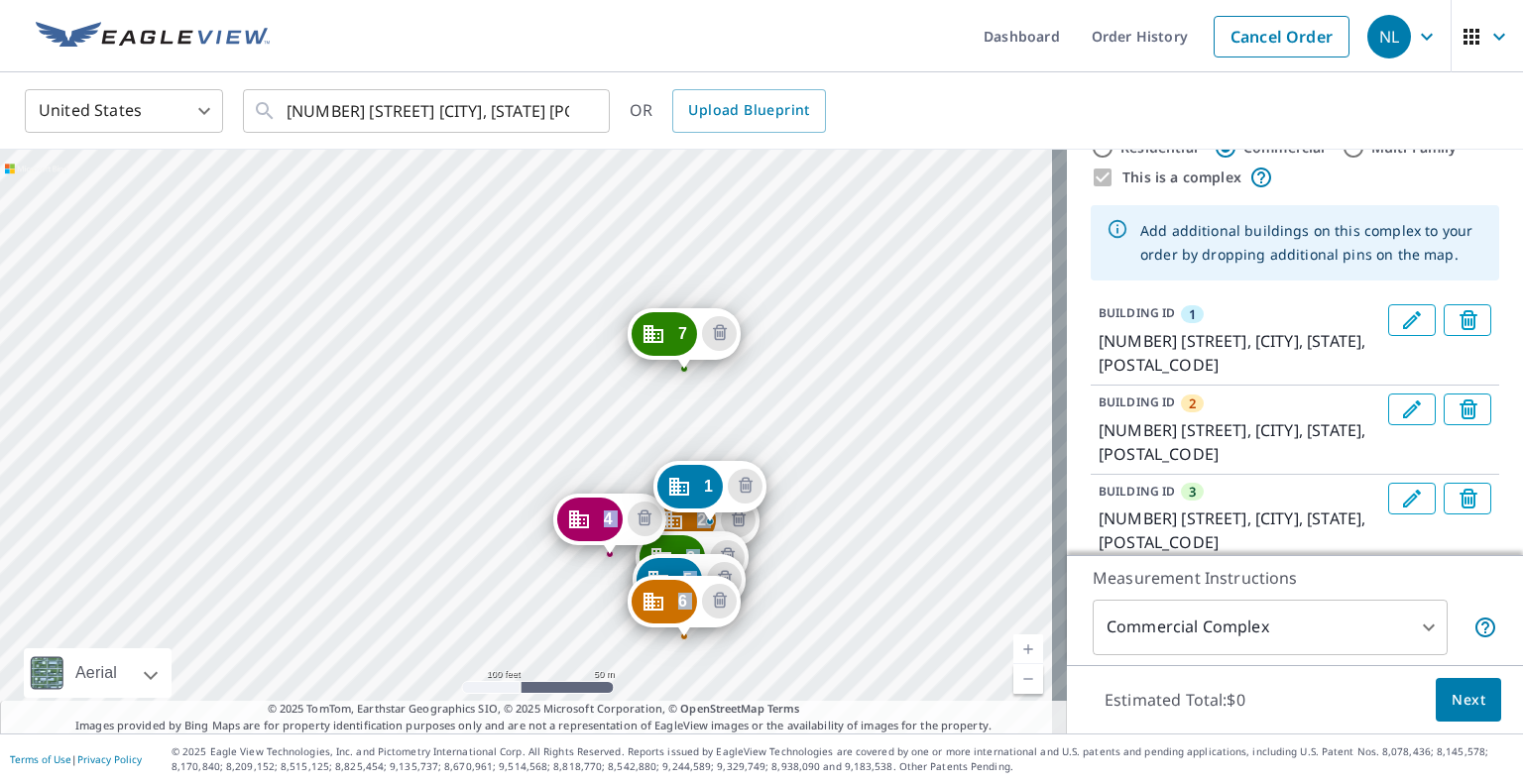 drag, startPoint x: 729, startPoint y: 578, endPoint x: 733, endPoint y: 361, distance: 217.03686 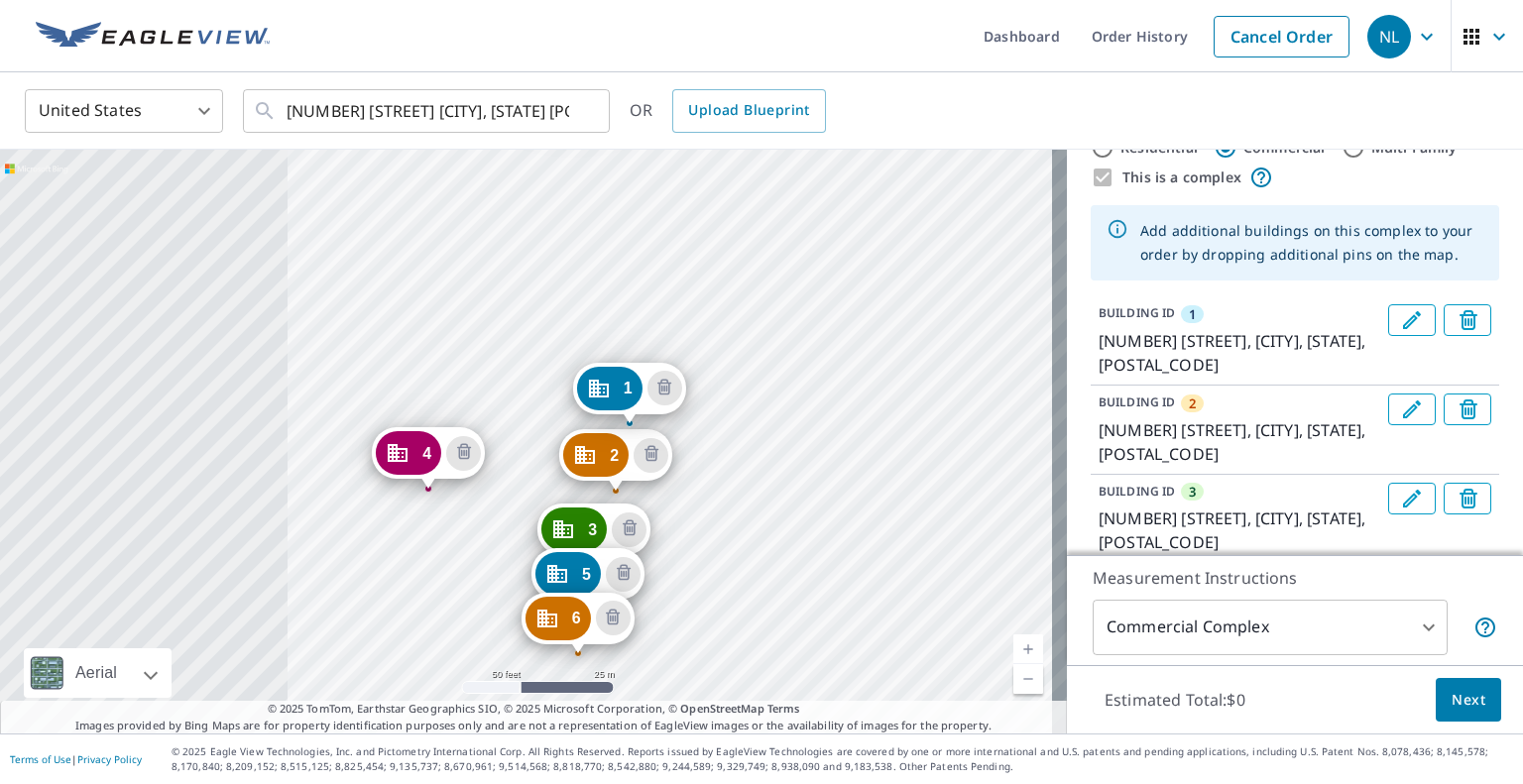 drag, startPoint x: 868, startPoint y: 504, endPoint x: 964, endPoint y: 579, distance: 121.82364 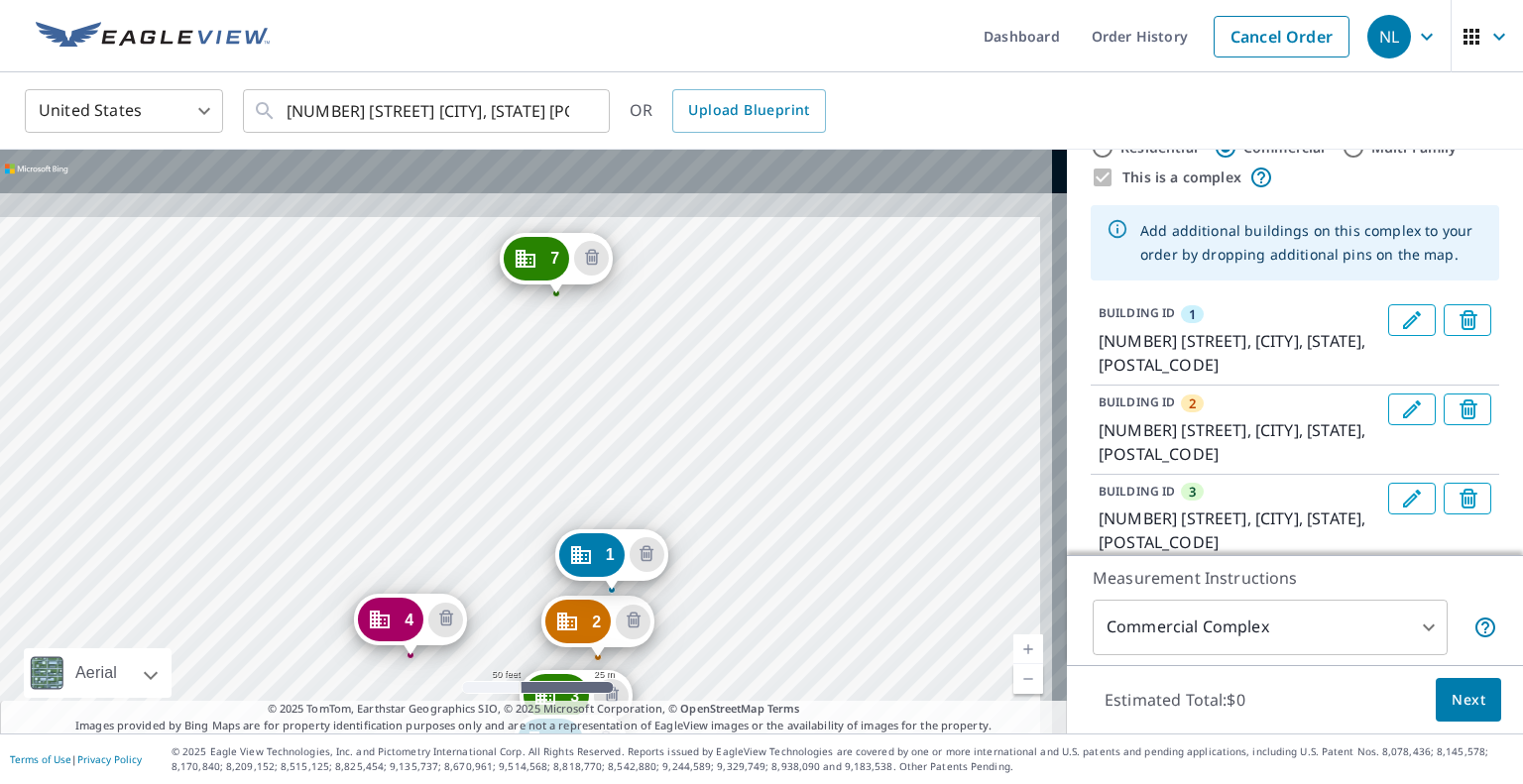 drag, startPoint x: 686, startPoint y: 364, endPoint x: 617, endPoint y: 292, distance: 99.72462 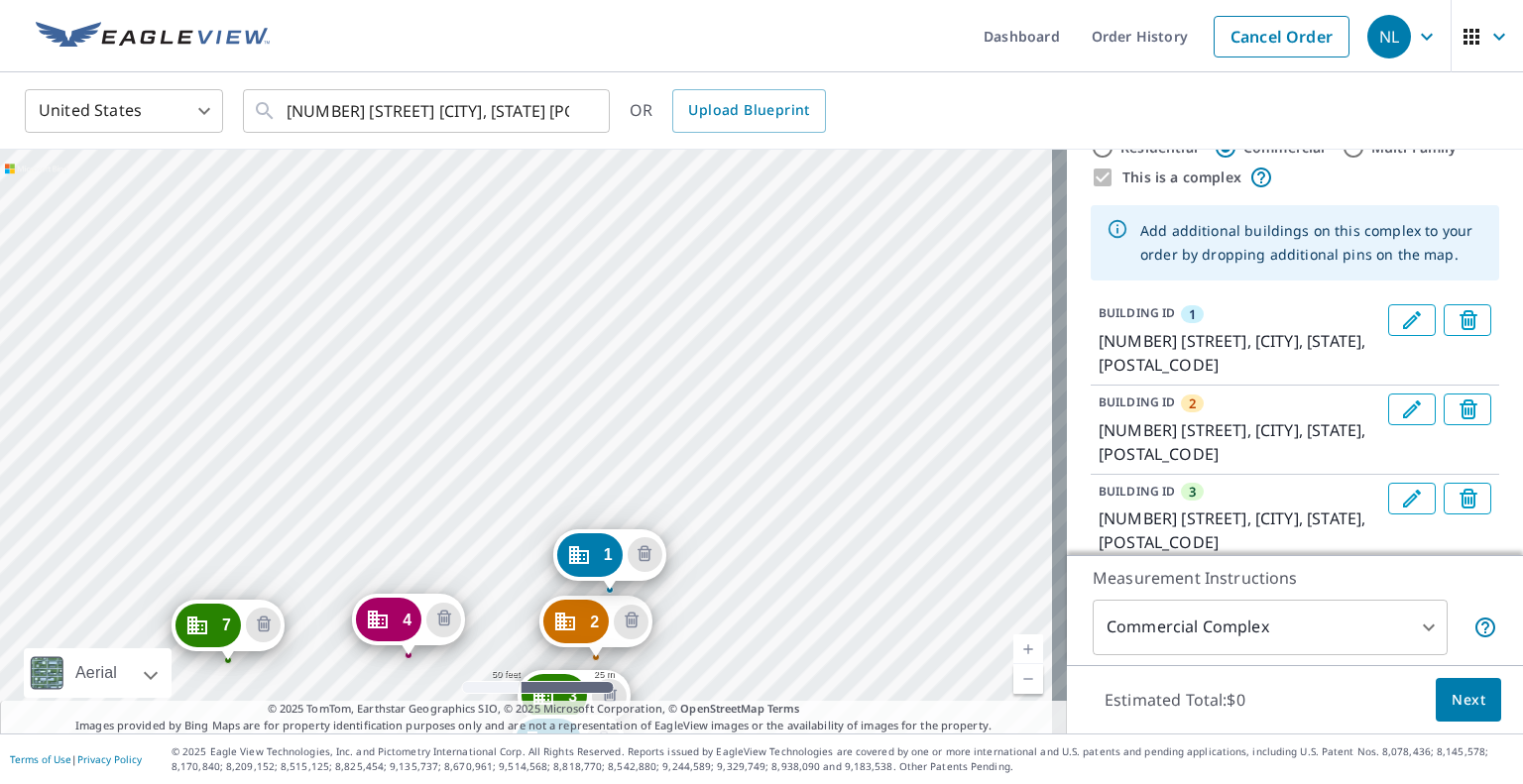 drag, startPoint x: 537, startPoint y: 270, endPoint x: 337, endPoint y: 579, distance: 368.07744 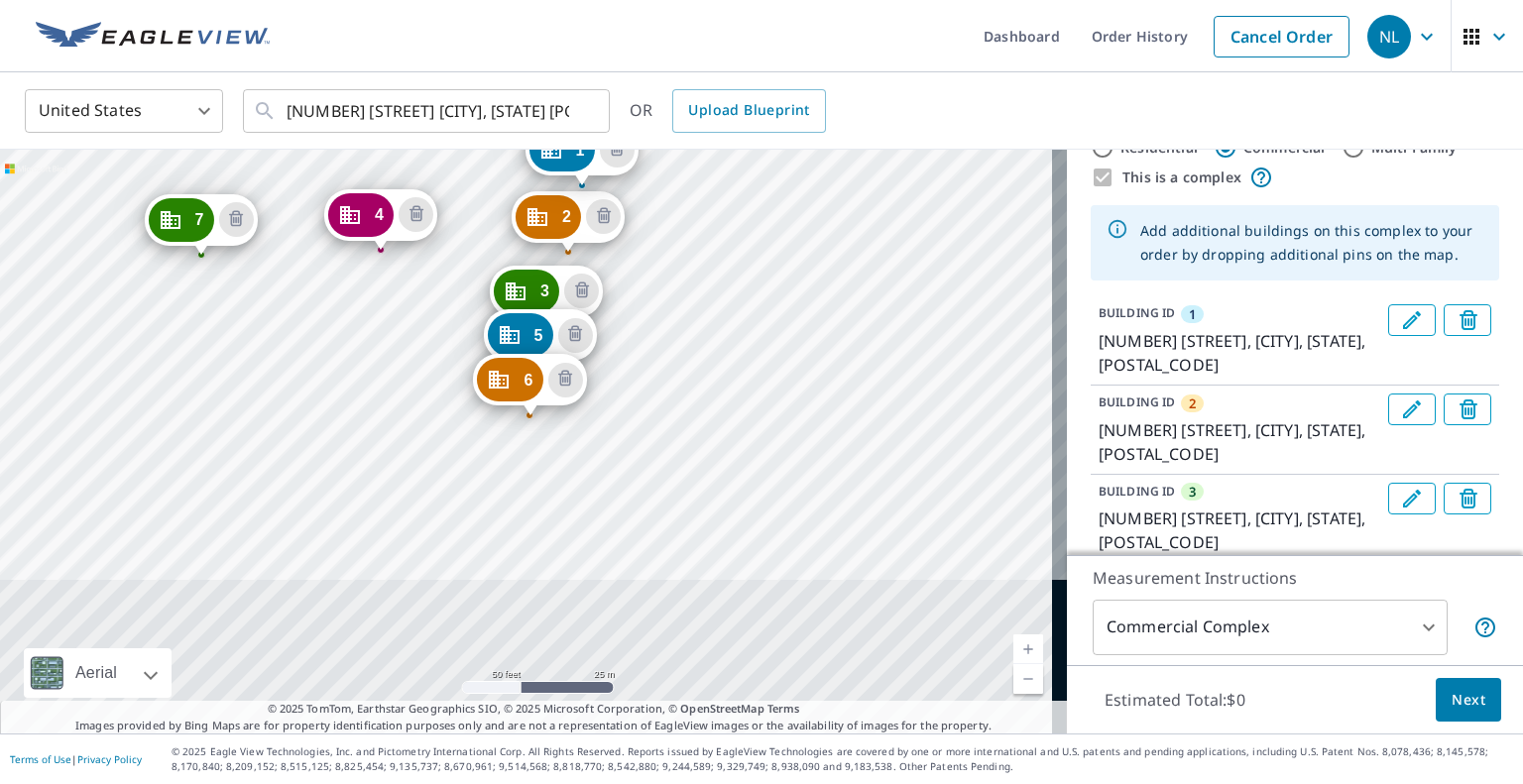 drag, startPoint x: 424, startPoint y: 450, endPoint x: 480, endPoint y: 197, distance: 259.12352 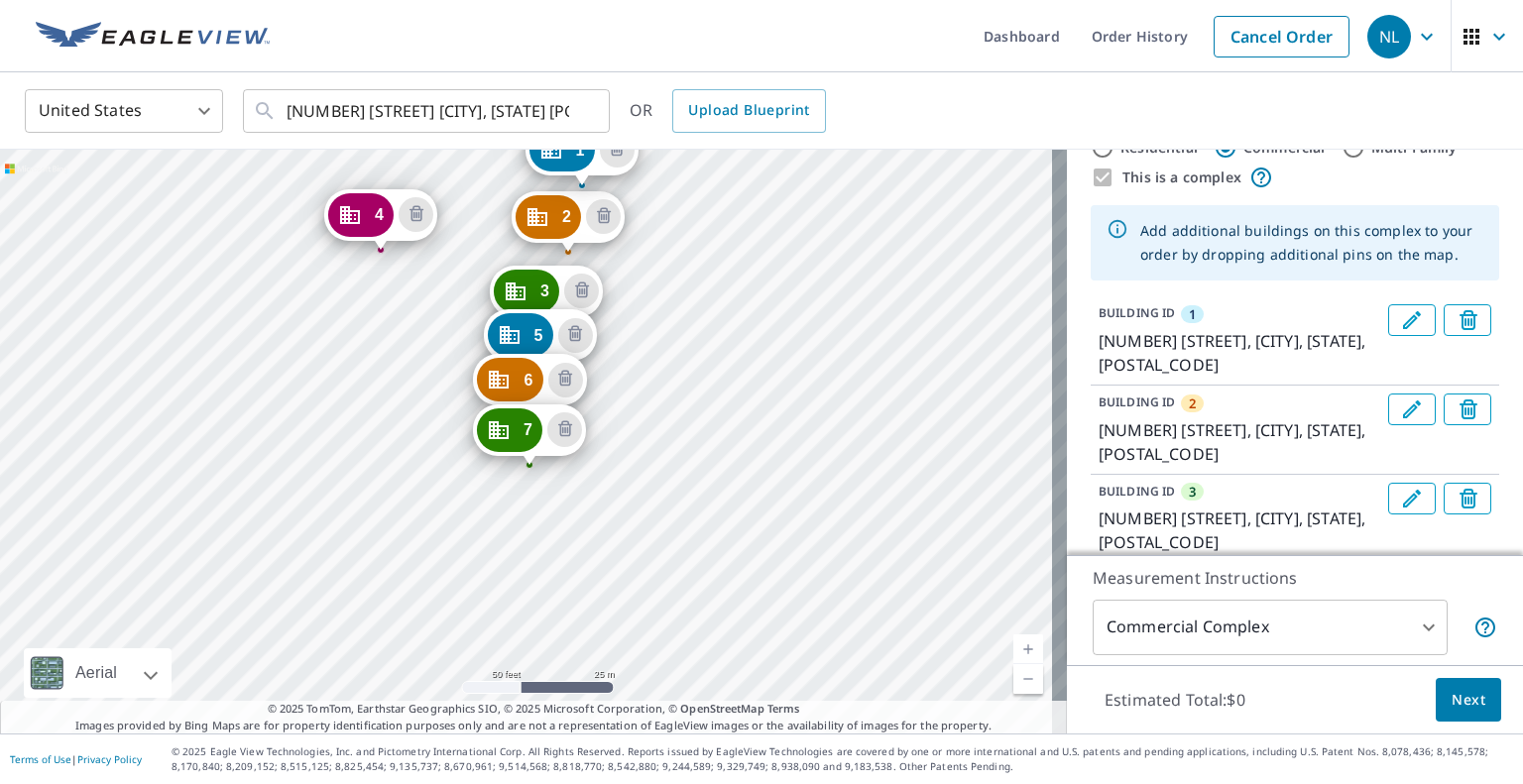 drag, startPoint x: 184, startPoint y: 219, endPoint x: 513, endPoint y: 429, distance: 390.30885 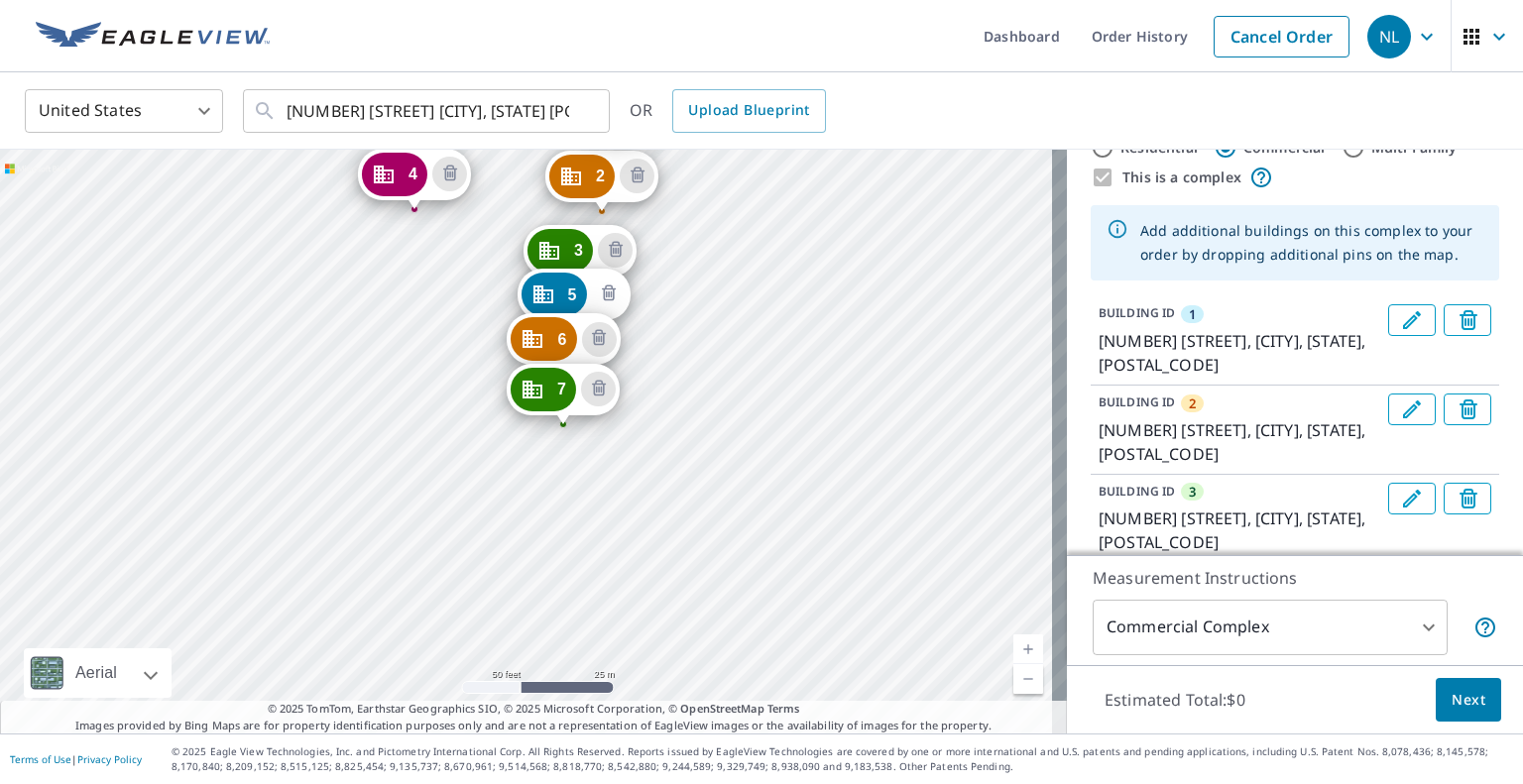 drag, startPoint x: 744, startPoint y: 308, endPoint x: 603, endPoint y: 302, distance: 141.1276 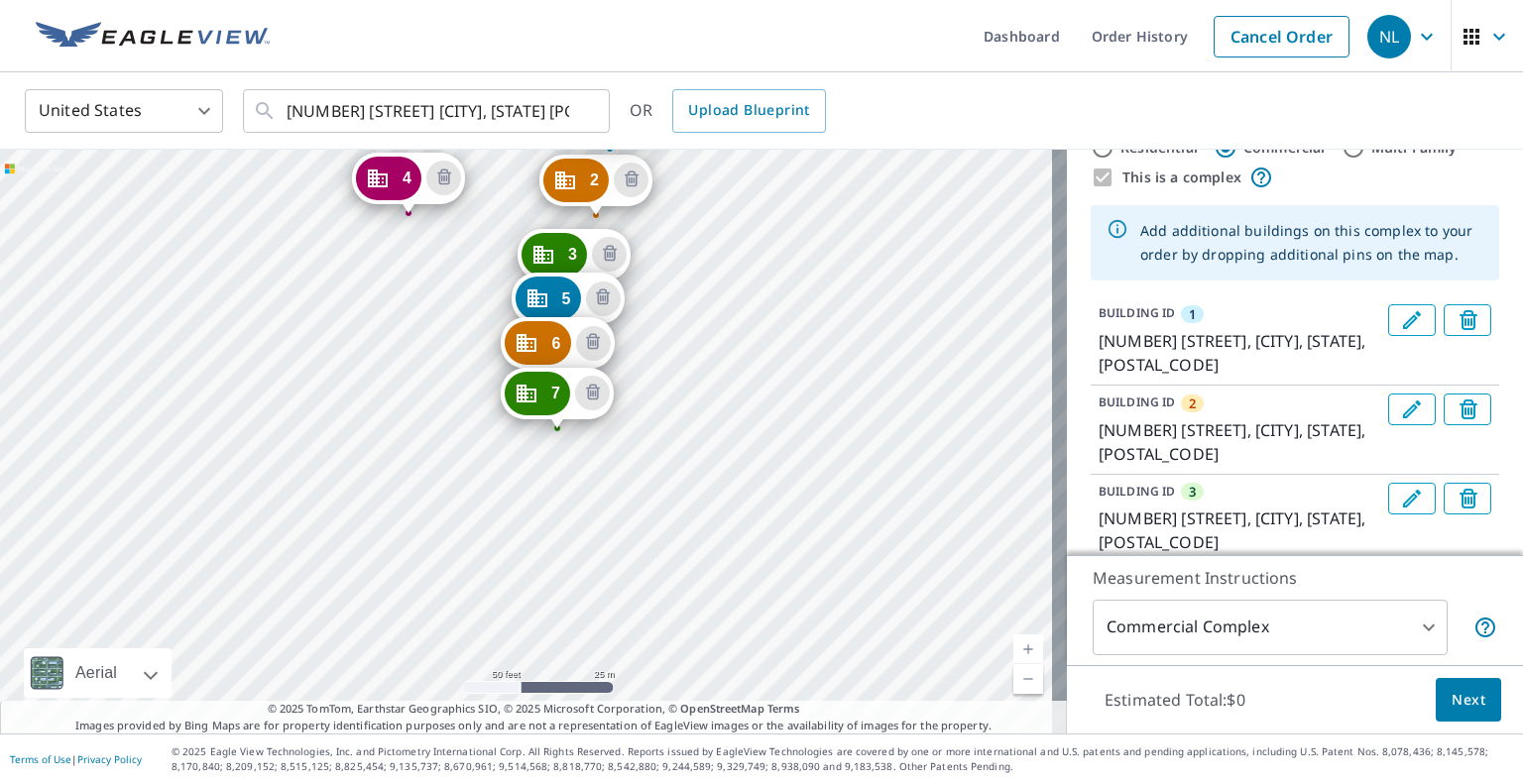 click on "[NUMBER] [STREET] [CITY], [STATE] [POSTAL_CODE] [NUMBER] [STREET] [CITY], [STATE] [POSTAL_CODE] [NUMBER] [STREET] [CITY], [STATE] [POSTAL_CODE] [NUMBER] [STREET] [CITY], [STATE] [POSTAL_CODE] [NUMBER] [STREET] [CITY], [STATE] [POSTAL_CODE]" at bounding box center [533, 441] 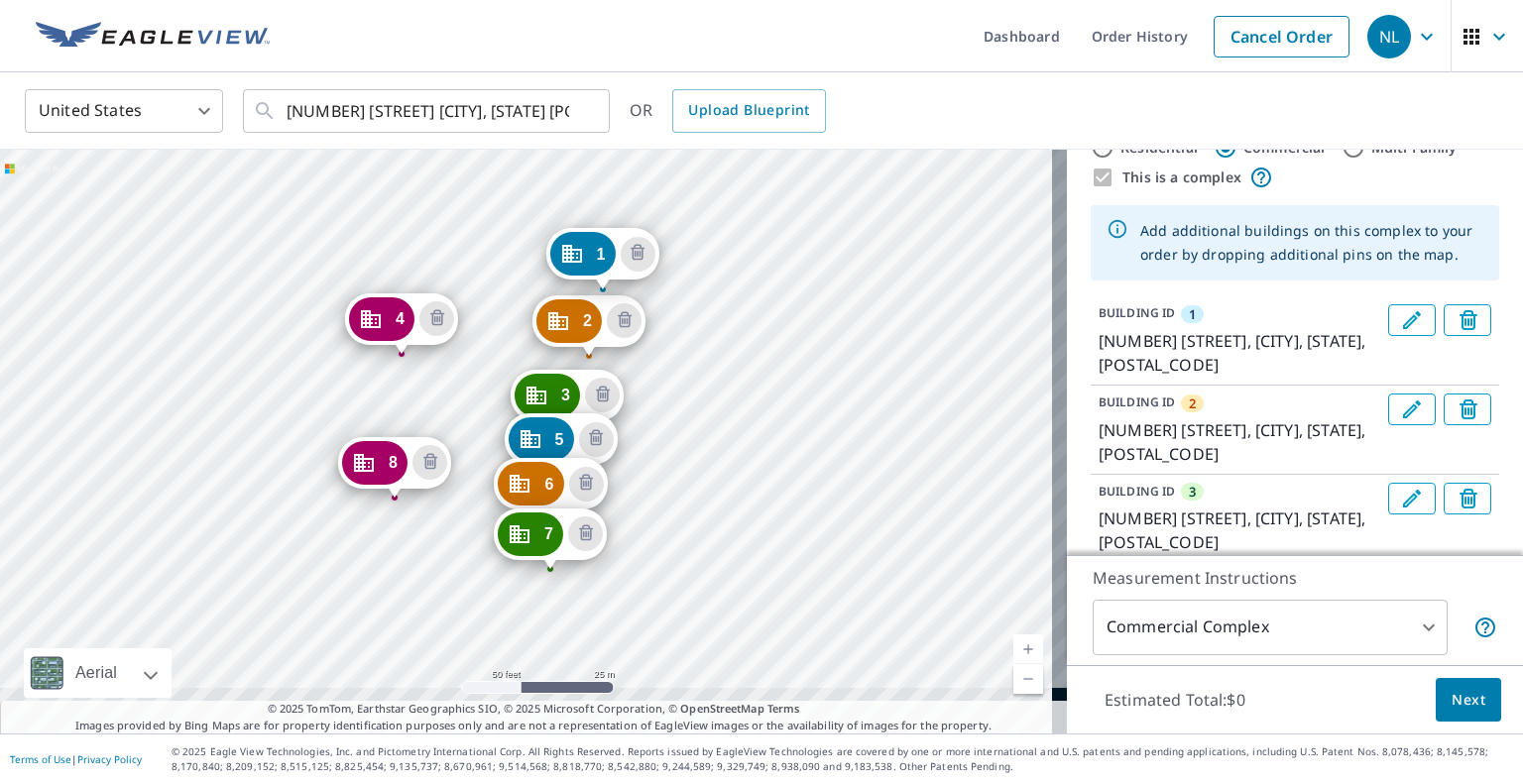 drag, startPoint x: 482, startPoint y: 194, endPoint x: 455, endPoint y: 248, distance: 60.373835 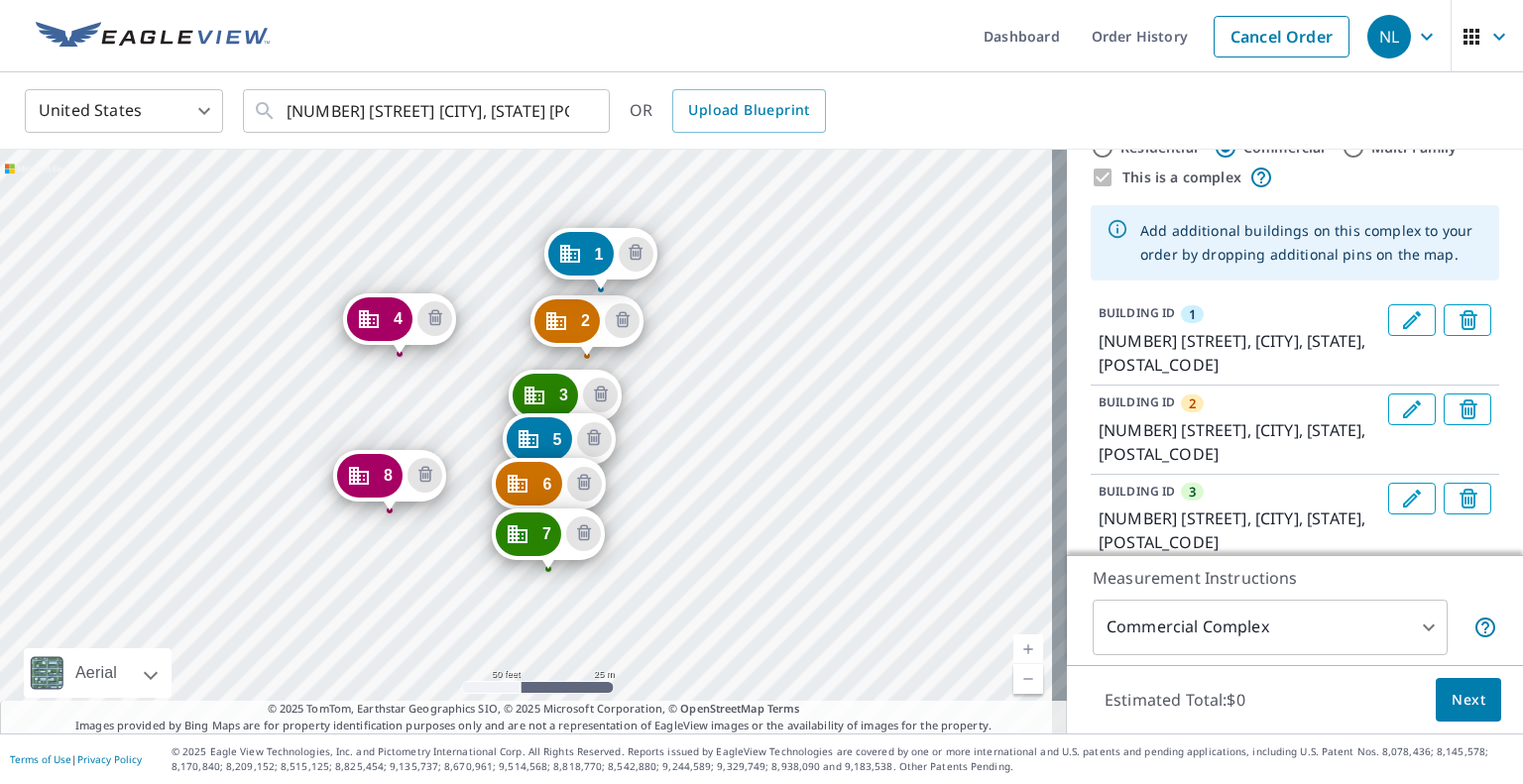 drag, startPoint x: 377, startPoint y: 462, endPoint x: 374, endPoint y: 475, distance: 13.341664 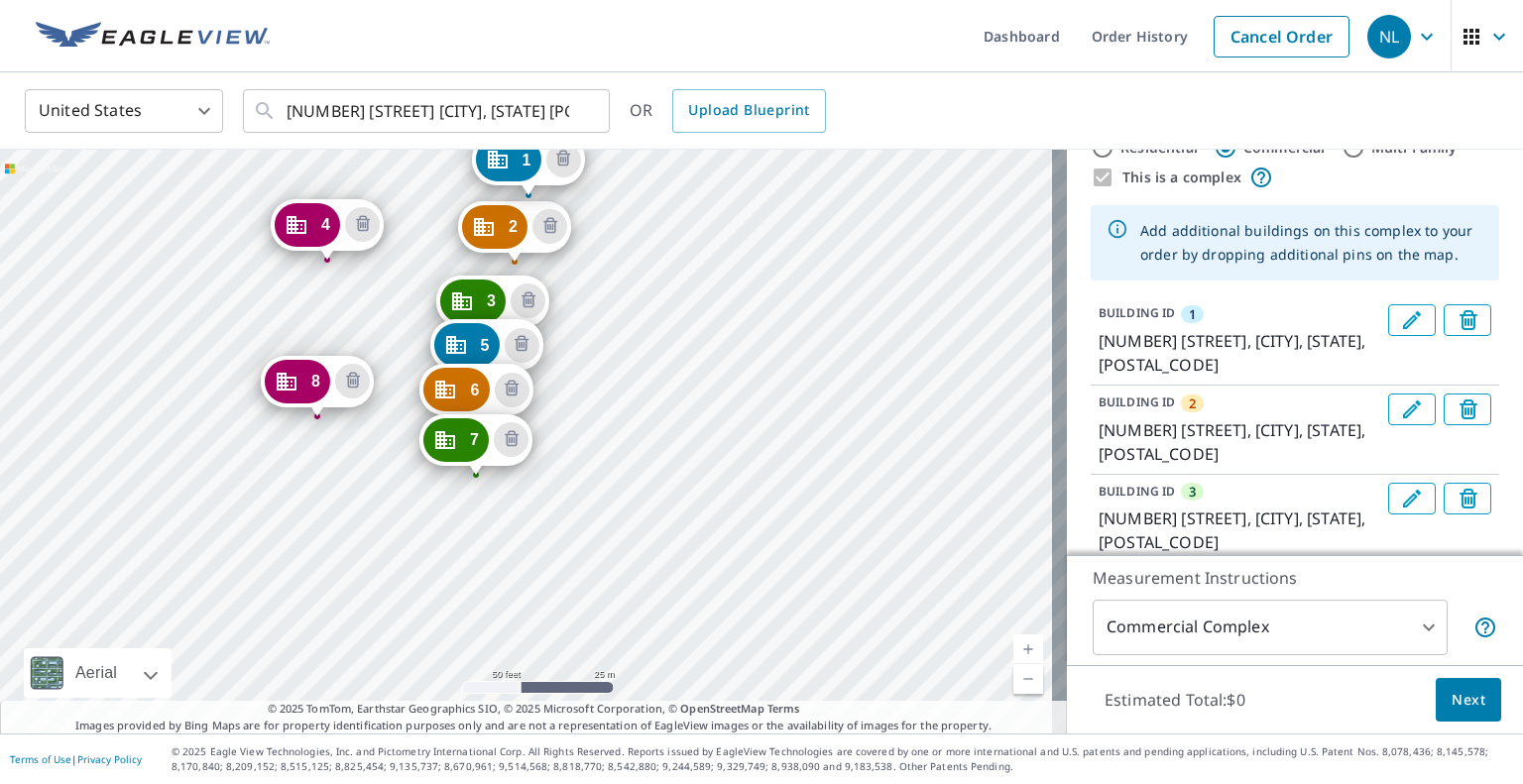 drag, startPoint x: 623, startPoint y: 579, endPoint x: 546, endPoint y: 421, distance: 175.76405 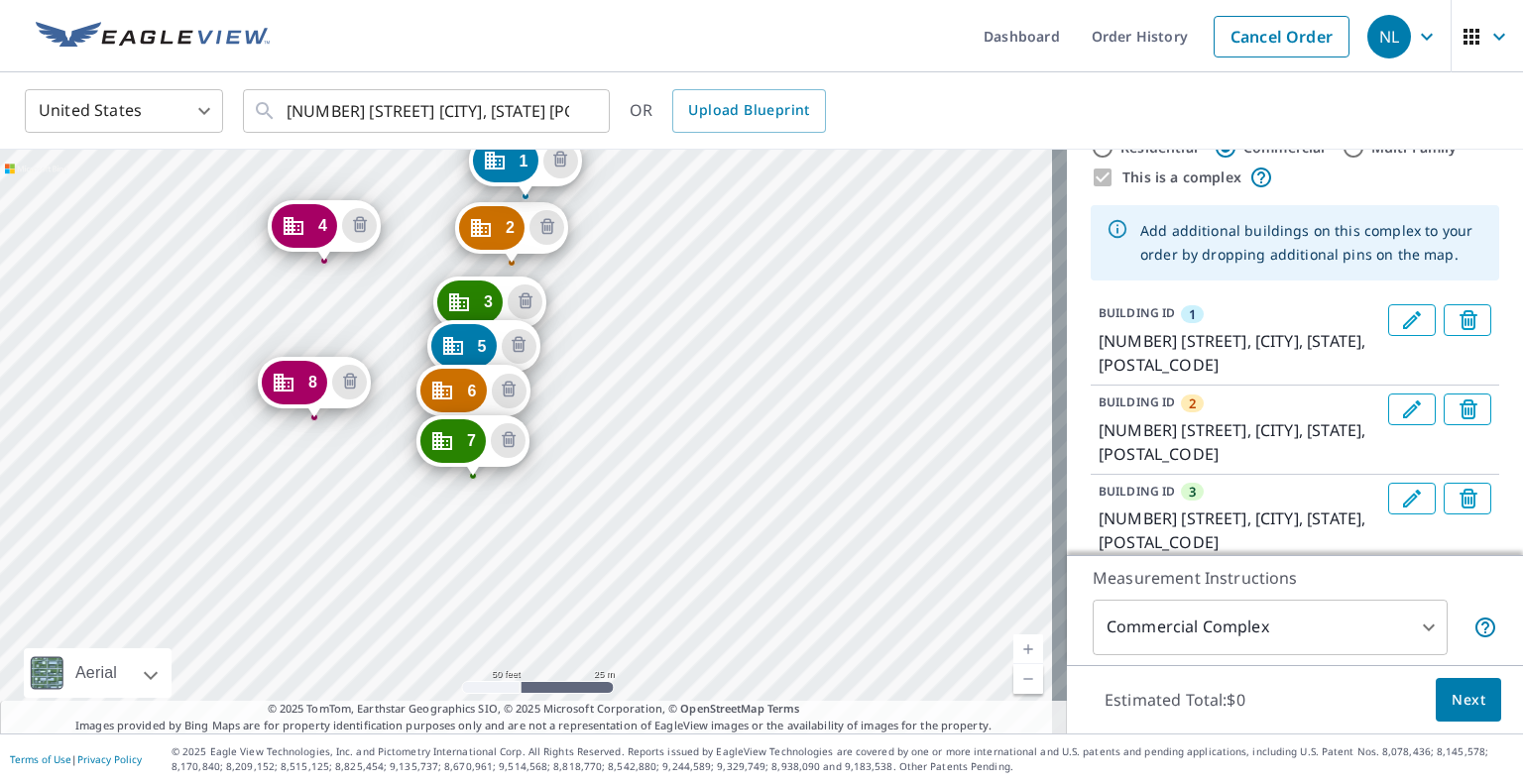 click on "[NUMBER] [STREET] [CITY], [STATE] [POSTAL_CODE] [NUMBER] [STREET] [CITY], [STATE] [POSTAL_CODE] [NUMBER] [STREET] [CITY], [STATE] [POSTAL_CODE] [NUMBER] [STREET] [CITY], [STATE] [POSTAL_CODE] [NUMBER] [STREET] [CITY], [STATE] [POSTAL_CODE] [NUMBER] [STREET] [CITY], [STATE] [POSTAL_CODE] [NUMBER] [STREET] [CITY], [STATE] [POSTAL_CODE] [NUMBER] [STREET] [CITY], [STATE] [POSTAL_CODE] [NUMBER] [STREET] [CITY], [STATE] [POSTAL_CODE]" at bounding box center [533, 441] 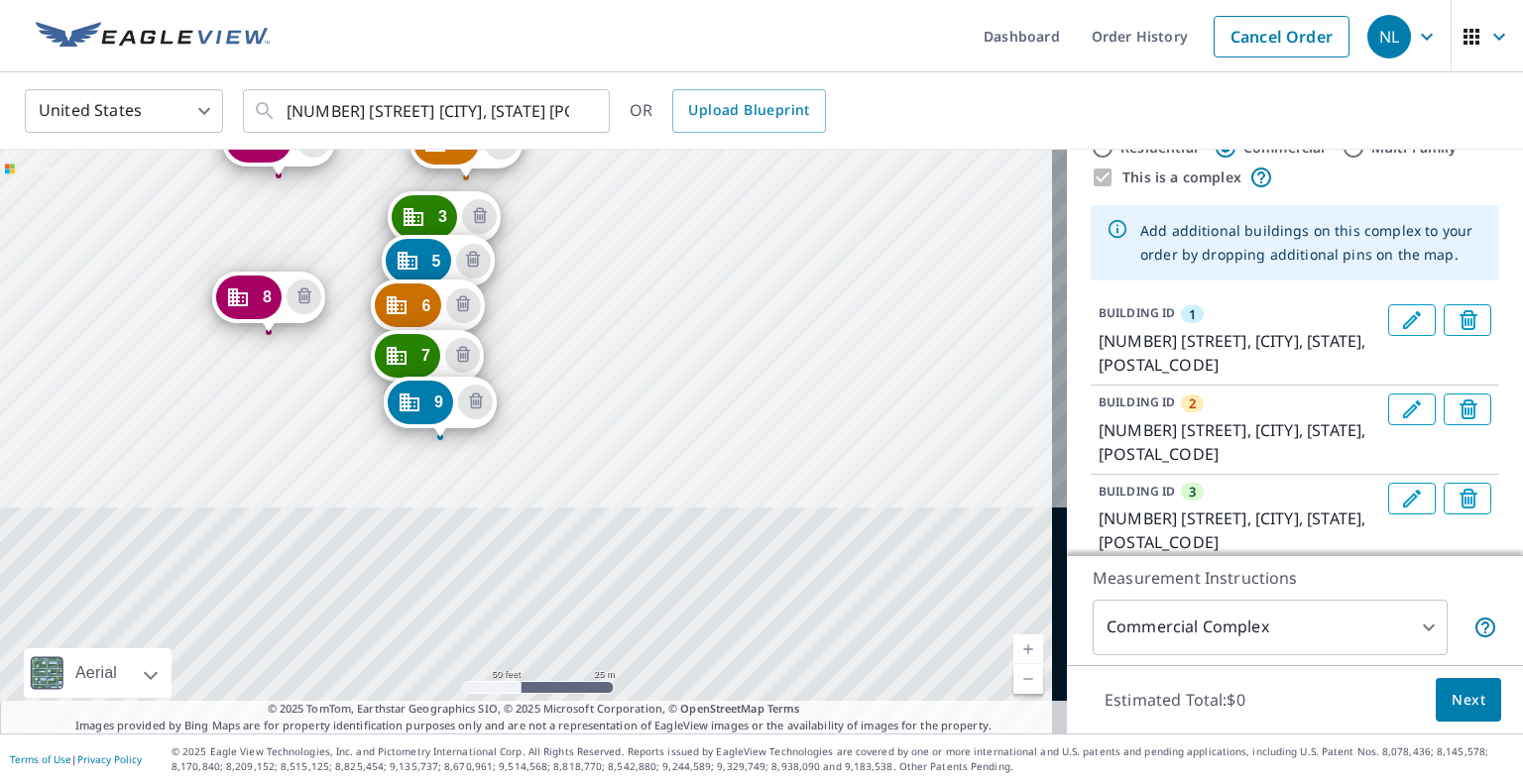 click on "[NUMBER] [STREET] [CITY], [STATE] [POSTAL_CODE] [NUMBER] [STREET] [CITY], [STATE] [POSTAL_CODE] [NUMBER] [STREET] [CITY], [STATE] [POSTAL_CODE] [NUMBER] [STREET] [CITY], [STATE] [POSTAL_CODE] [NUMBER] [STREET] [CITY], [STATE] [POSTAL_CODE] [NUMBER] [STREET] [CITY], [STATE] [POSTAL_CODE] [NUMBER] [STREET] [CITY], [STATE] [POSTAL_CODE] [NUMBER] [STREET] [CITY], [STATE] [POSTAL_CODE] [NUMBER] [STREET] [CITY], [STATE] [POSTAL_CODE]" at bounding box center (533, 441) 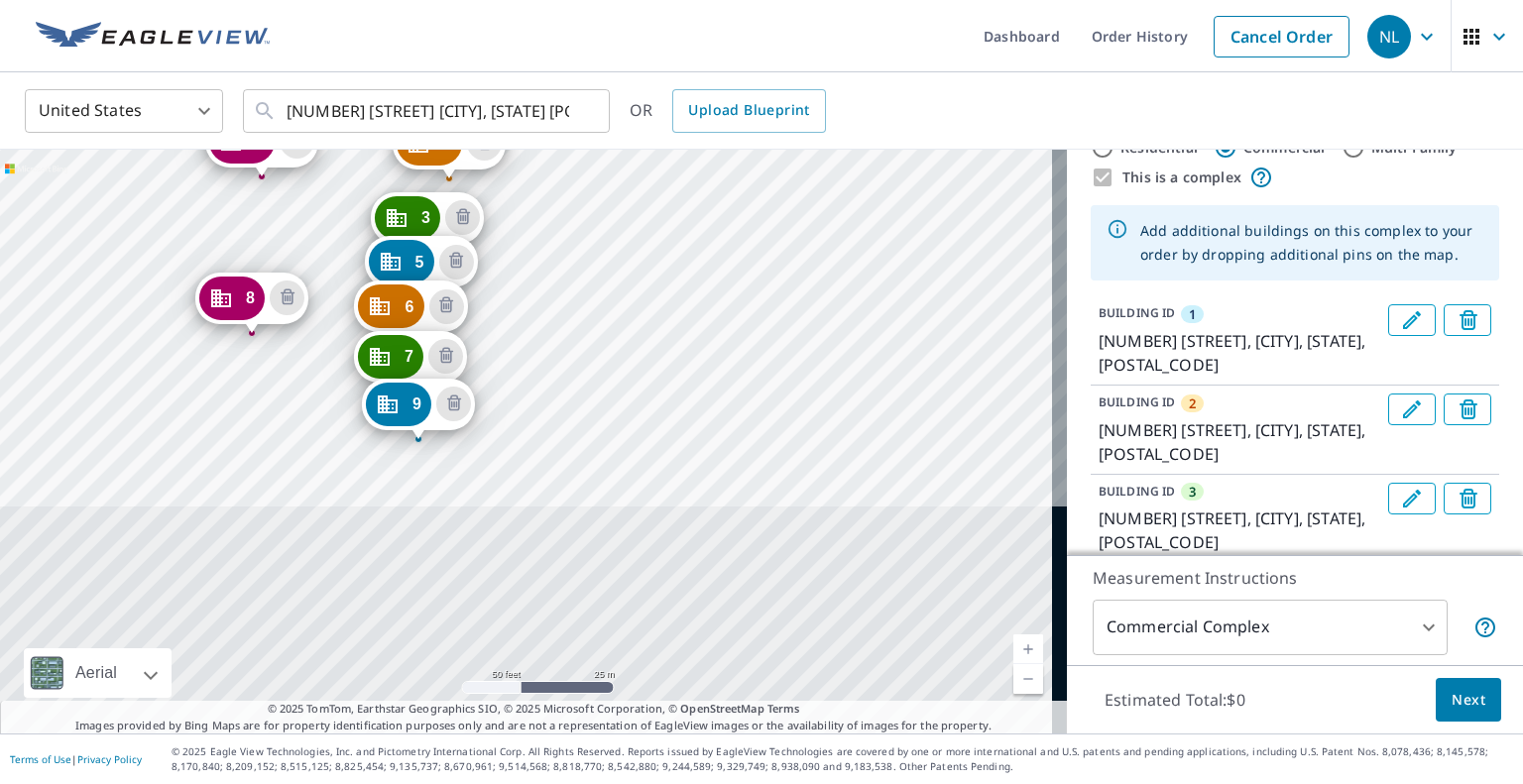 drag, startPoint x: 613, startPoint y: 233, endPoint x: 599, endPoint y: 202, distance: 34.0147 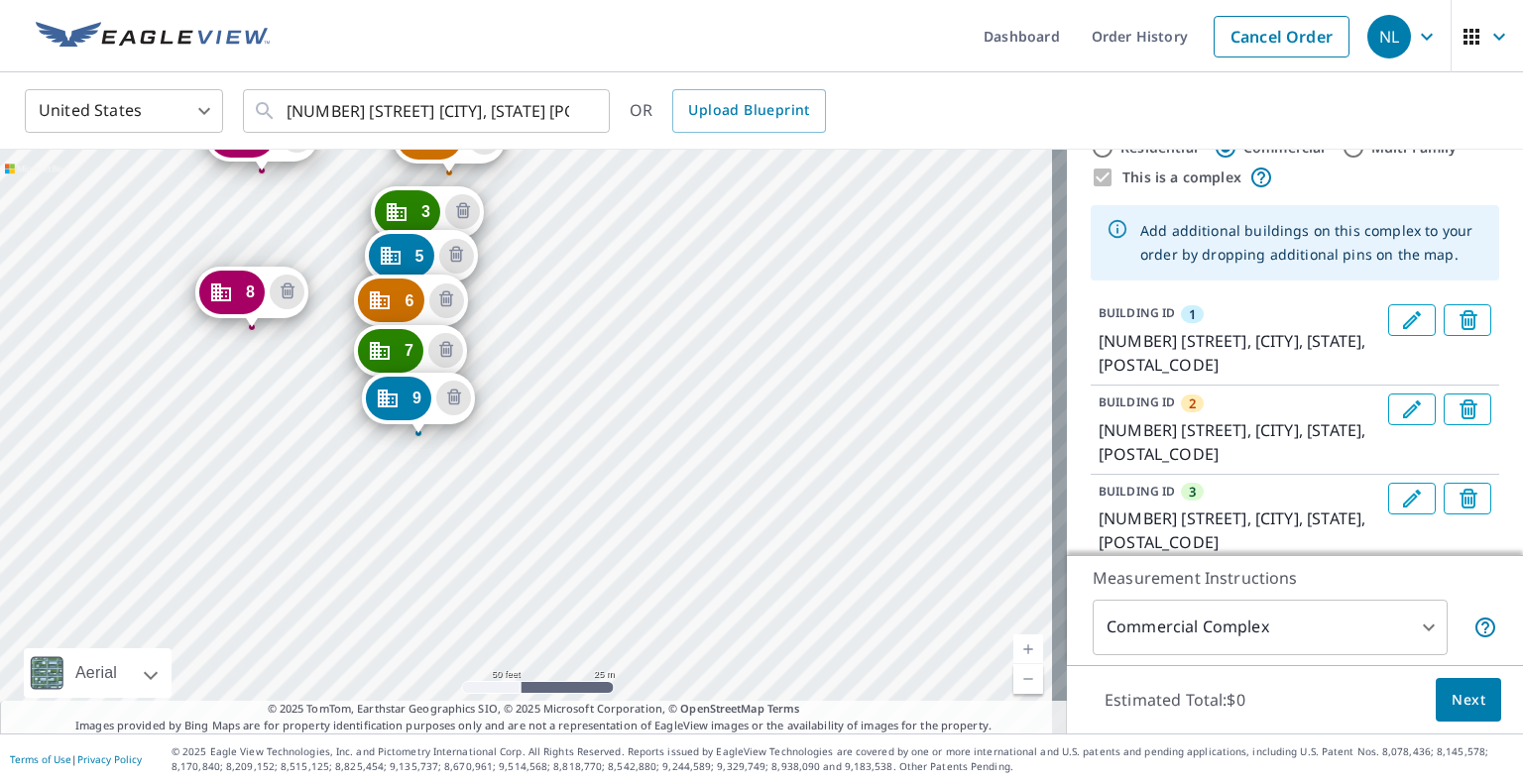 click on "[NUMBER] [STREET] [CITY], [STATE] [POSTAL_CODE] [NUMBER] [STREET] [CITY], [STATE] [POSTAL_CODE] [NUMBER] [STREET] [CITY], [STATE] [POSTAL_CODE] [NUMBER] [STREET] [CITY], [STATE] [POSTAL_CODE] [NUMBER] [STREET] [CITY], [STATE] [POSTAL_CODE] [NUMBER] [STREET] [CITY], [STATE] [POSTAL_CODE] [NUMBER] [STREET] [CITY], [STATE] [POSTAL_CODE] [NUMBER] [STREET] [CITY], [STATE] [POSTAL_CODE] [NUMBER] [STREET] [CITY], [STATE] [POSTAL_CODE]" at bounding box center [533, 441] 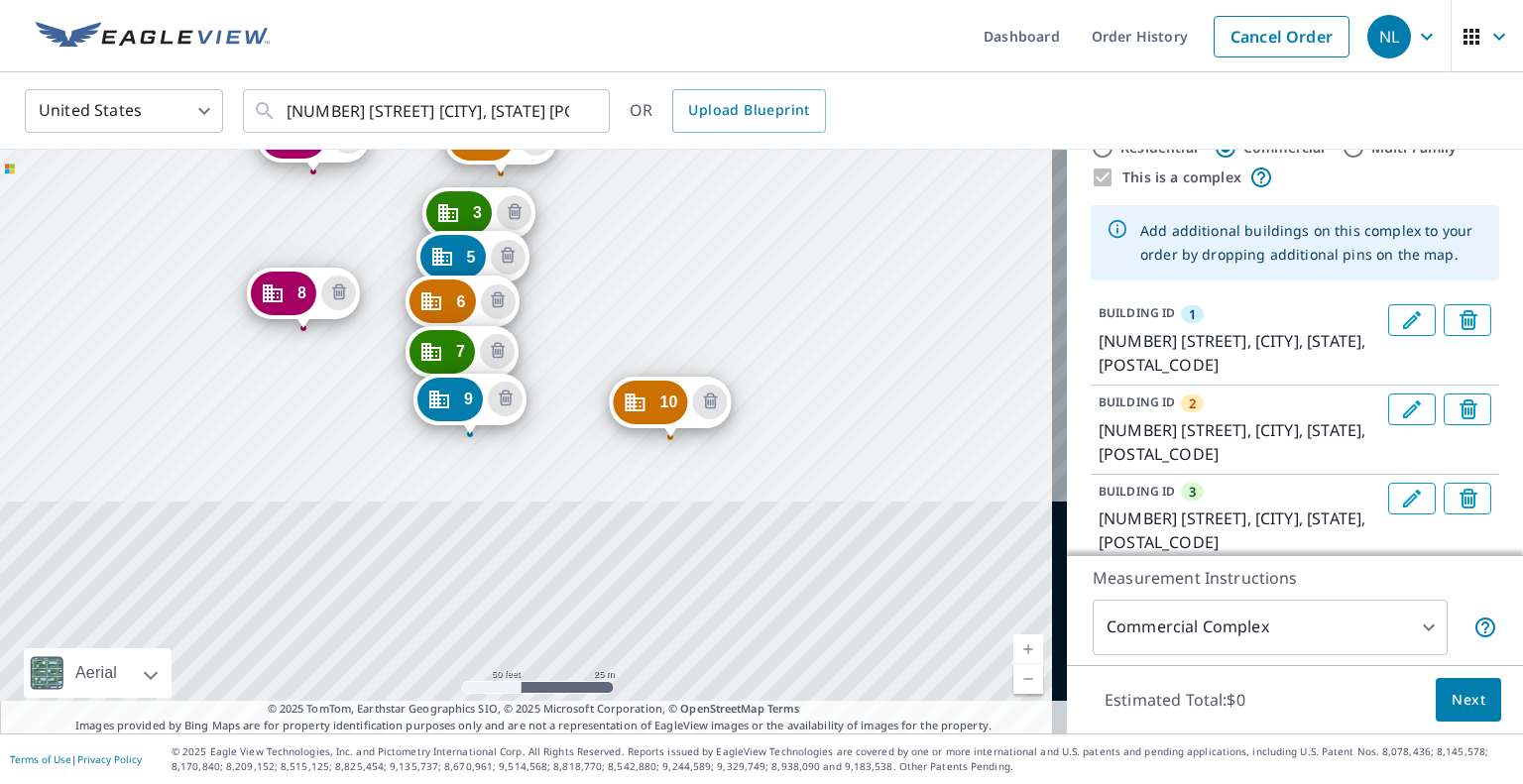drag, startPoint x: 627, startPoint y: 174, endPoint x: 625, endPoint y: 237, distance: 63.03174 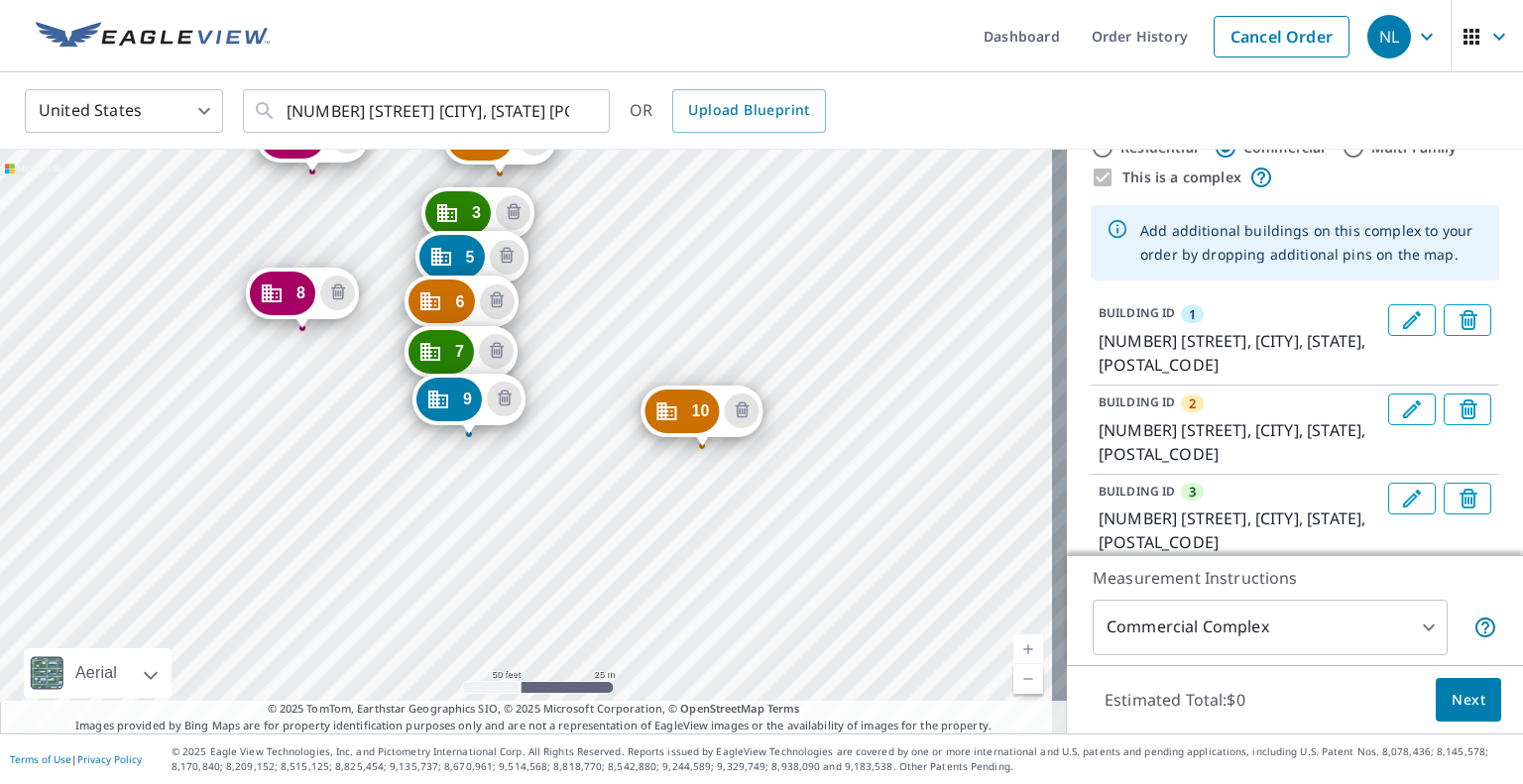 drag, startPoint x: 670, startPoint y: 401, endPoint x: 683, endPoint y: 413, distance: 17.691806 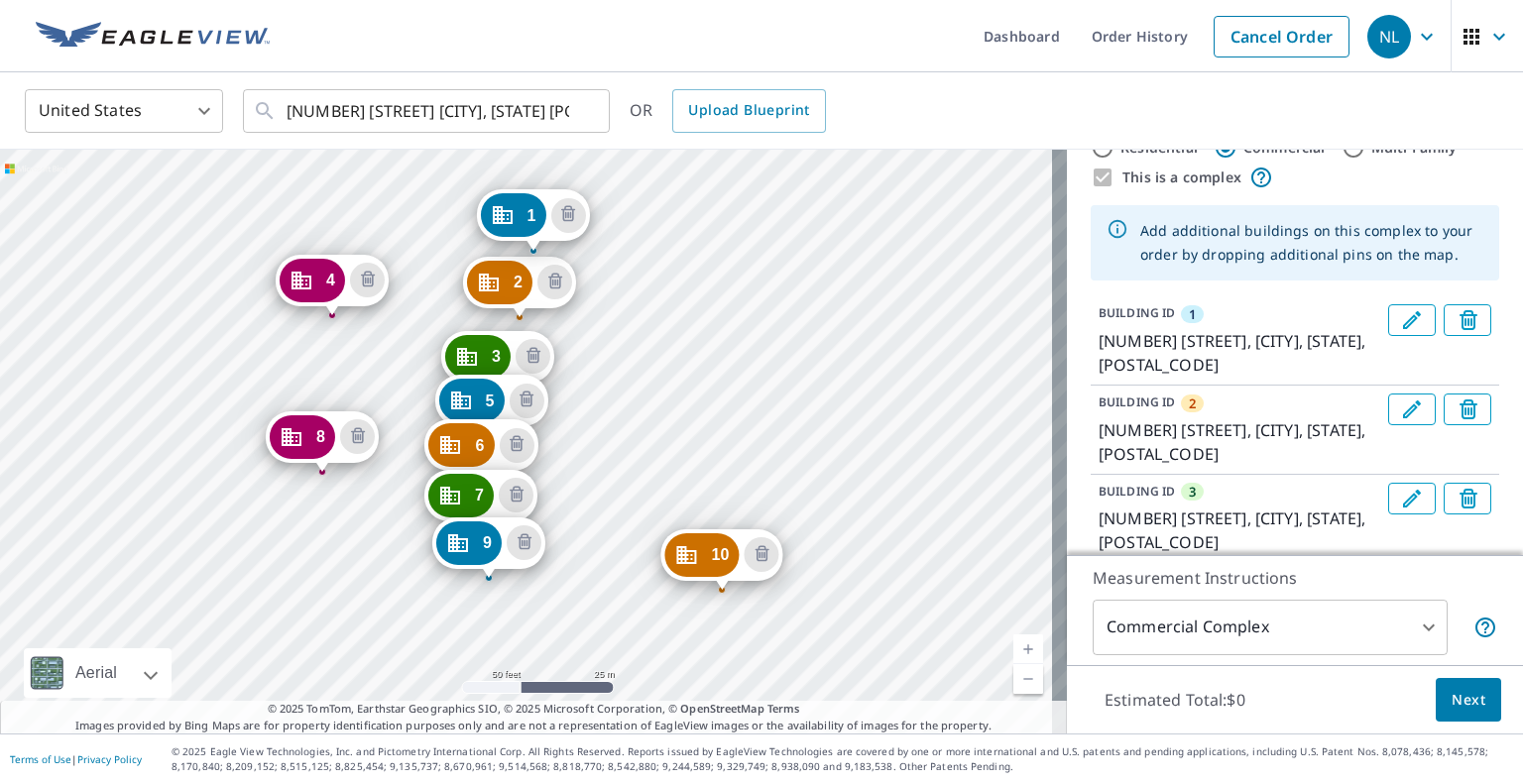 drag, startPoint x: 660, startPoint y: 459, endPoint x: 667, endPoint y: 272, distance: 187.13097 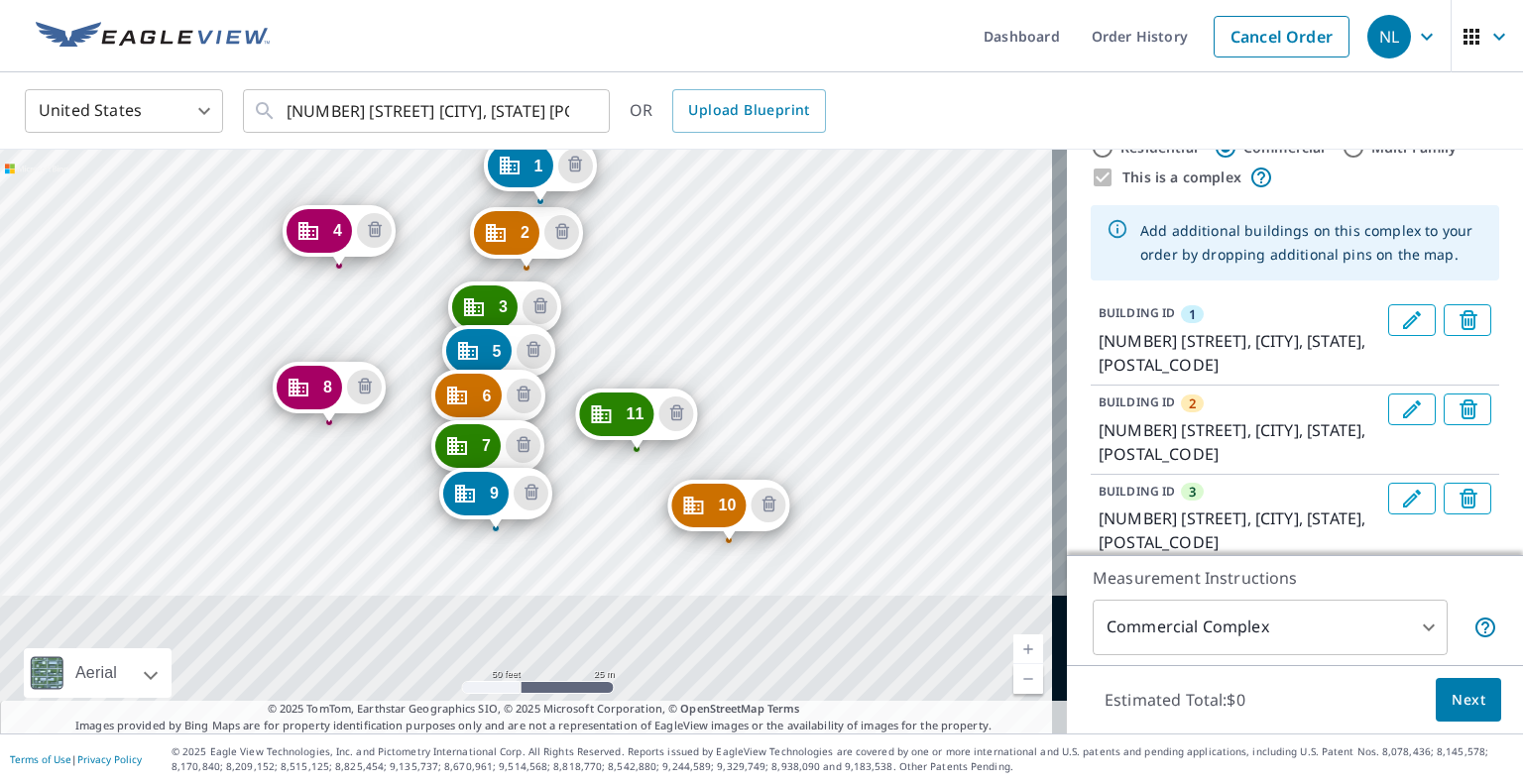 drag, startPoint x: 654, startPoint y: 534, endPoint x: 668, endPoint y: 297, distance: 237.41314 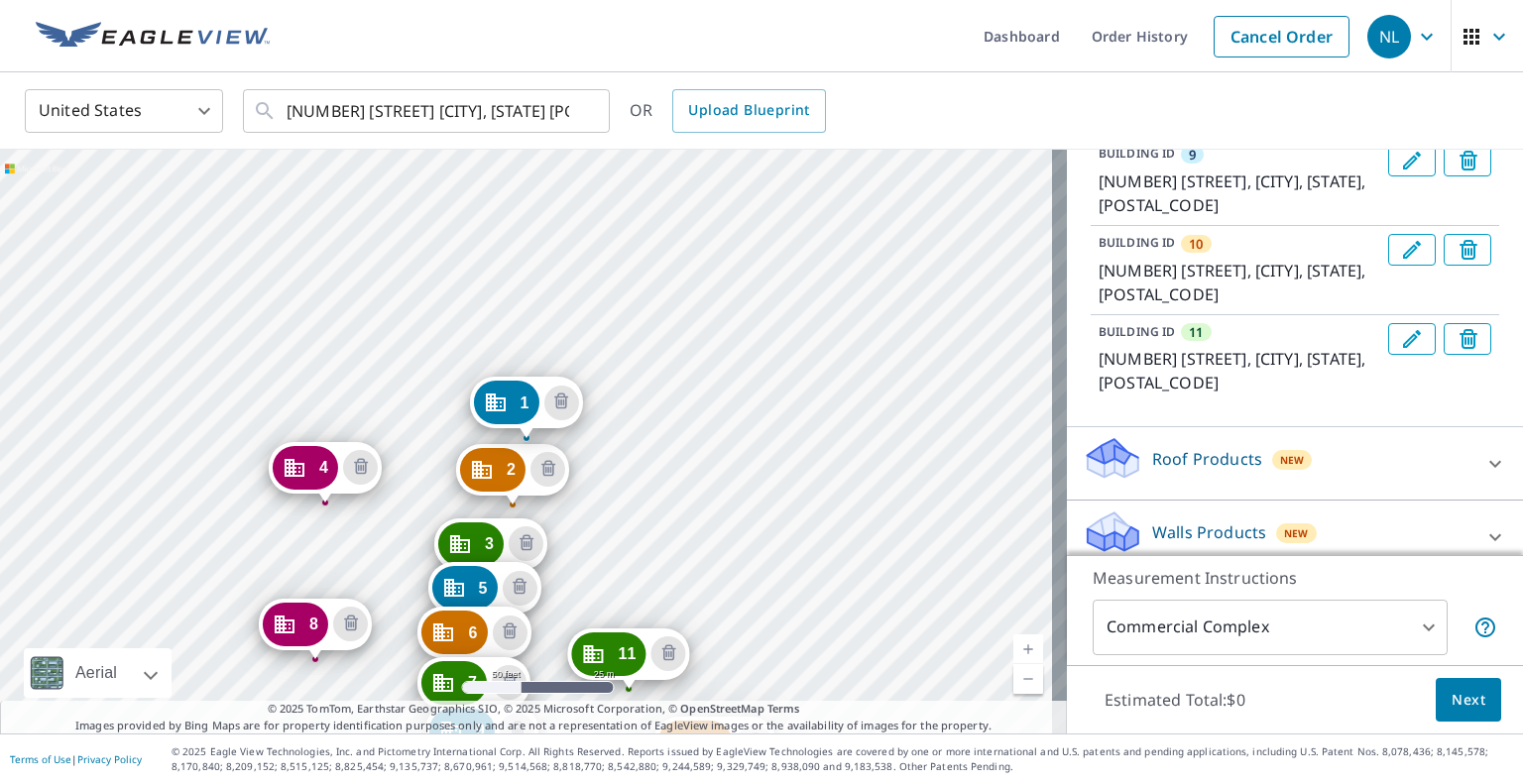 scroll, scrollTop: 955, scrollLeft: 0, axis: vertical 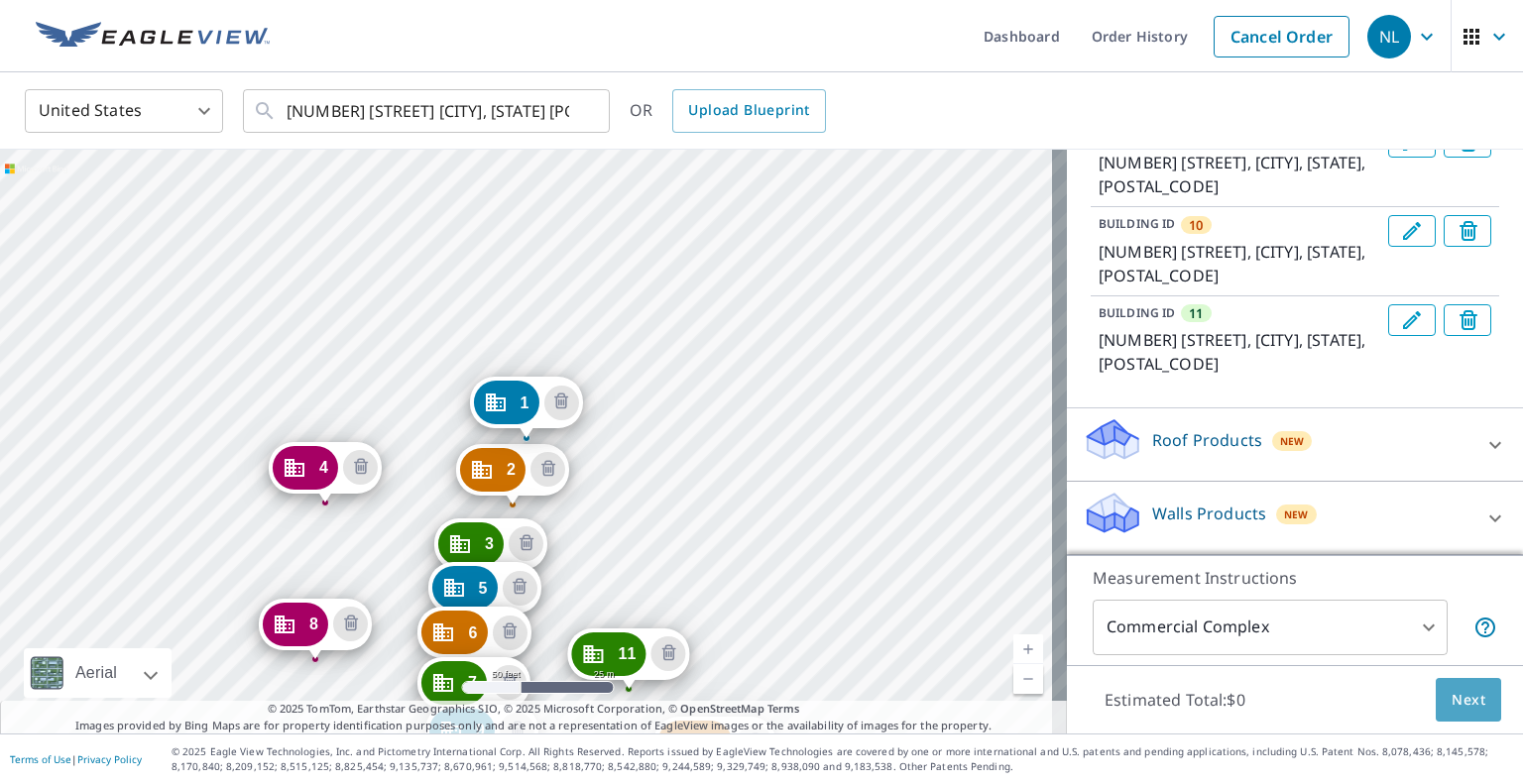 click on "Next" at bounding box center (1468, 700) 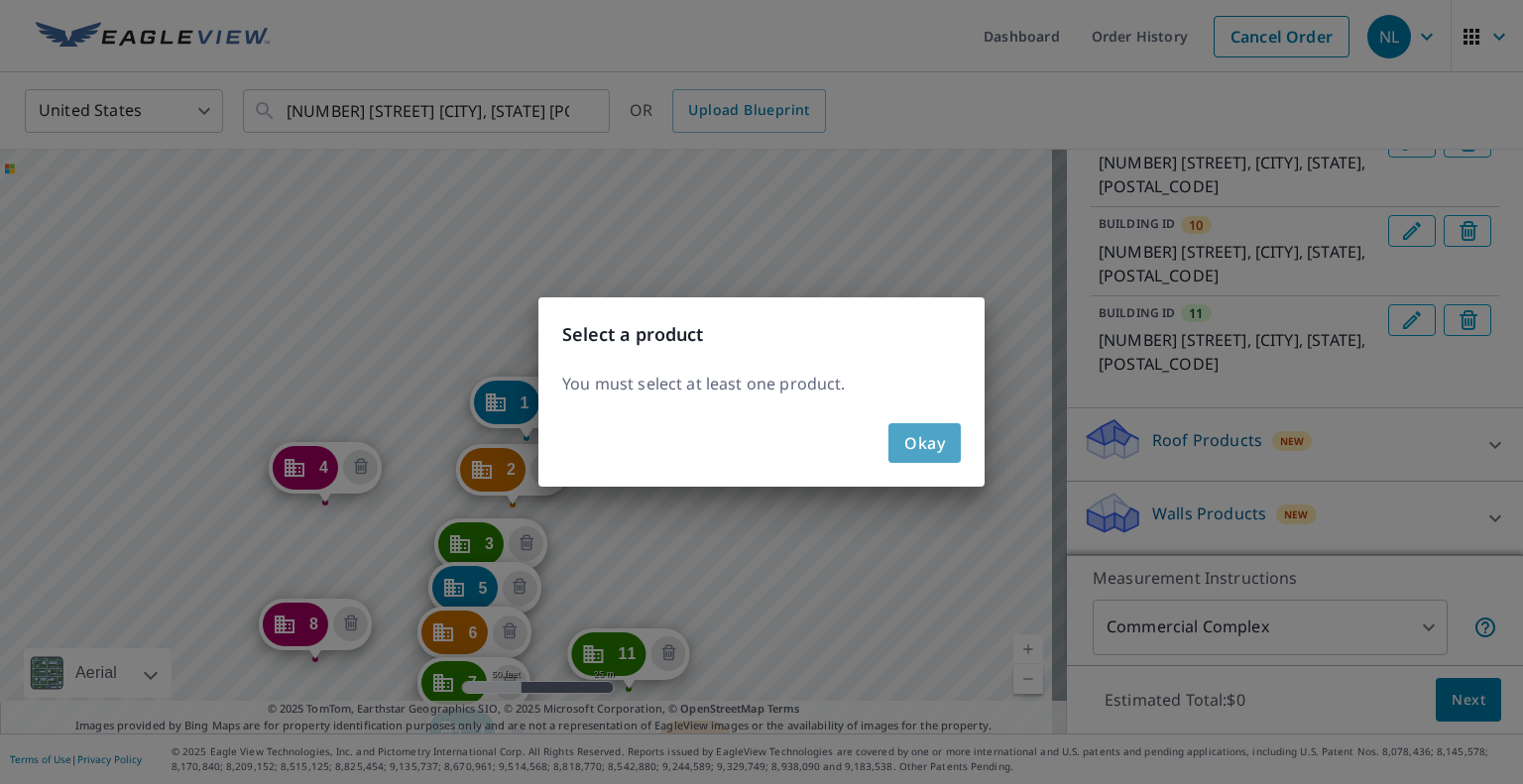 click on "Okay" at bounding box center (924, 443) 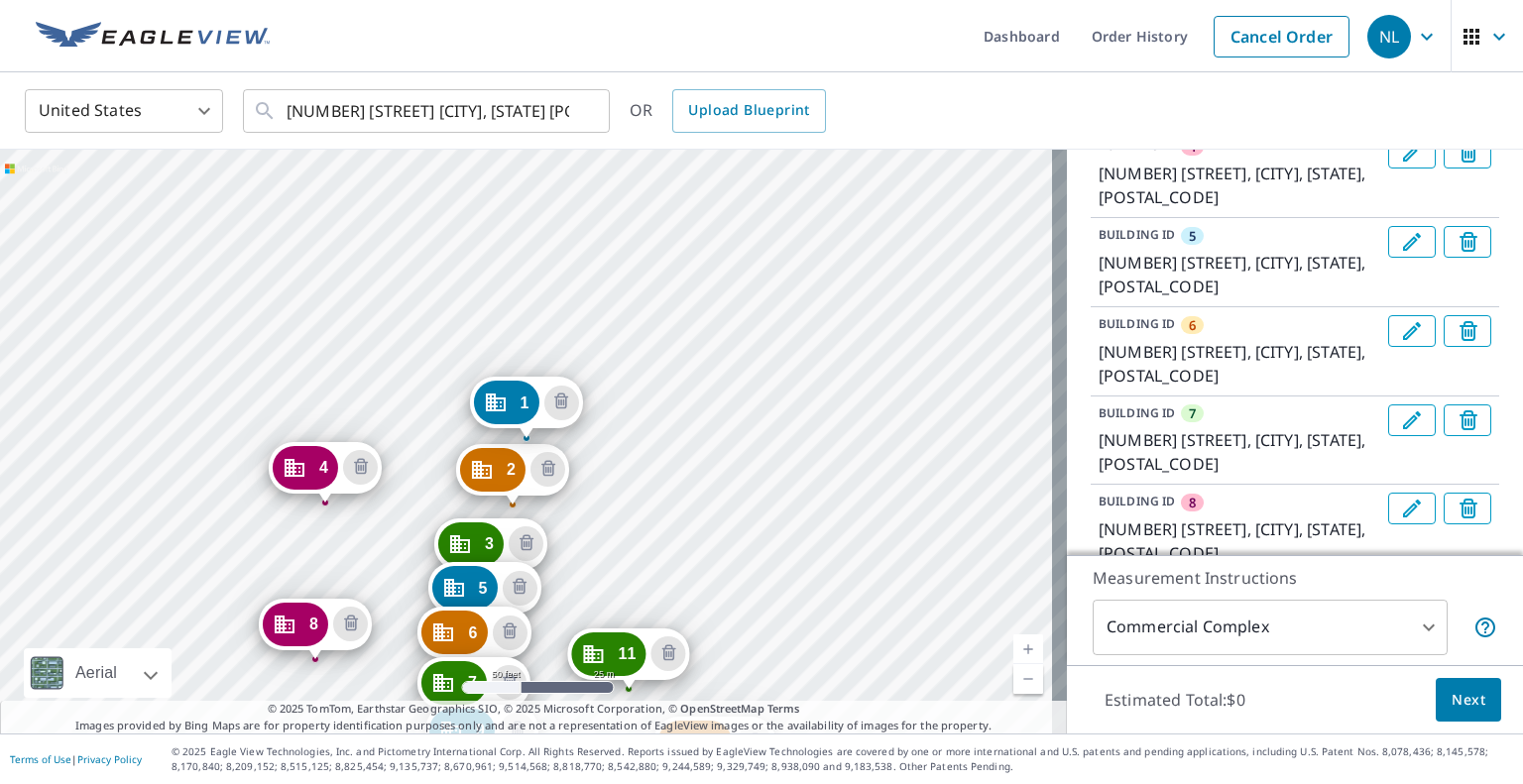 scroll, scrollTop: 955, scrollLeft: 0, axis: vertical 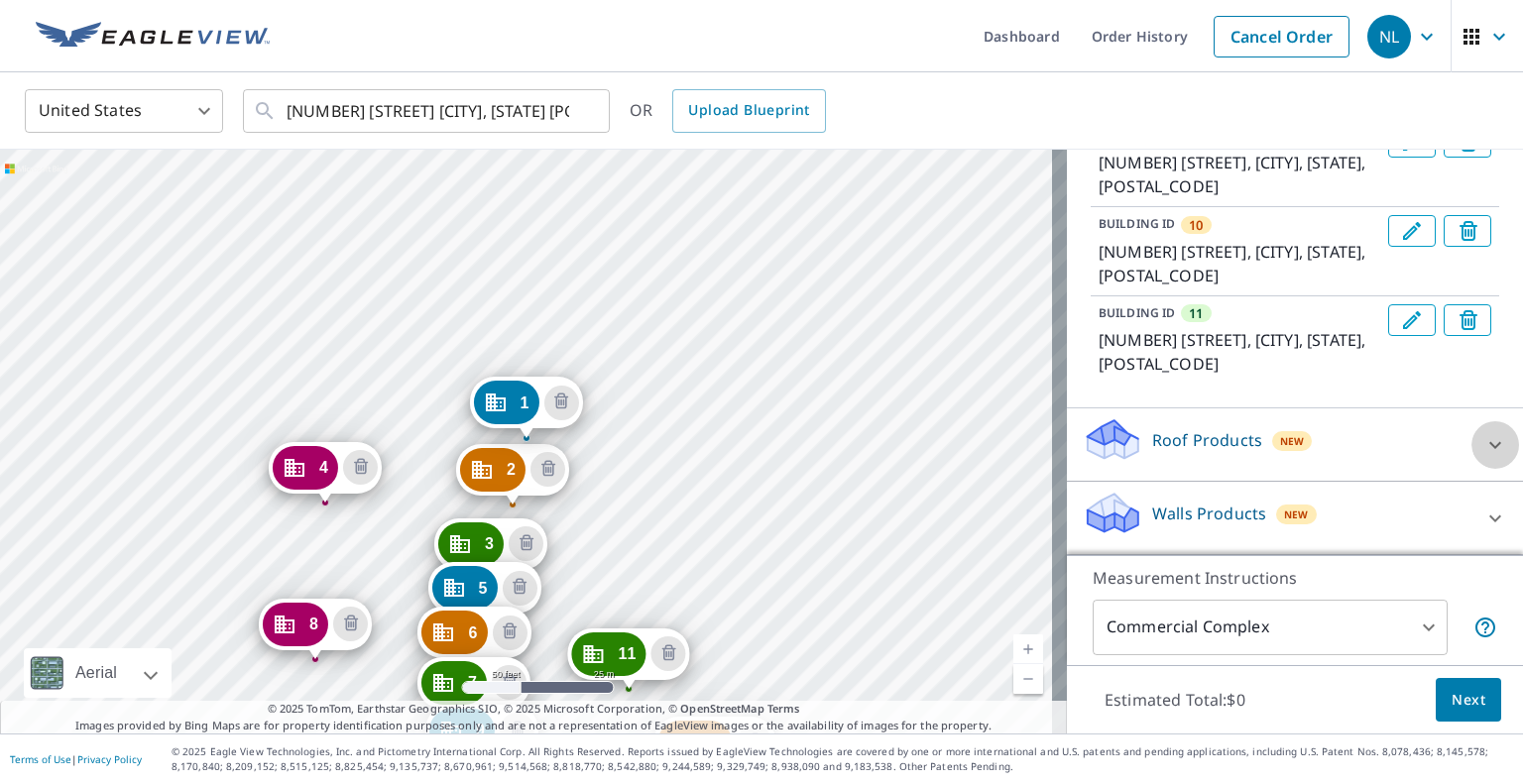 click 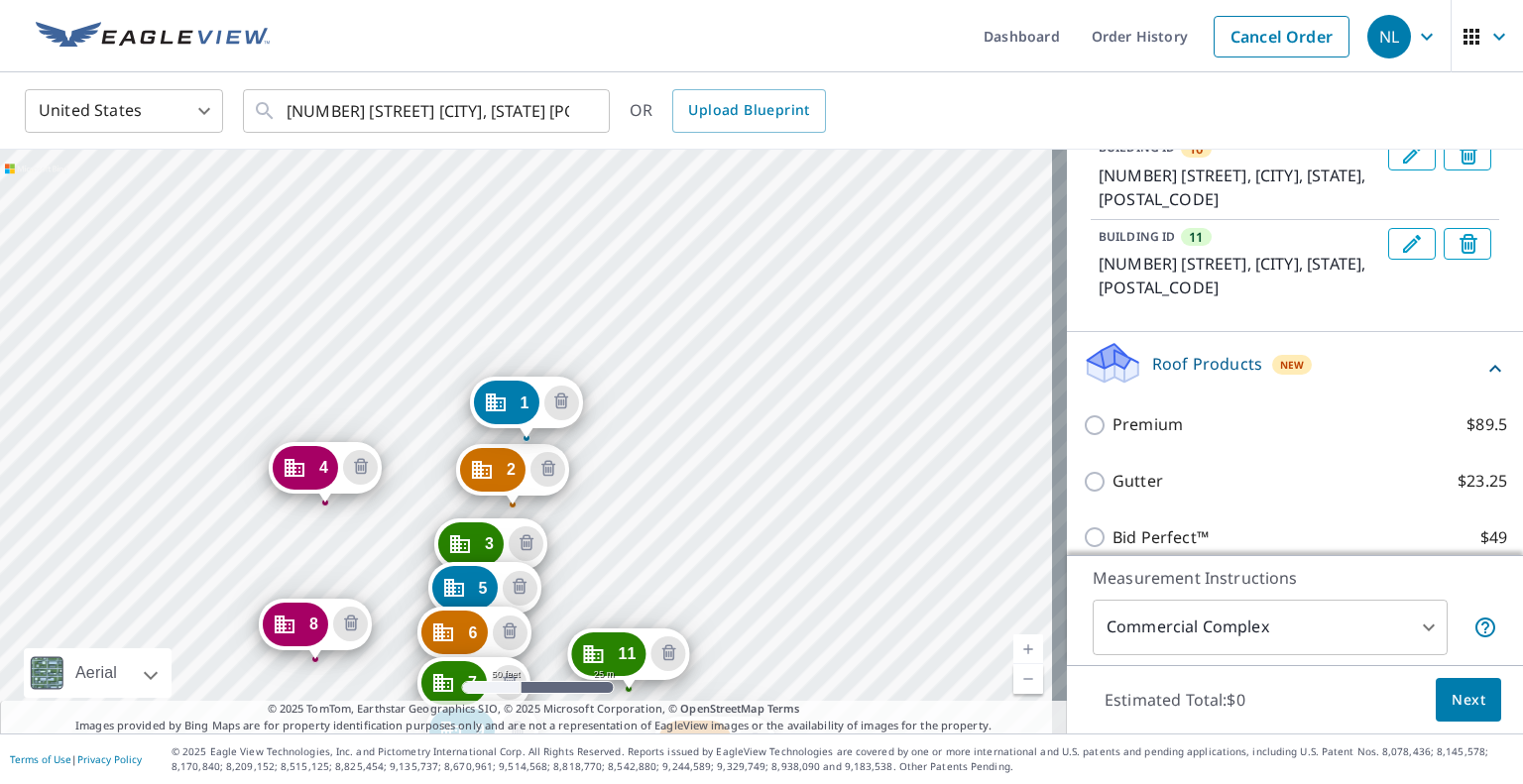 scroll, scrollTop: 1122, scrollLeft: 0, axis: vertical 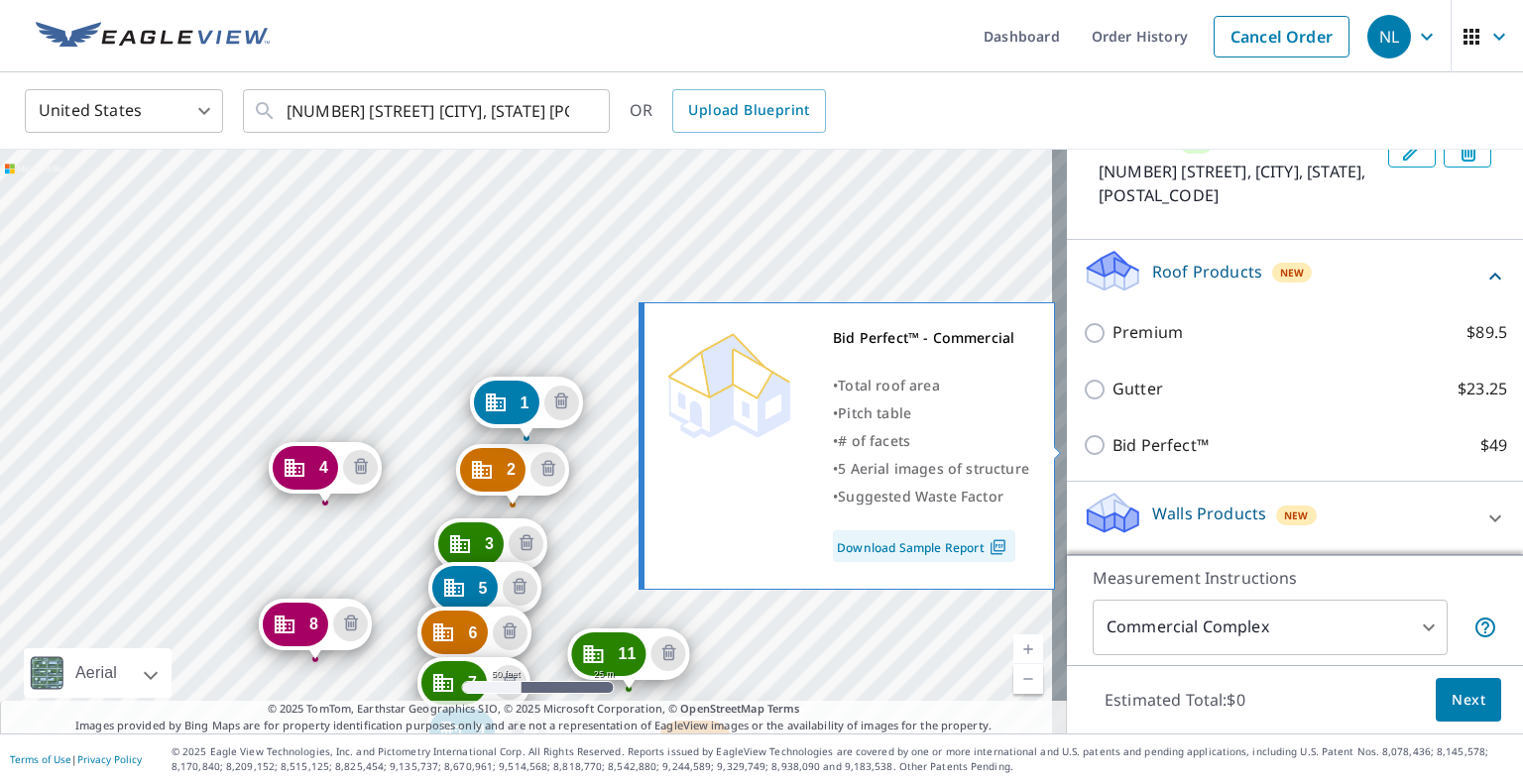 click on "Bid Perfect™" at bounding box center [1160, 445] 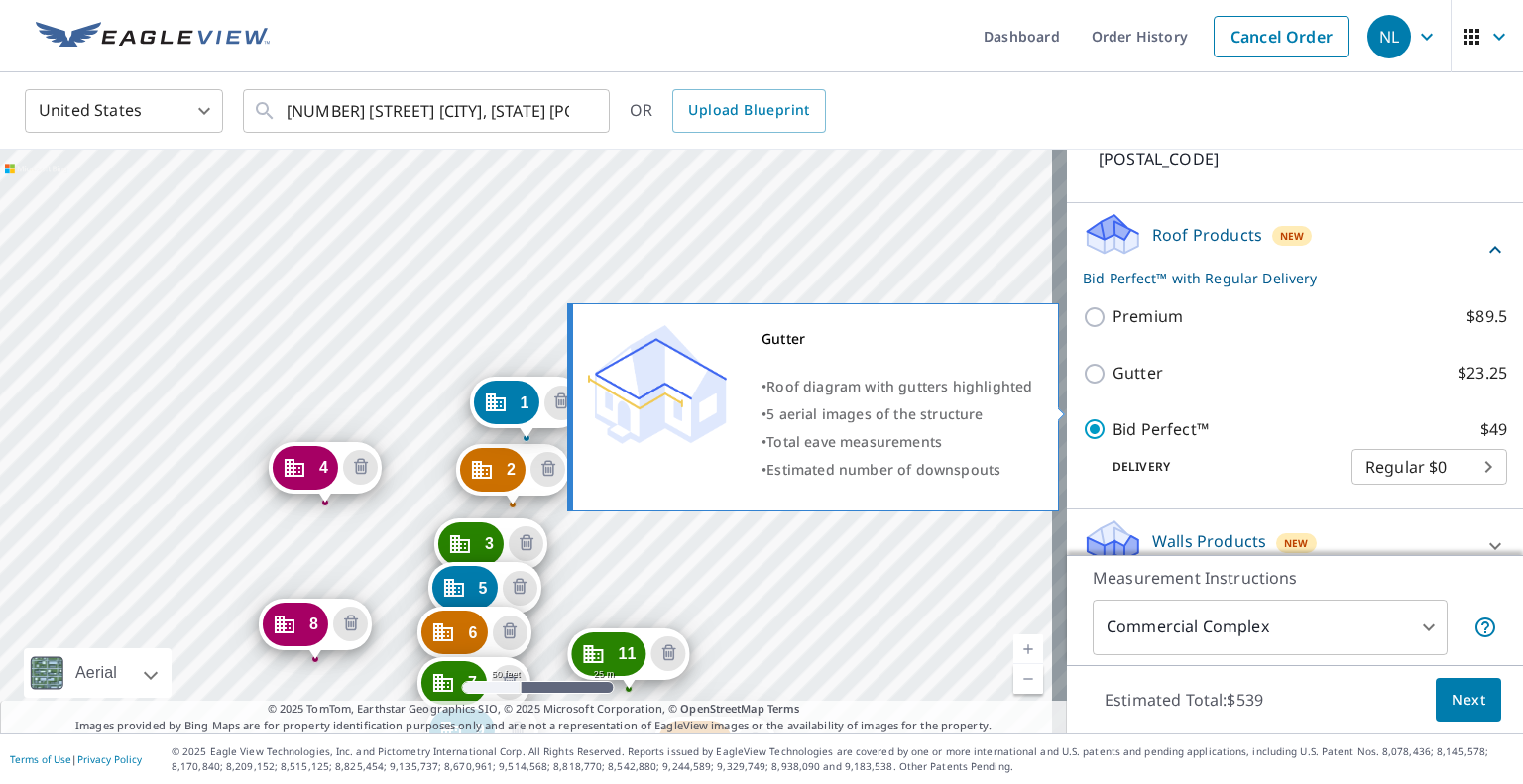 scroll, scrollTop: 1187, scrollLeft: 0, axis: vertical 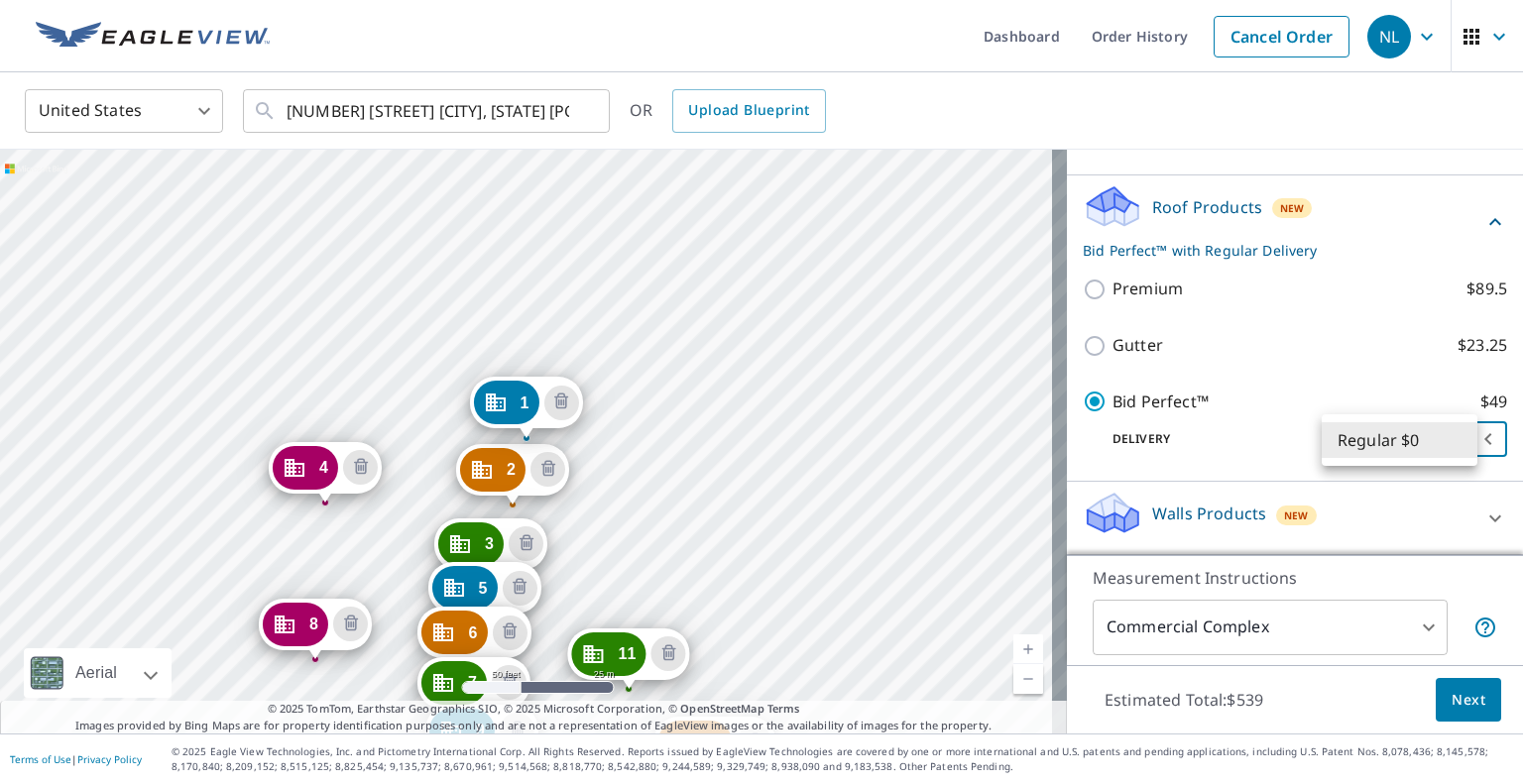 click on "[NUMBER] [STREET] [CITY], [STATE] [POSTAL_CODE] [NUMBER] [STREET] [CITY], [STATE] [POSTAL_CODE] [NUMBER] [STREET] [CITY], [STATE] [POSTAL_CODE] [NUMBER] [STREET] [CITY], [STATE] [POSTAL_CODE] [NUMBER] [STREET] [CITY], [STATE] [POSTAL_CODE] [NUMBER] [STREET] [CITY], [STATE] [POSTAL_CODE] [NUMBER] [STREET] [CITY], [STATE] [POSTAL_CODE] [NUMBER] [STREET] [CITY], [STATE] [POSTAL_CODE] [NUMBER] [STREET] [CITY], [STATE] [POSTAL_CODE]" at bounding box center (762, 392) 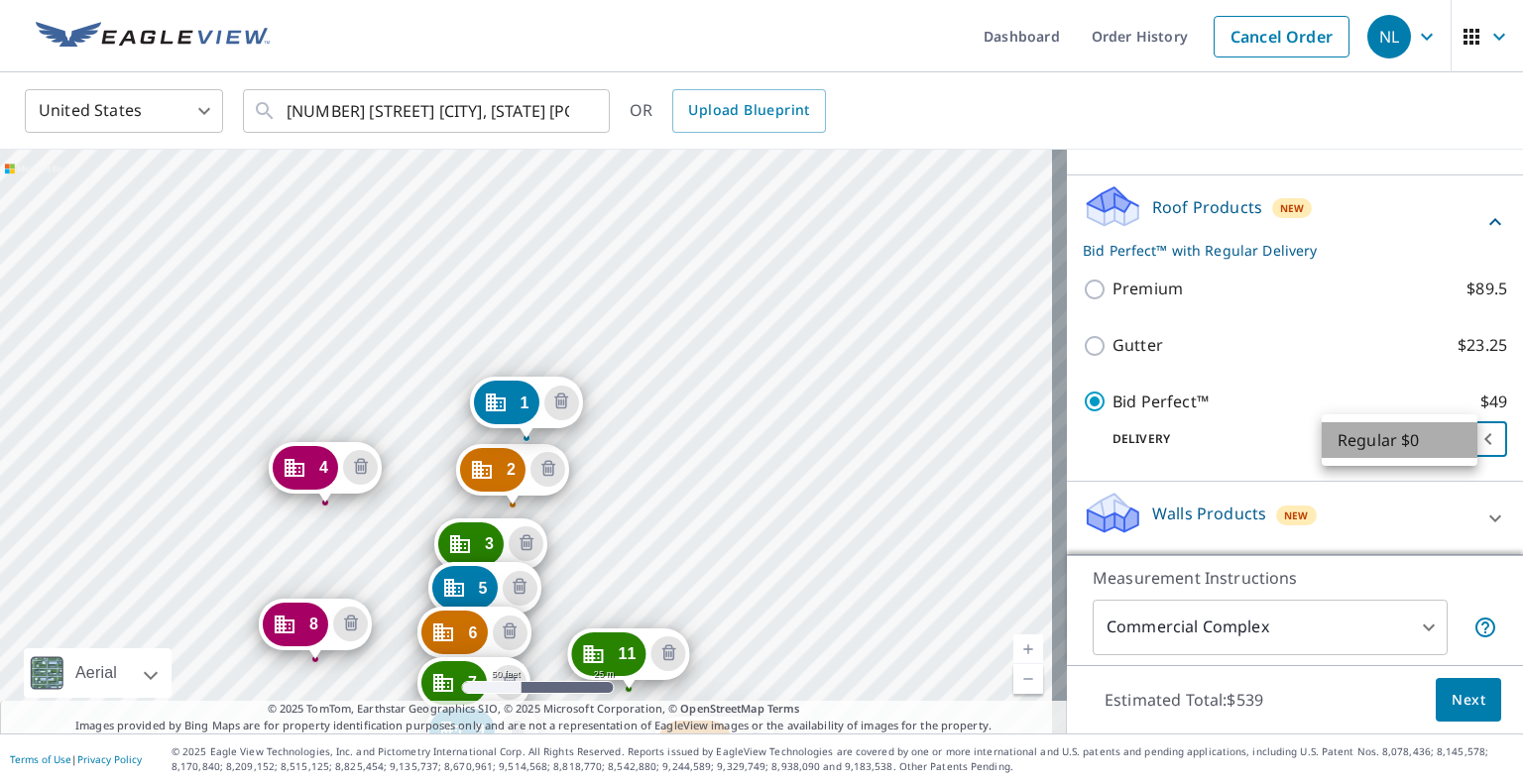 click on "Regular $0" at bounding box center (1399, 440) 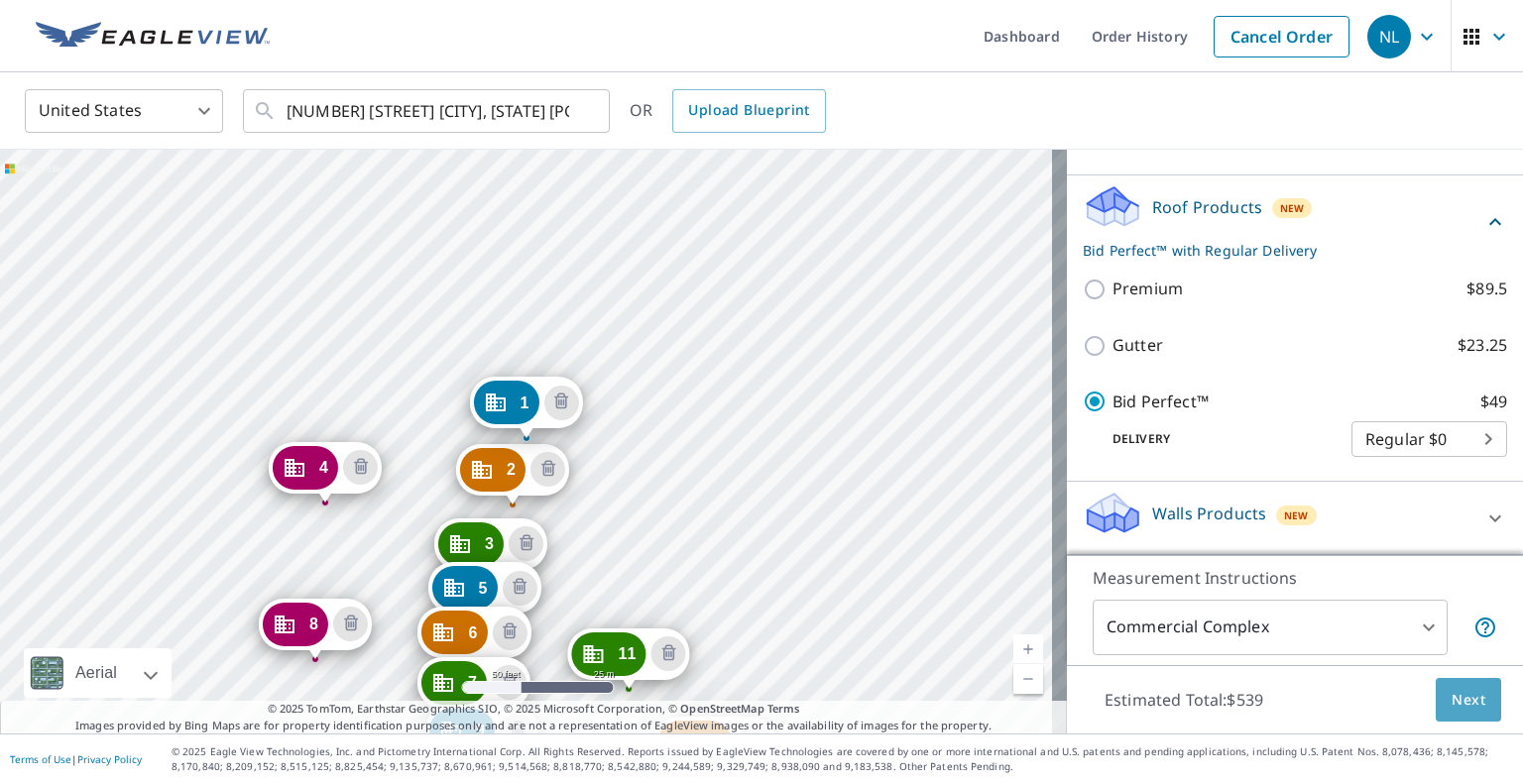 click on "Next" at bounding box center (1468, 700) 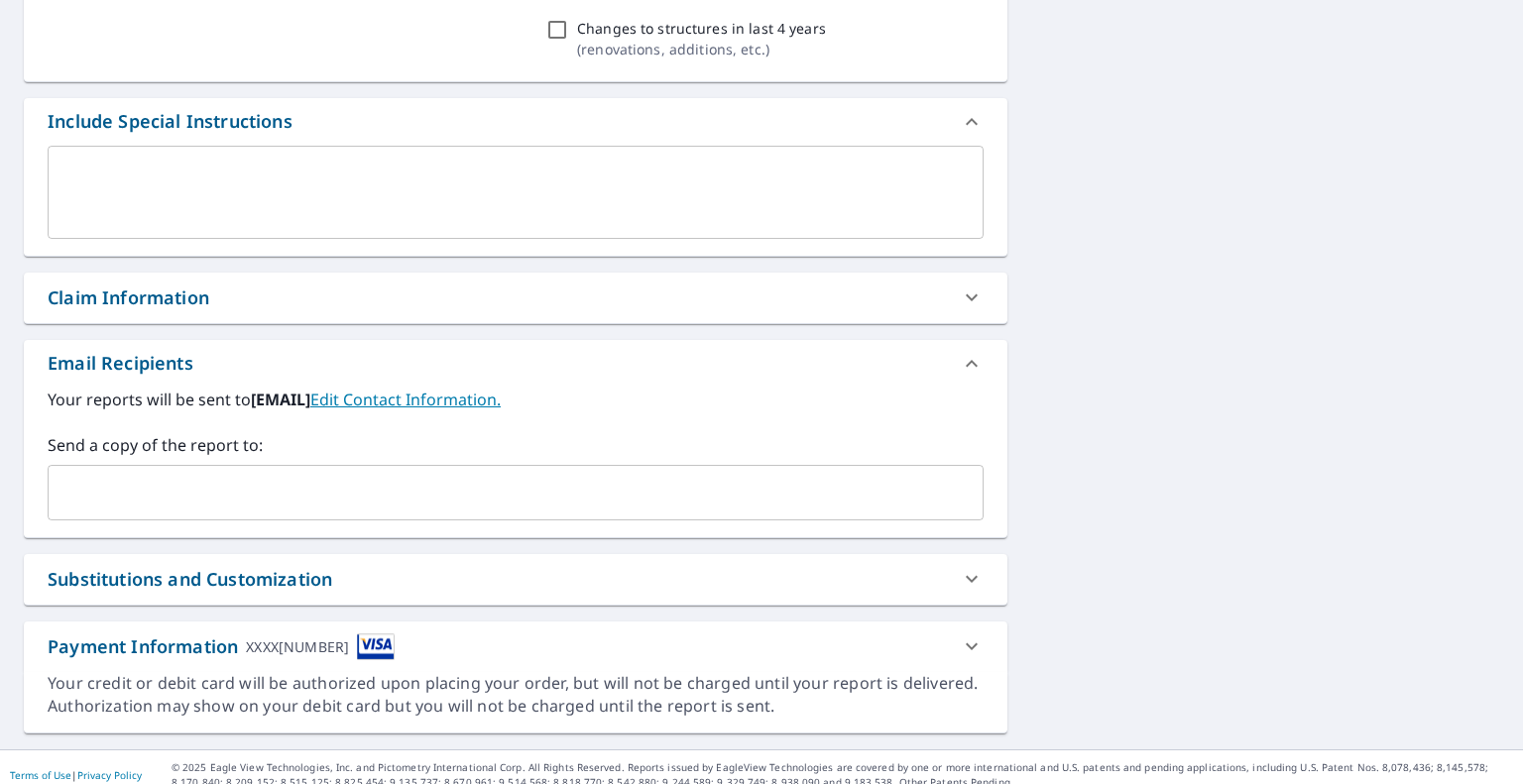 scroll, scrollTop: 1132, scrollLeft: 0, axis: vertical 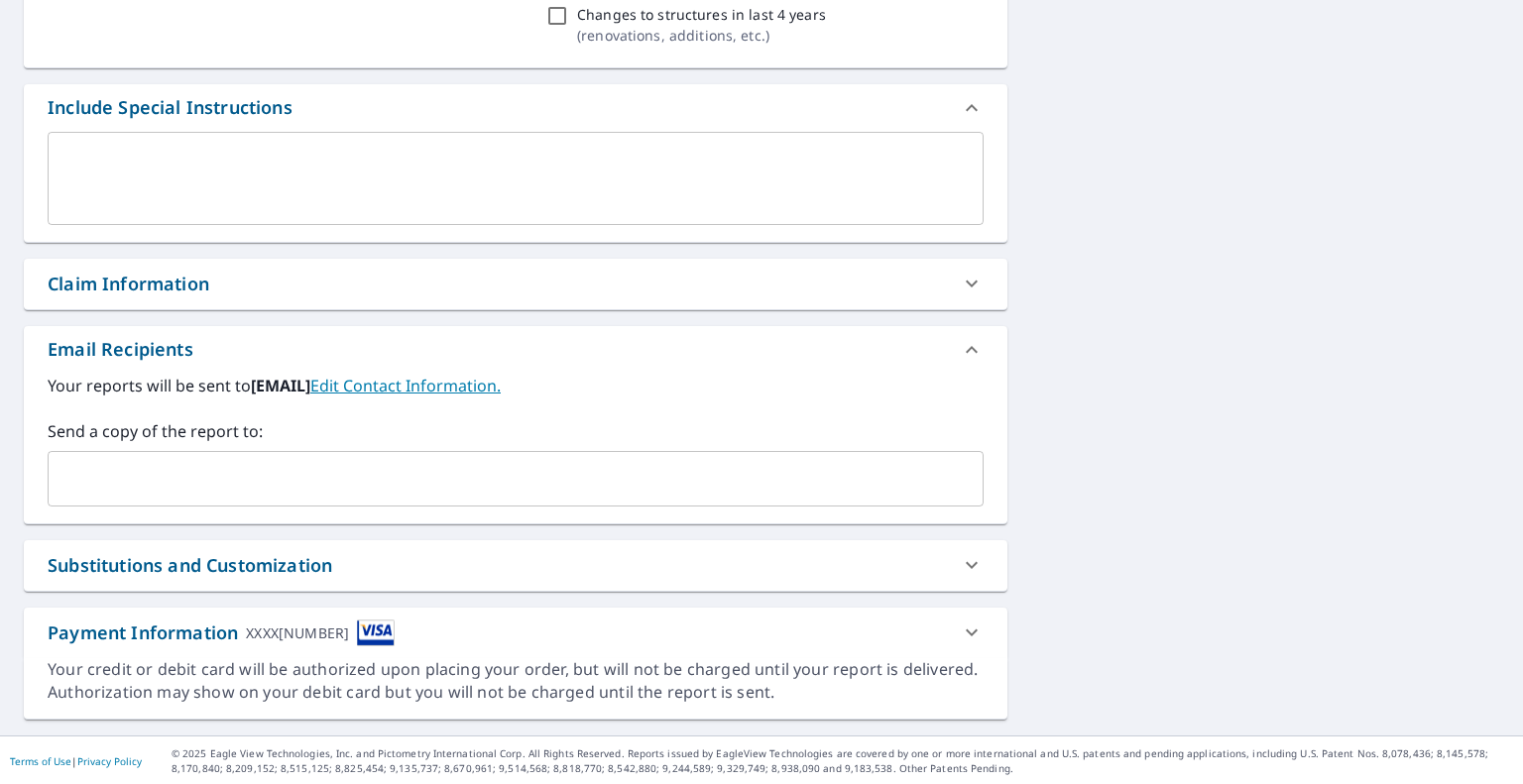 click on "Substitutions and Customization" at bounding box center (189, 565) 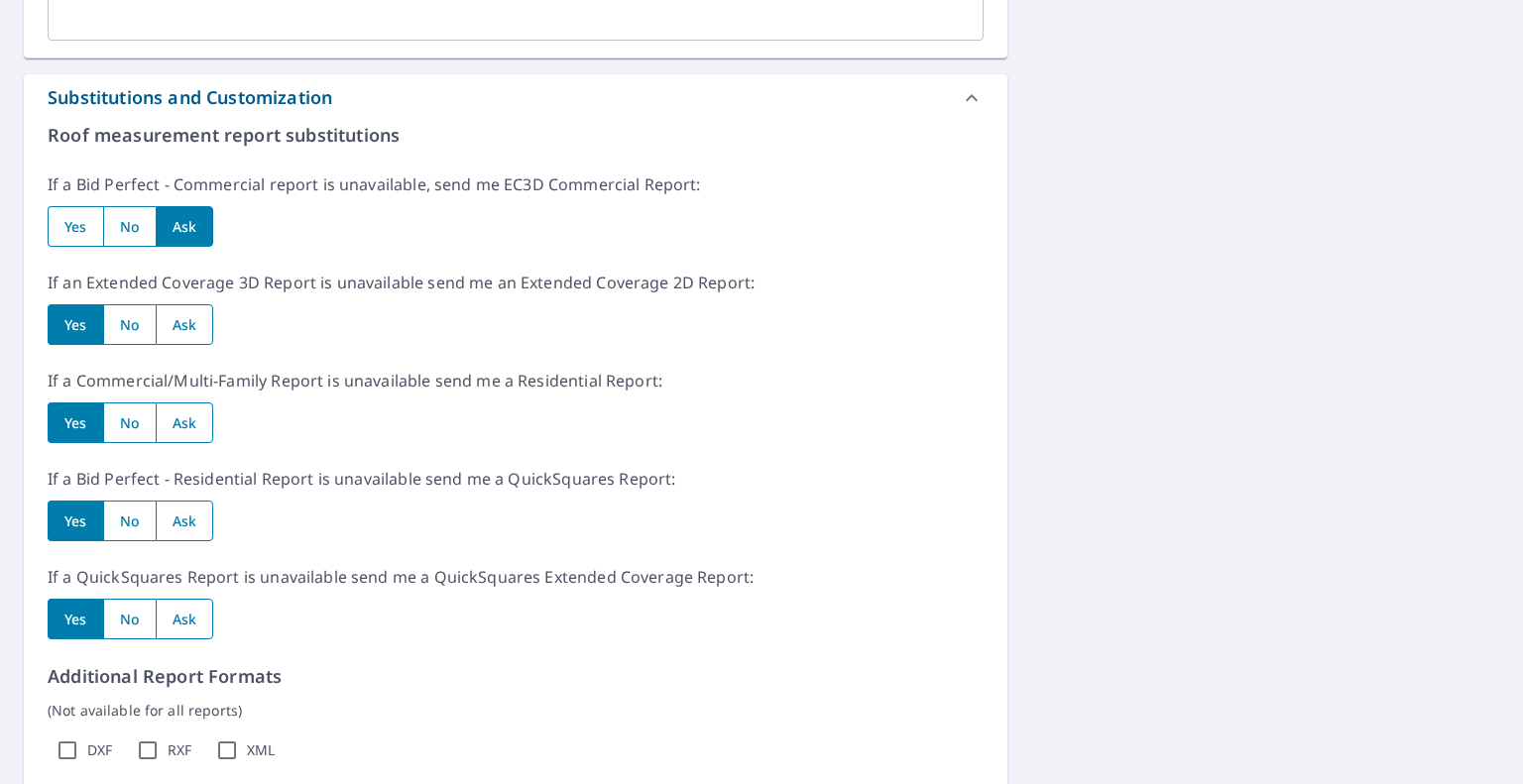 scroll, scrollTop: 1826, scrollLeft: 0, axis: vertical 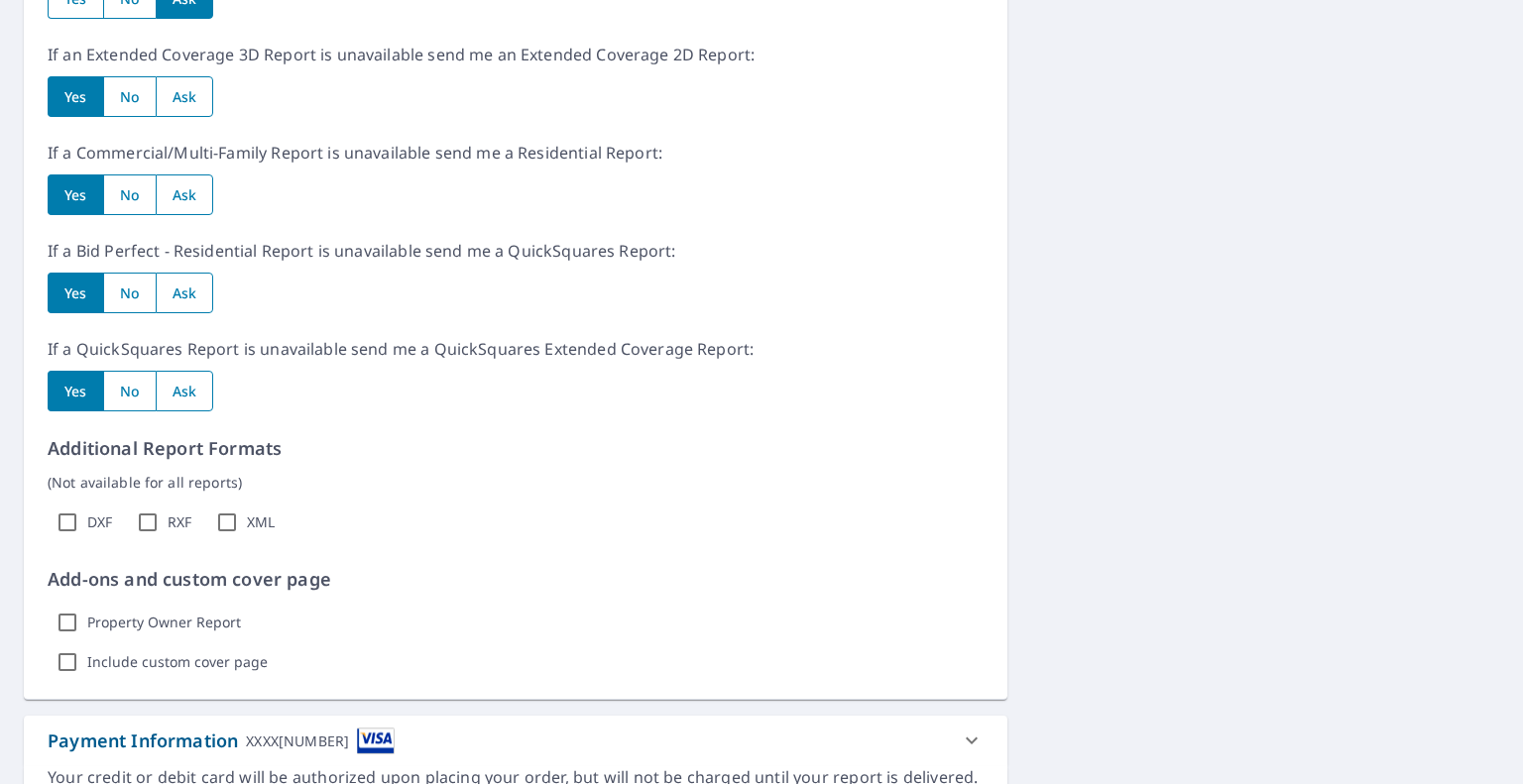 click on "Include custom cover page" at bounding box center (177, 662) 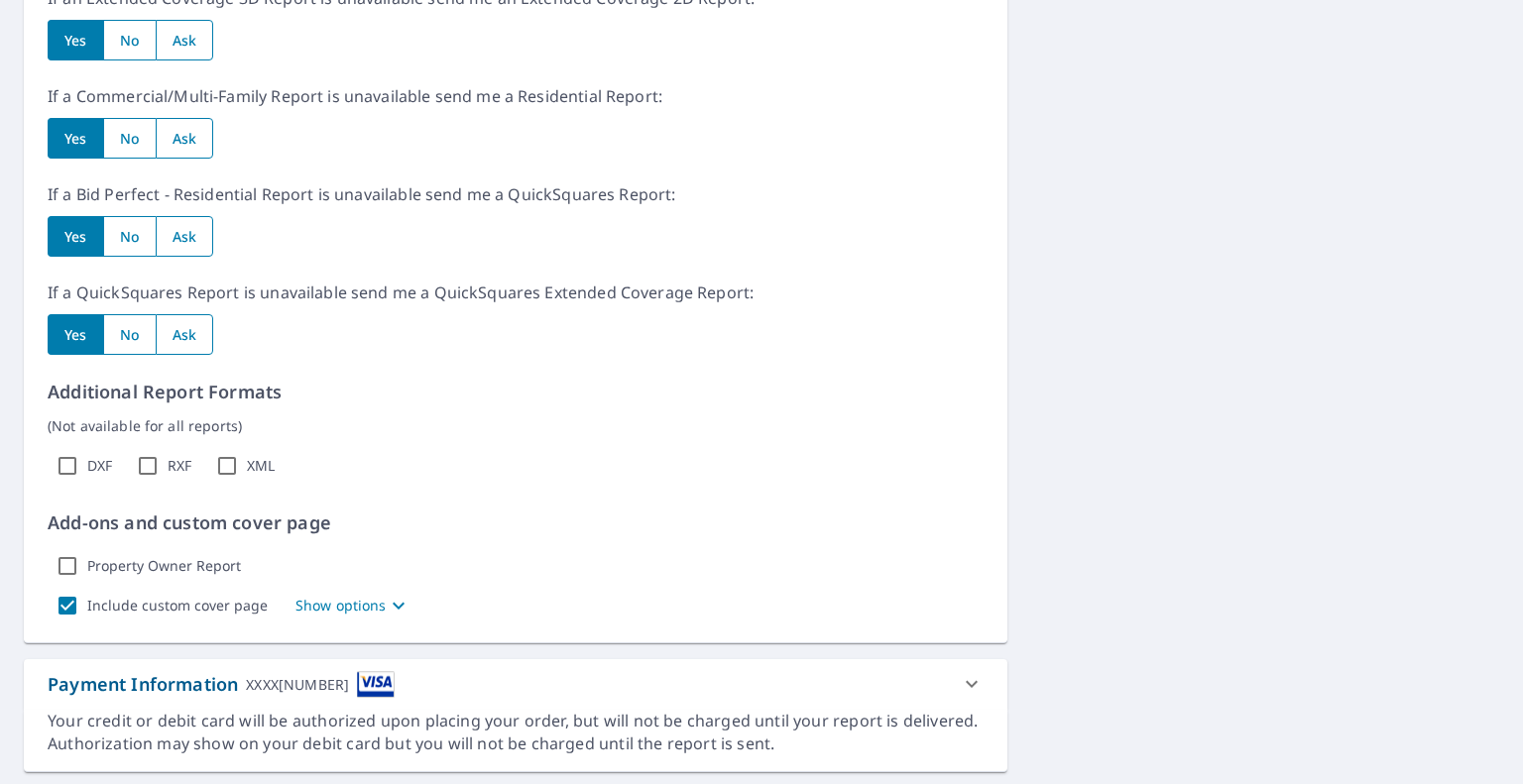 scroll, scrollTop: 1933, scrollLeft: 0, axis: vertical 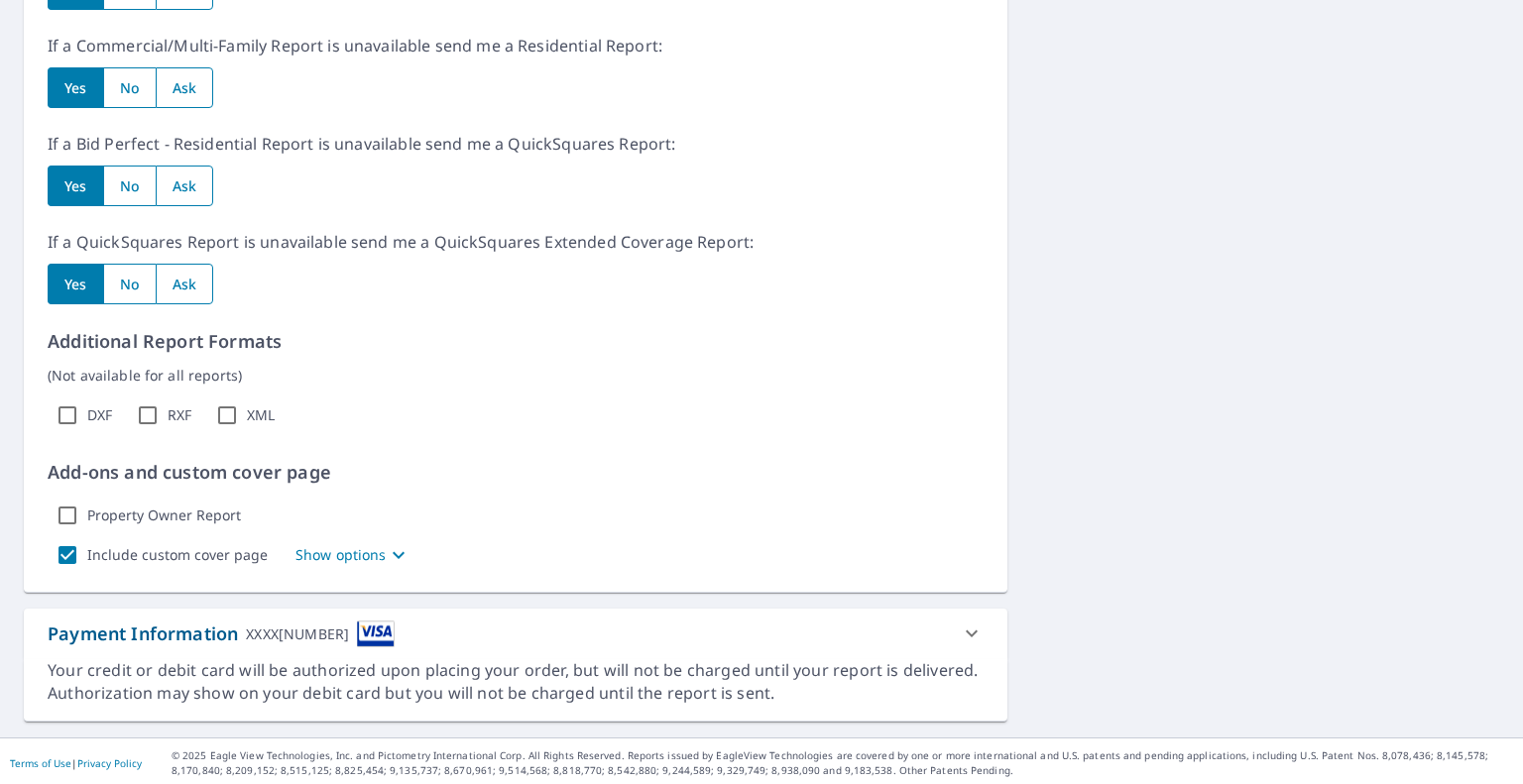 drag, startPoint x: 342, startPoint y: 548, endPoint x: 354, endPoint y: 556, distance: 14.422205 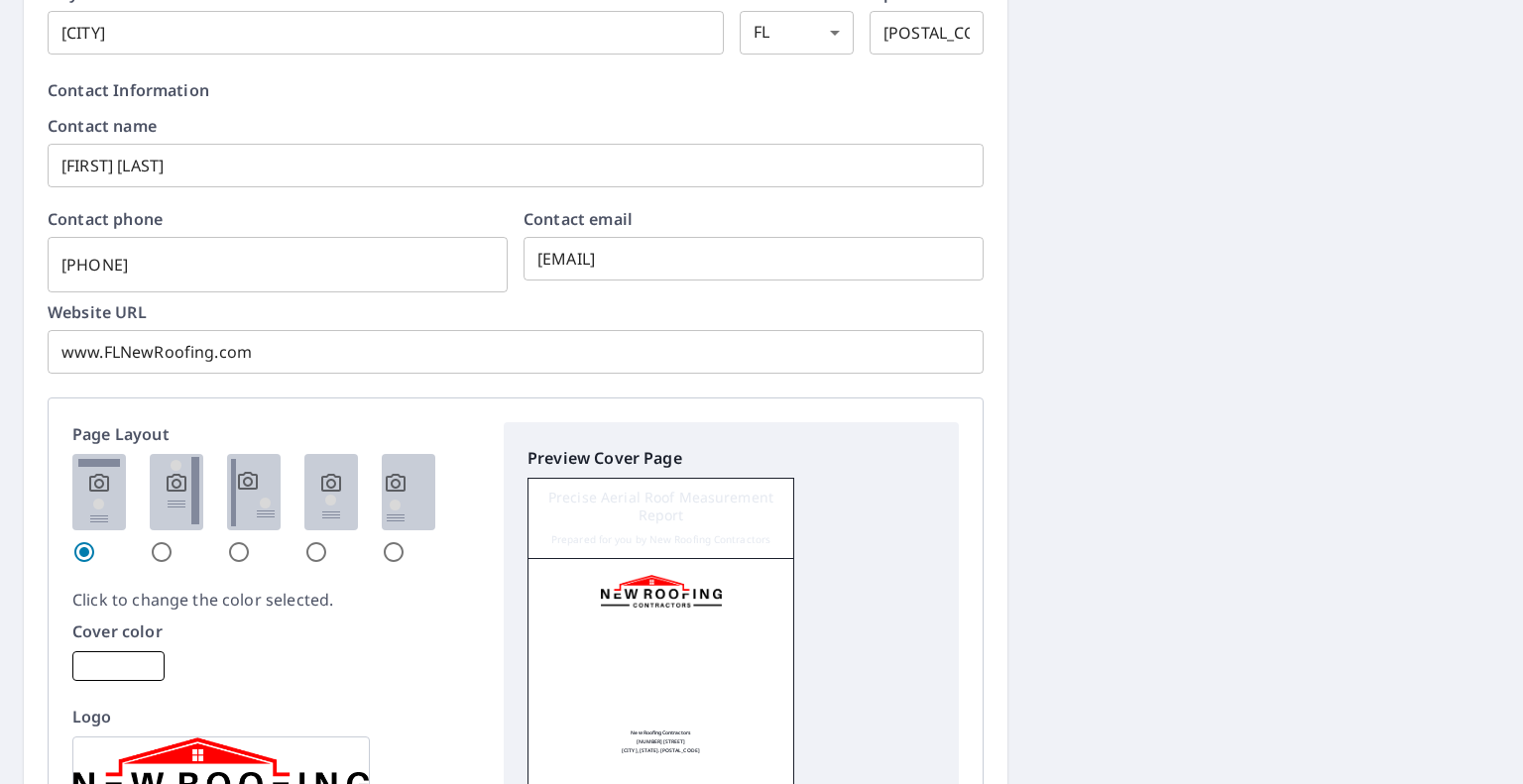 scroll, scrollTop: 2924, scrollLeft: 0, axis: vertical 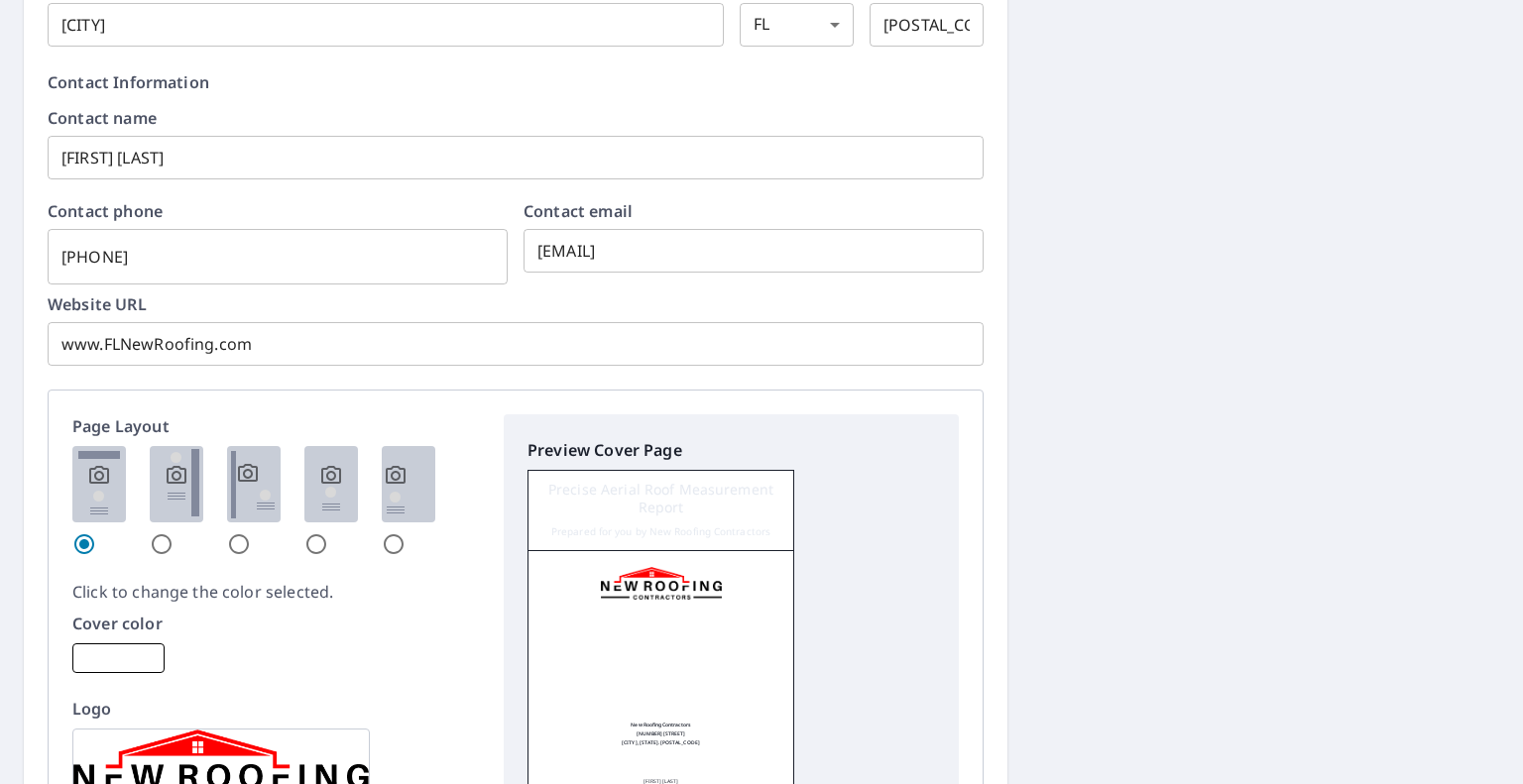 click at bounding box center (254, 484) 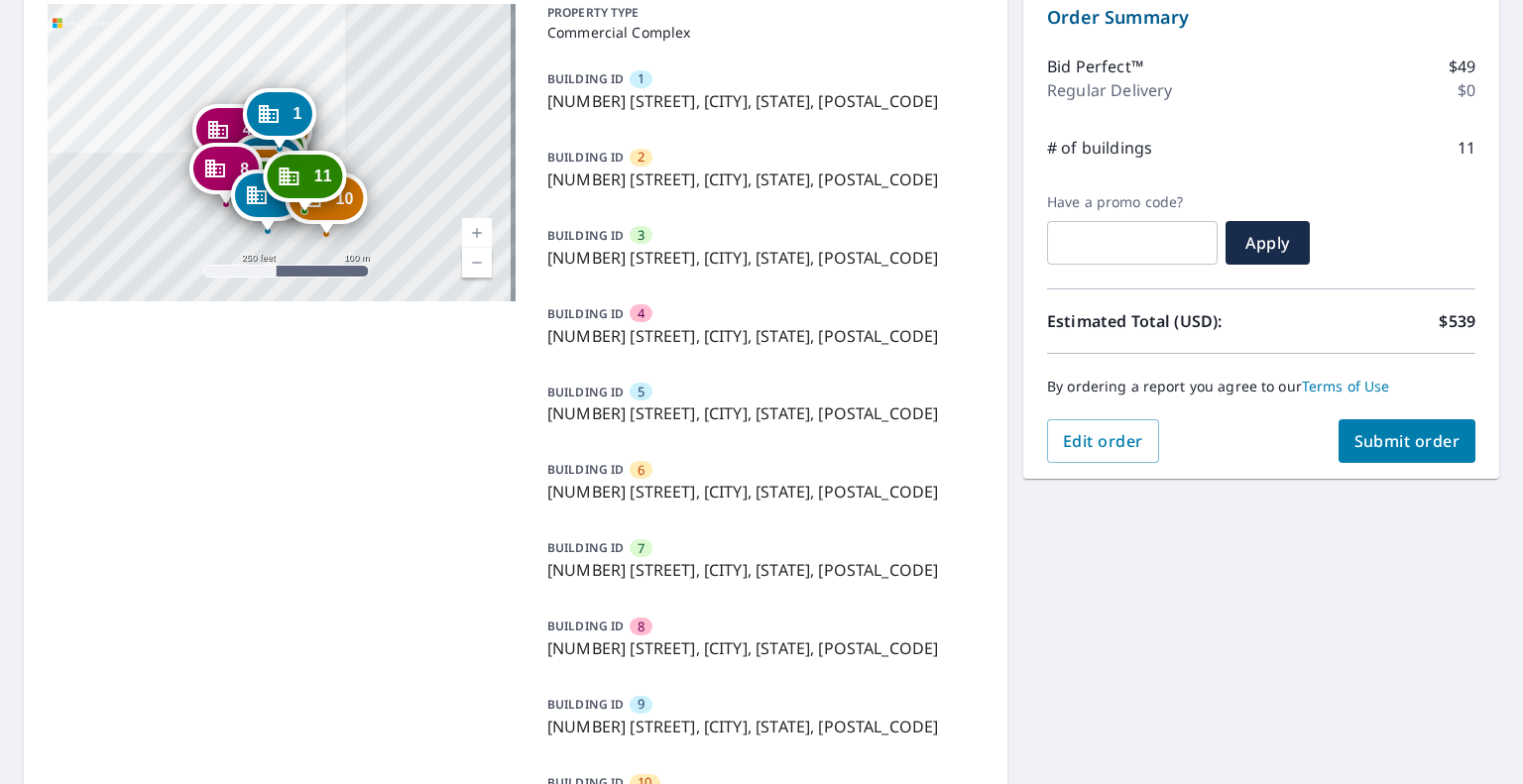scroll, scrollTop: 0, scrollLeft: 0, axis: both 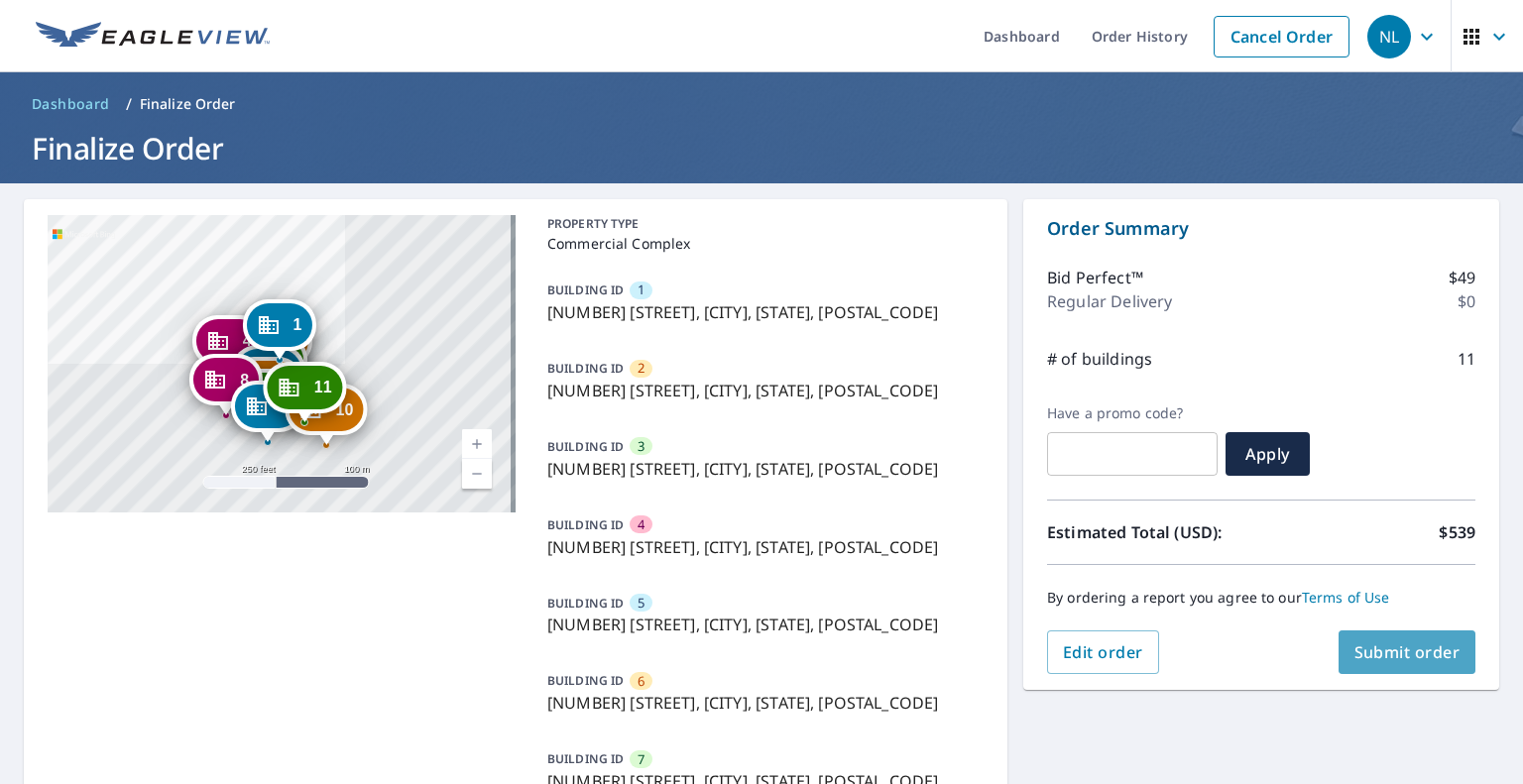 click on "Submit order" at bounding box center (1407, 652) 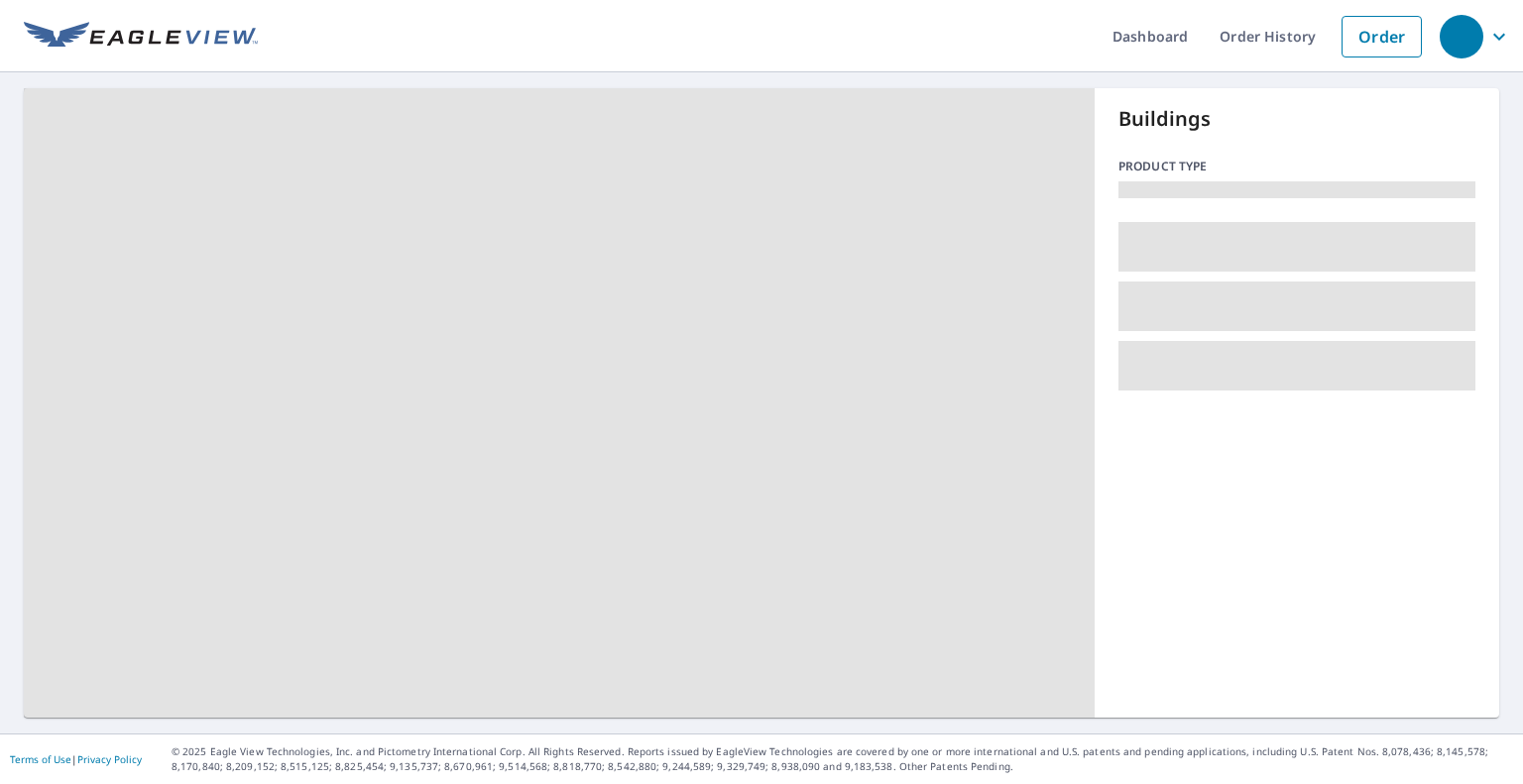 scroll, scrollTop: 0, scrollLeft: 0, axis: both 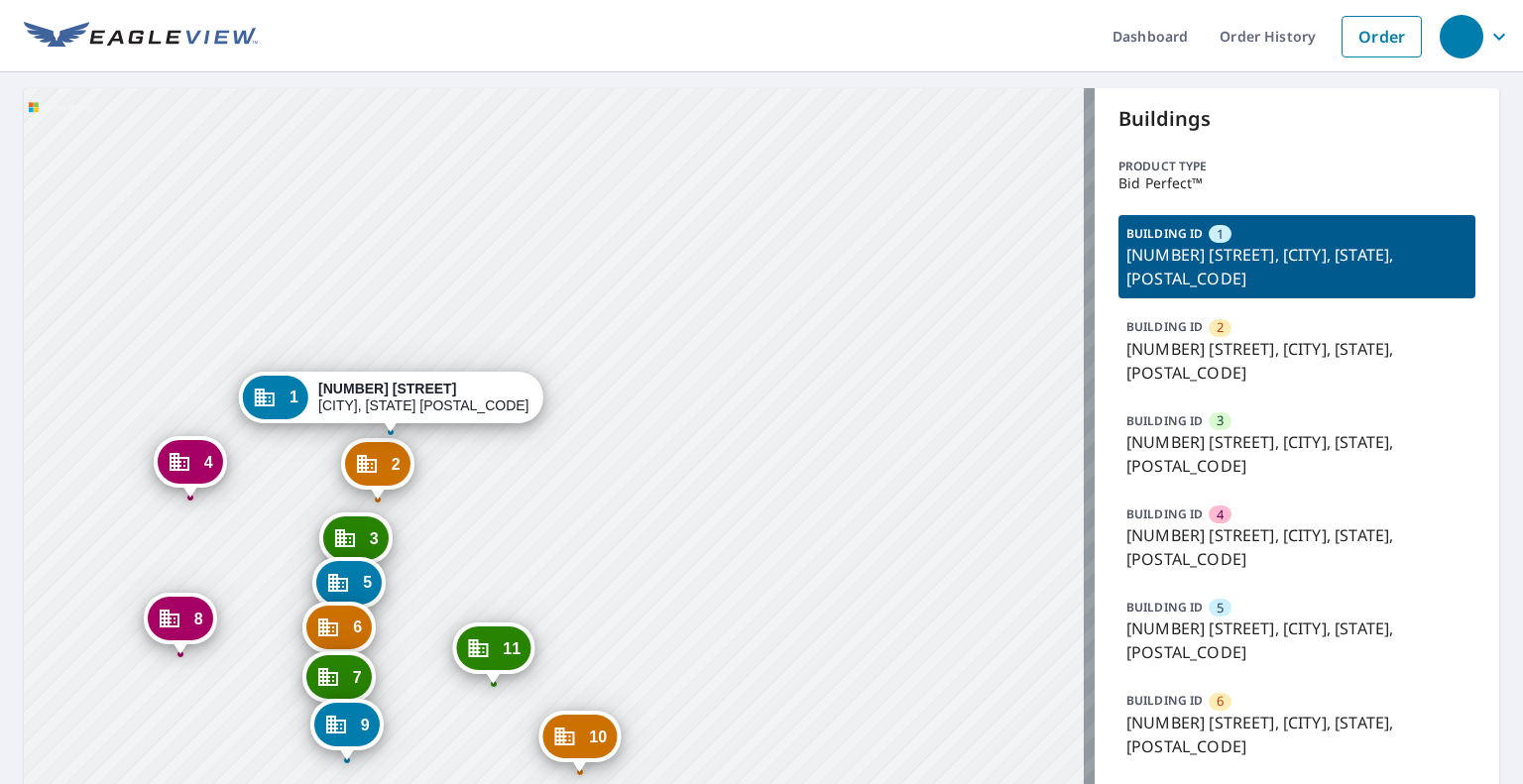 drag, startPoint x: 686, startPoint y: 548, endPoint x: 860, endPoint y: 341, distance: 270.41635 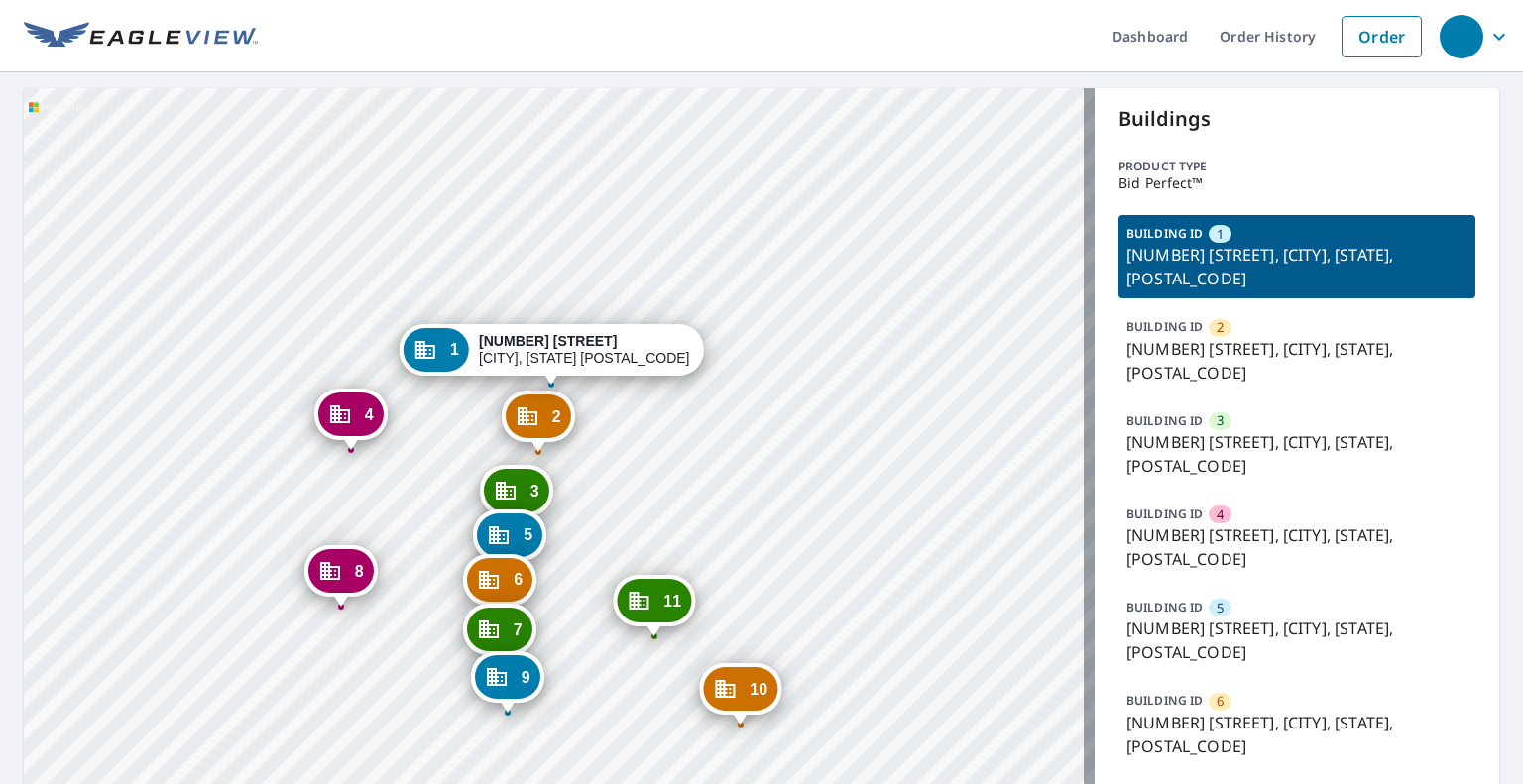 drag, startPoint x: 584, startPoint y: 521, endPoint x: 660, endPoint y: 491, distance: 81.70679 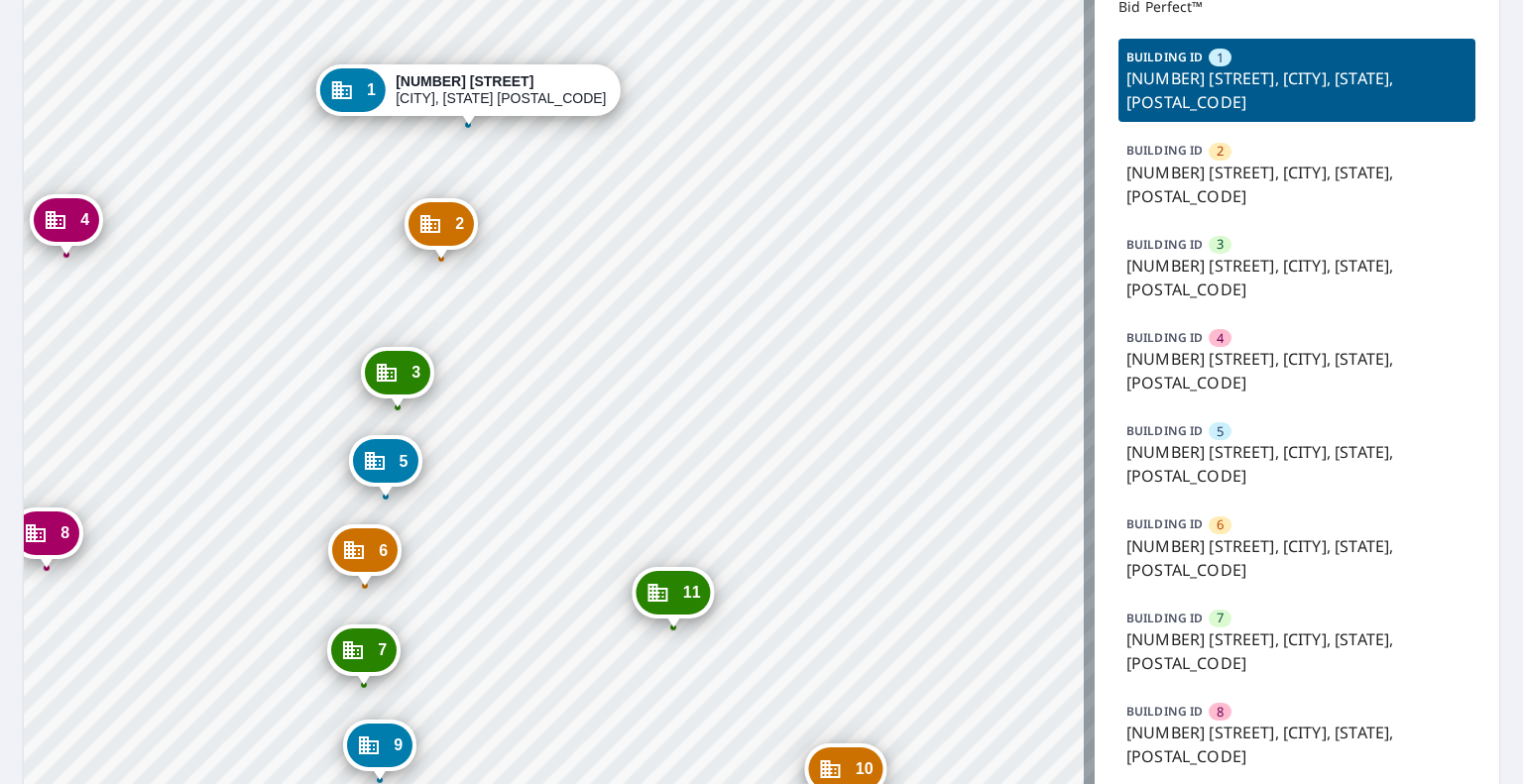 scroll, scrollTop: 0, scrollLeft: 0, axis: both 